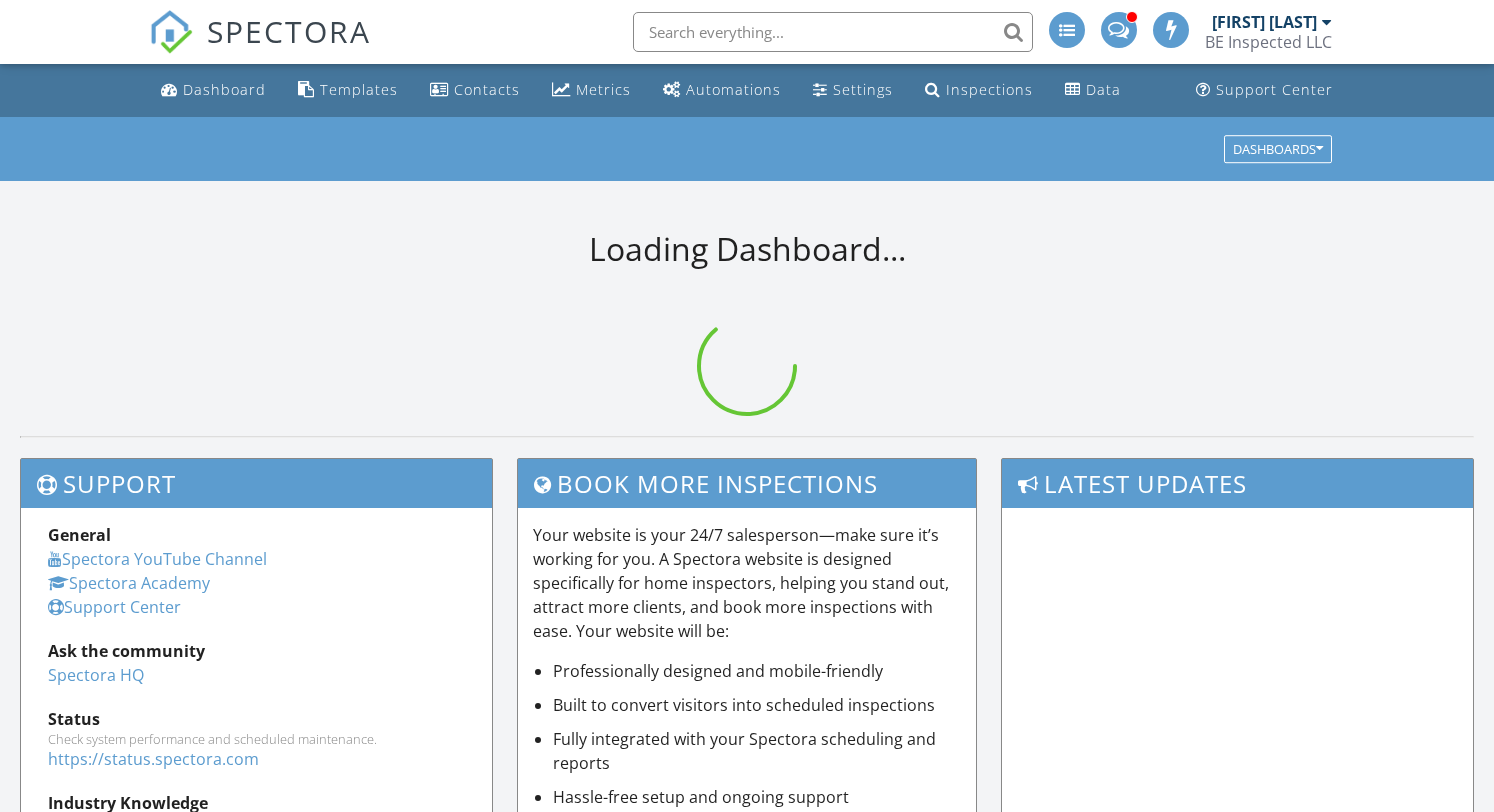 scroll, scrollTop: 0, scrollLeft: 0, axis: both 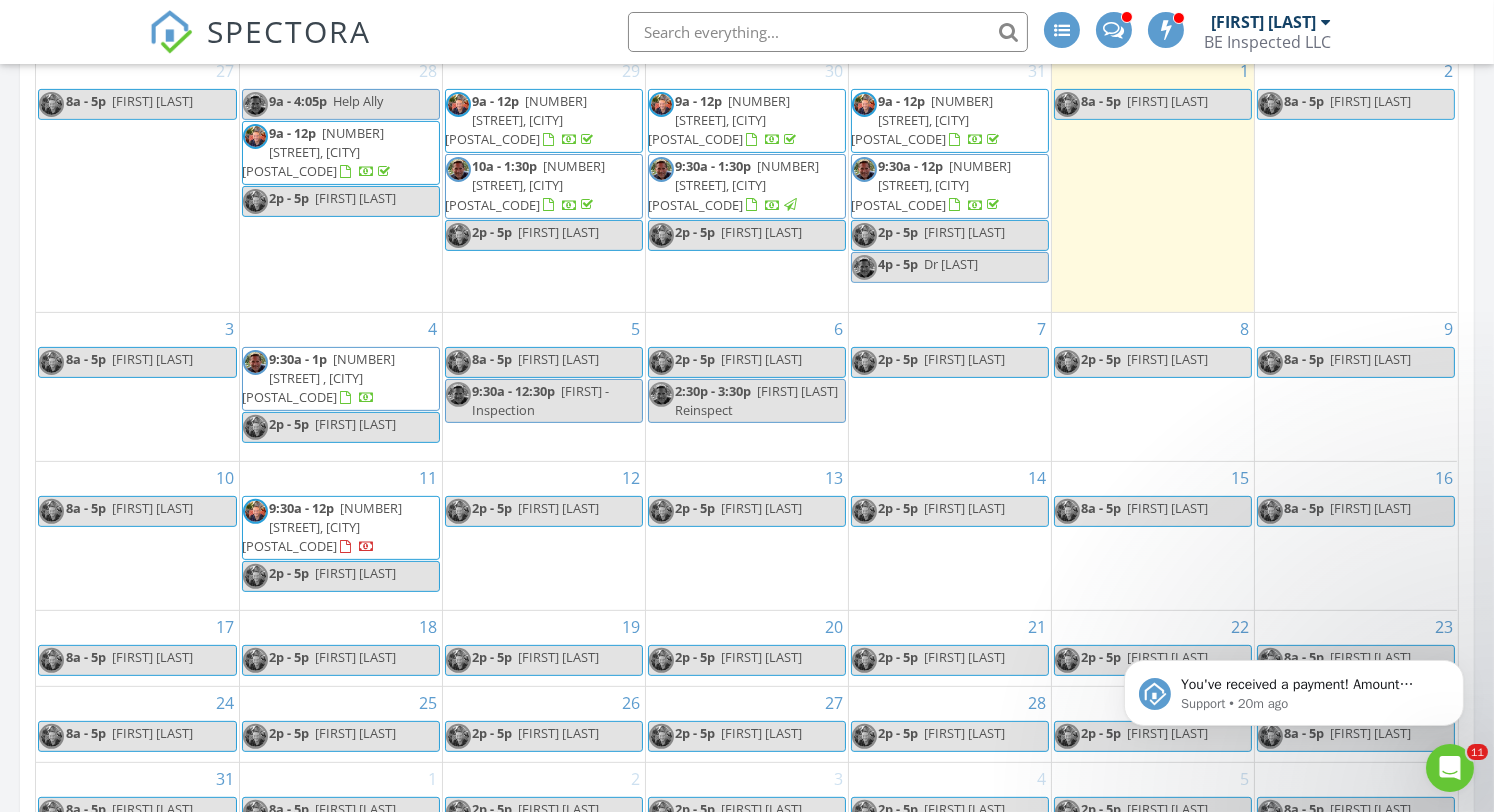click on "[NUMBER] [STREET] , [CITY] [POSTAL_CODE]" at bounding box center [319, 378] 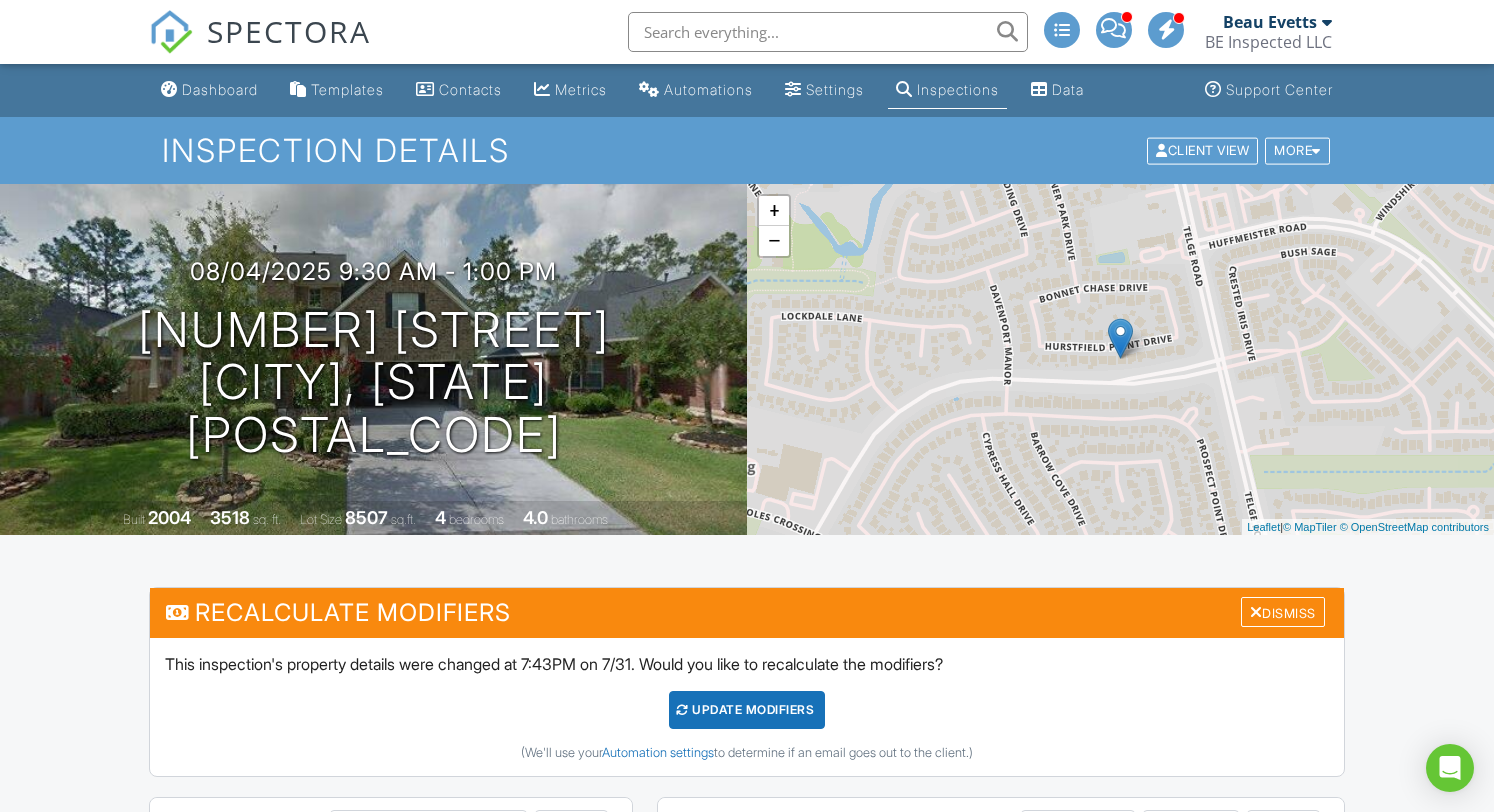 scroll, scrollTop: 0, scrollLeft: 0, axis: both 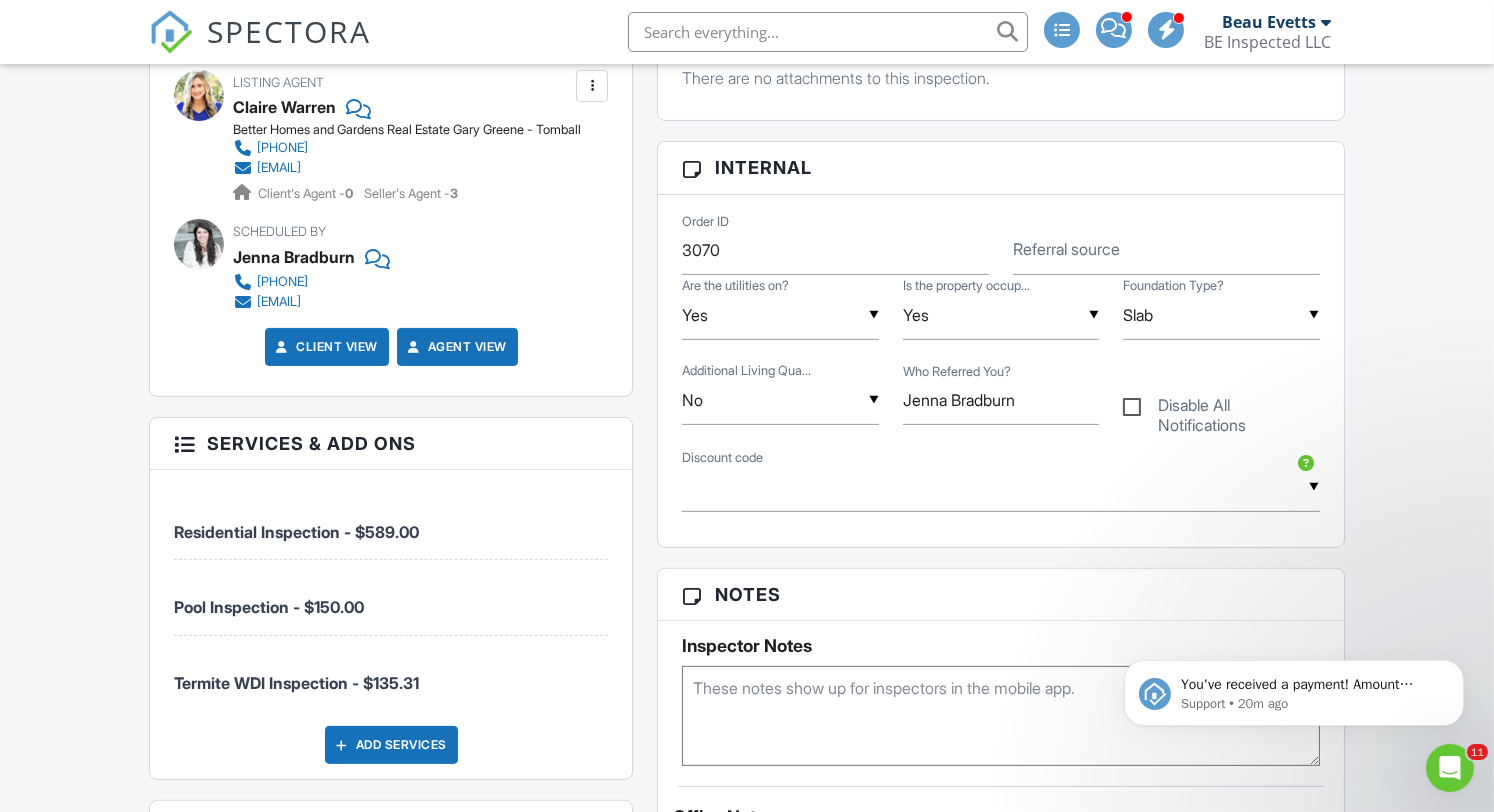 click on "Add Services" at bounding box center (391, 745) 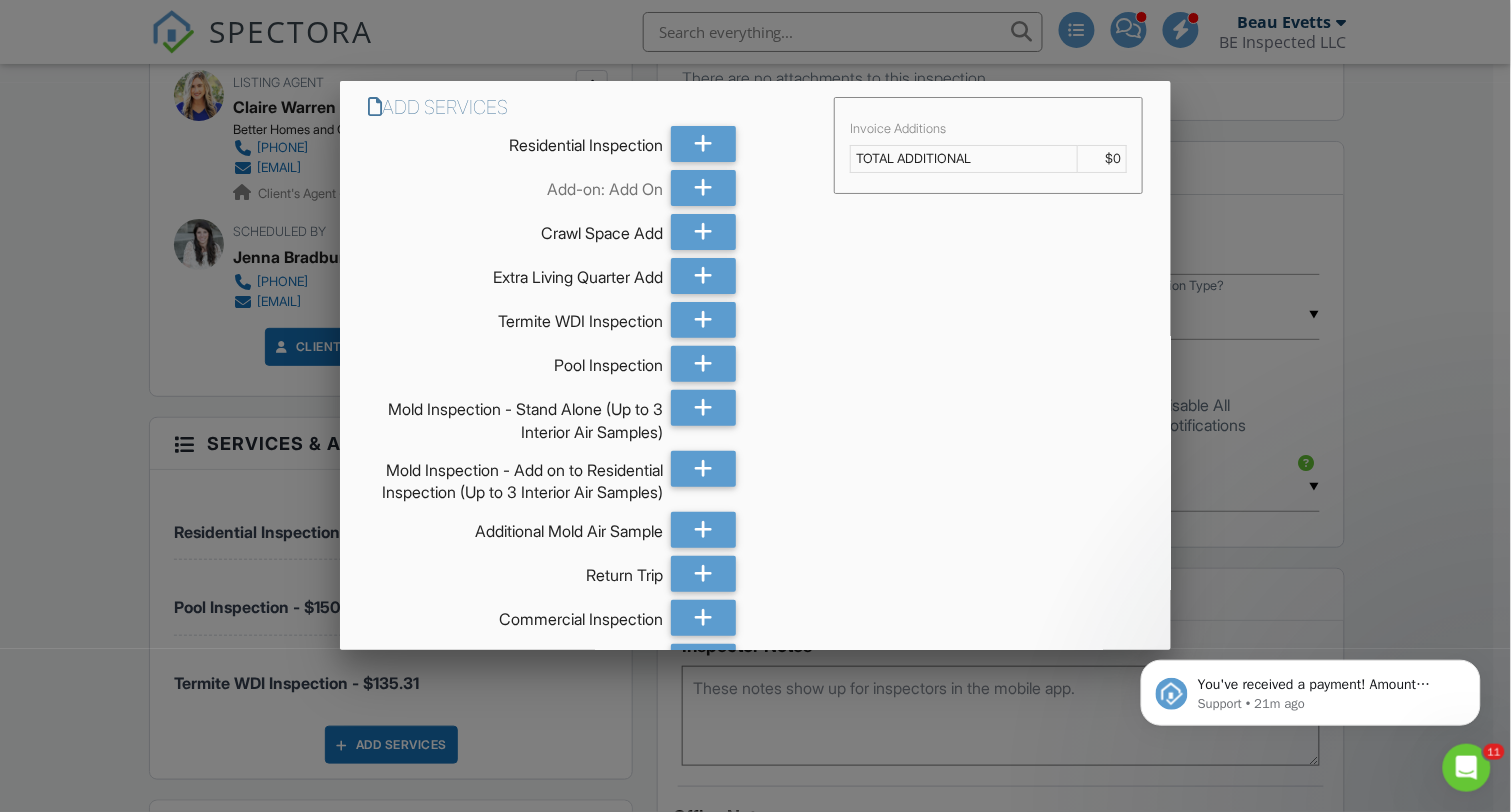 scroll, scrollTop: 149, scrollLeft: 0, axis: vertical 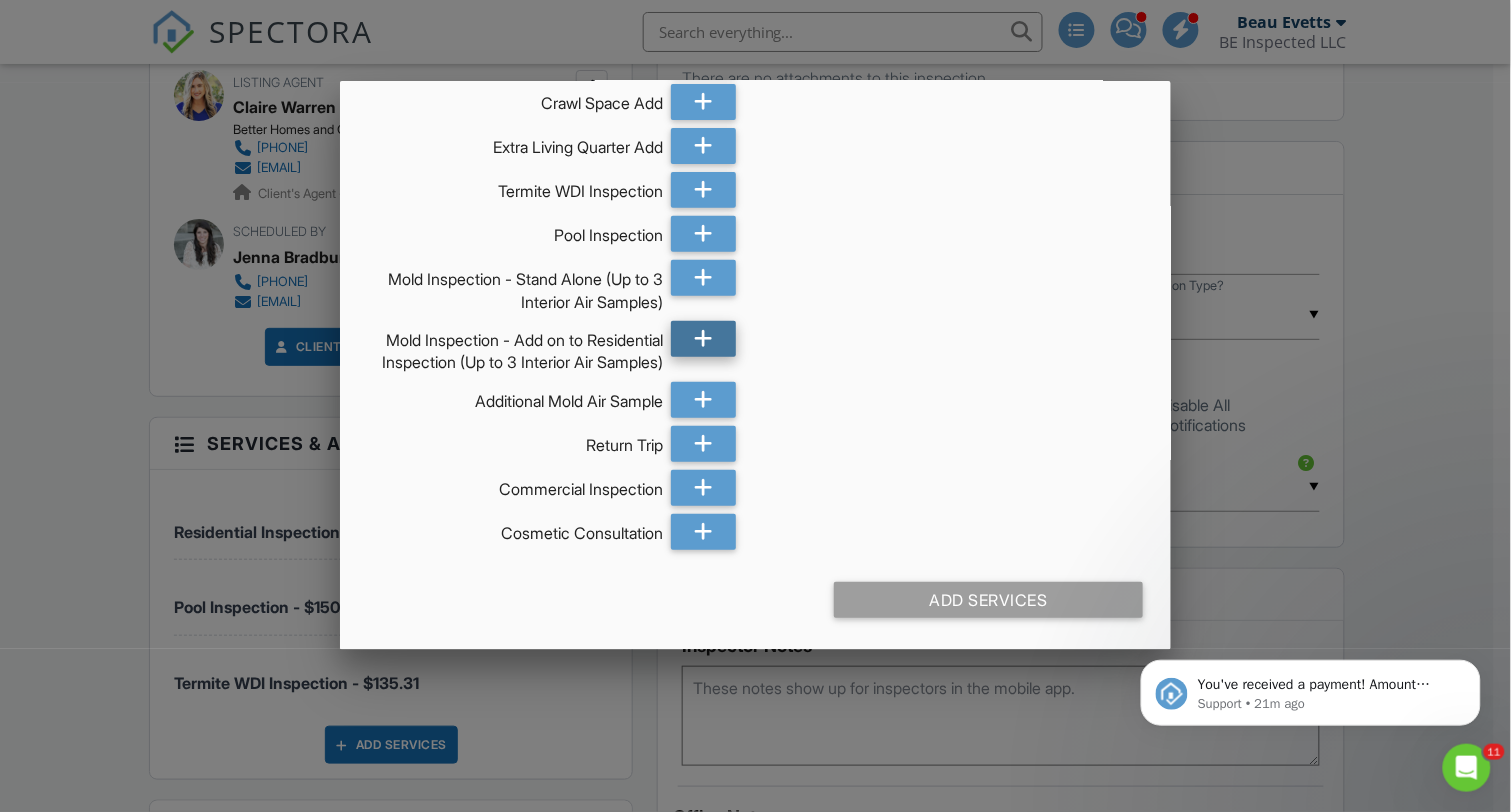 click at bounding box center [704, 339] 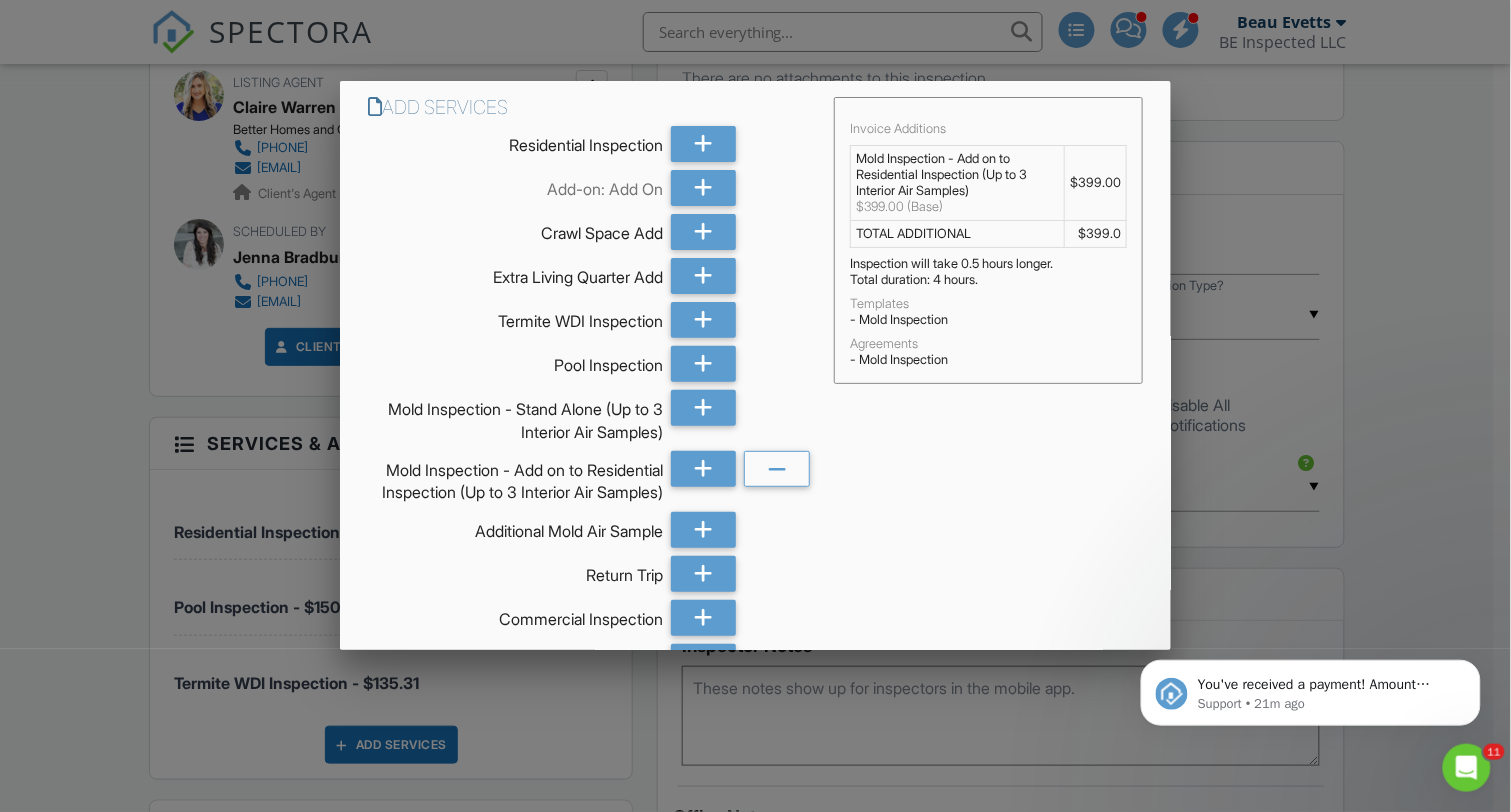scroll, scrollTop: 149, scrollLeft: 0, axis: vertical 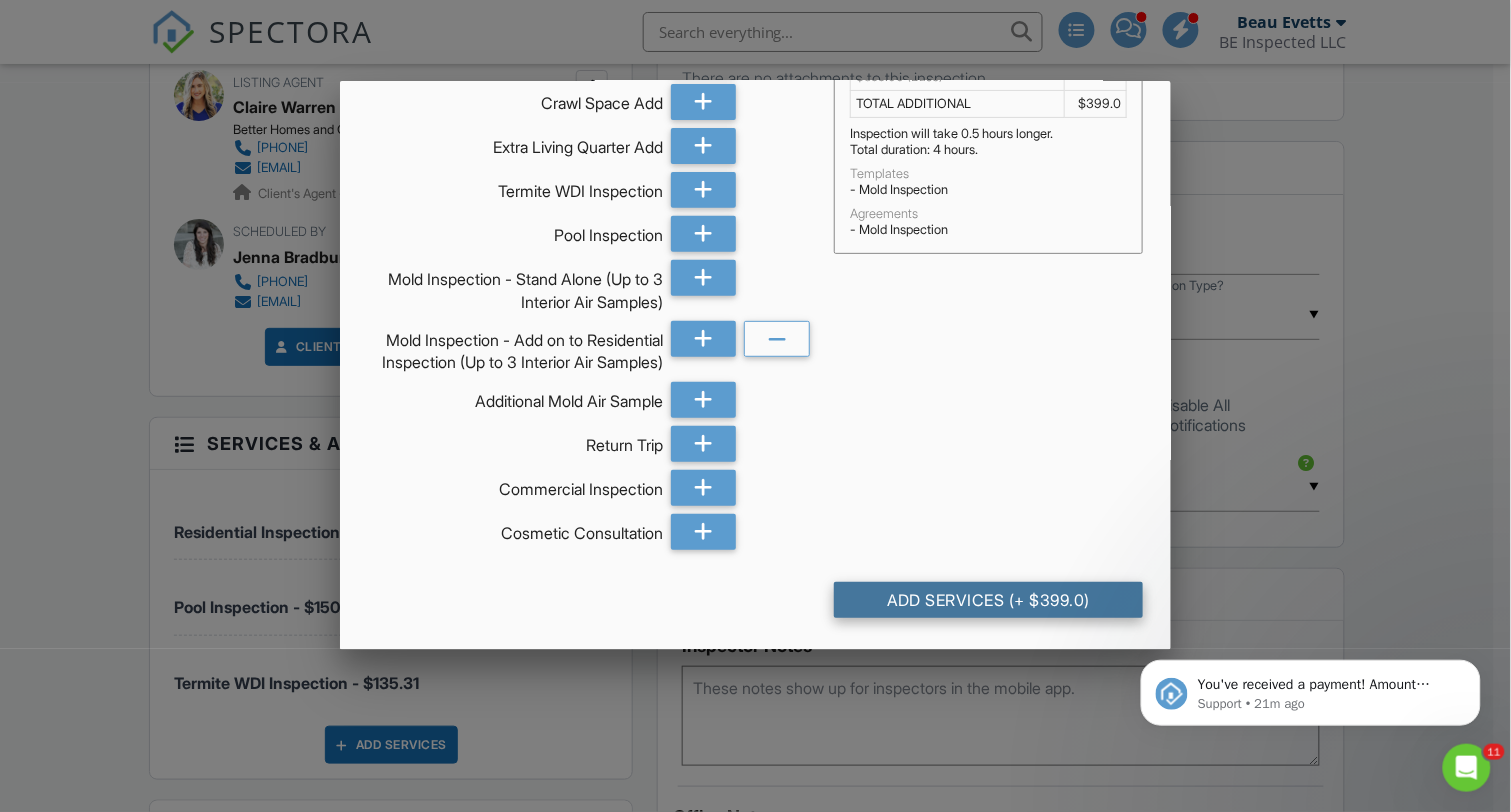 click on "Add Services
(+ $399.0)" at bounding box center [988, 600] 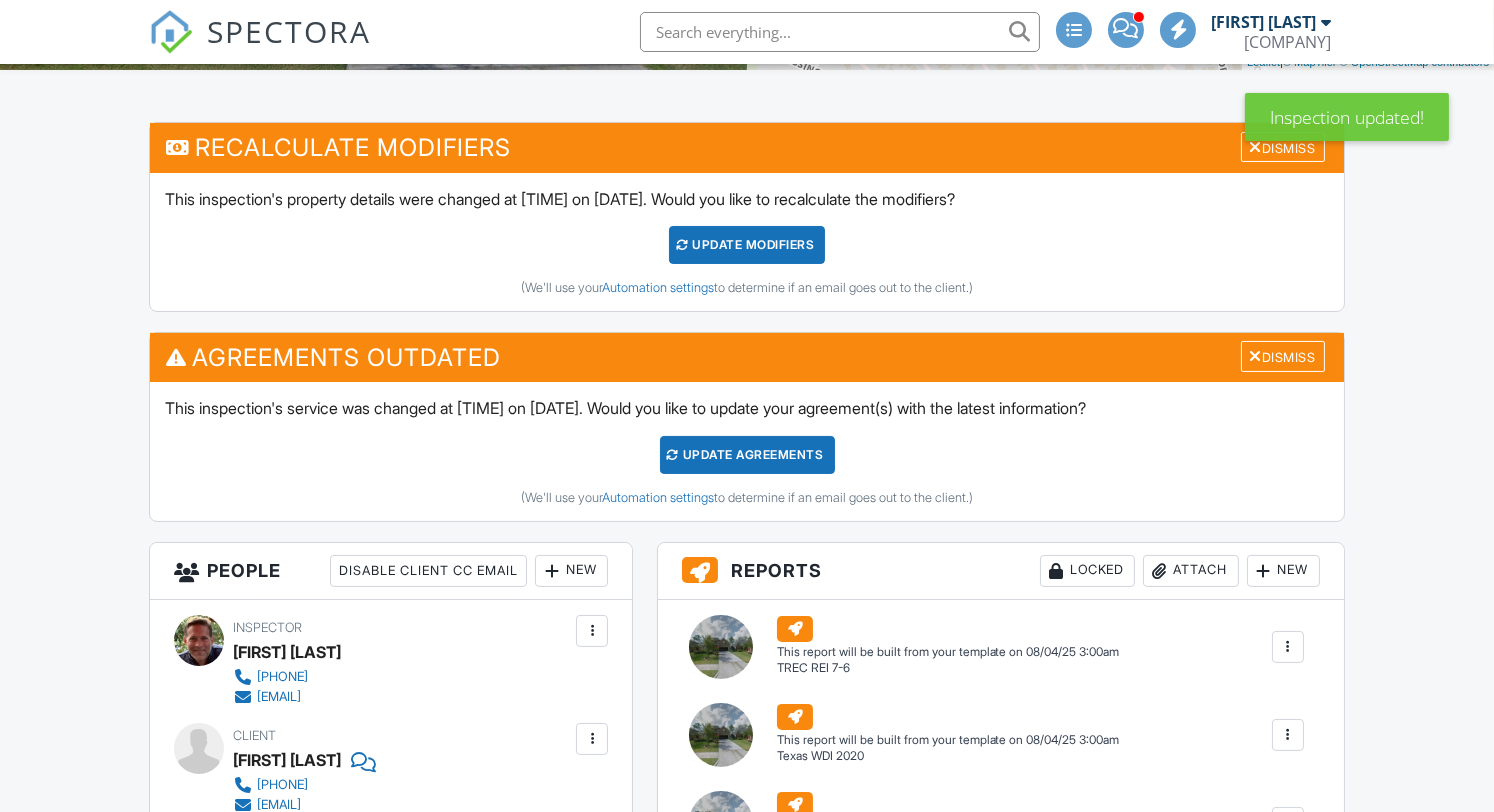 scroll, scrollTop: 0, scrollLeft: 0, axis: both 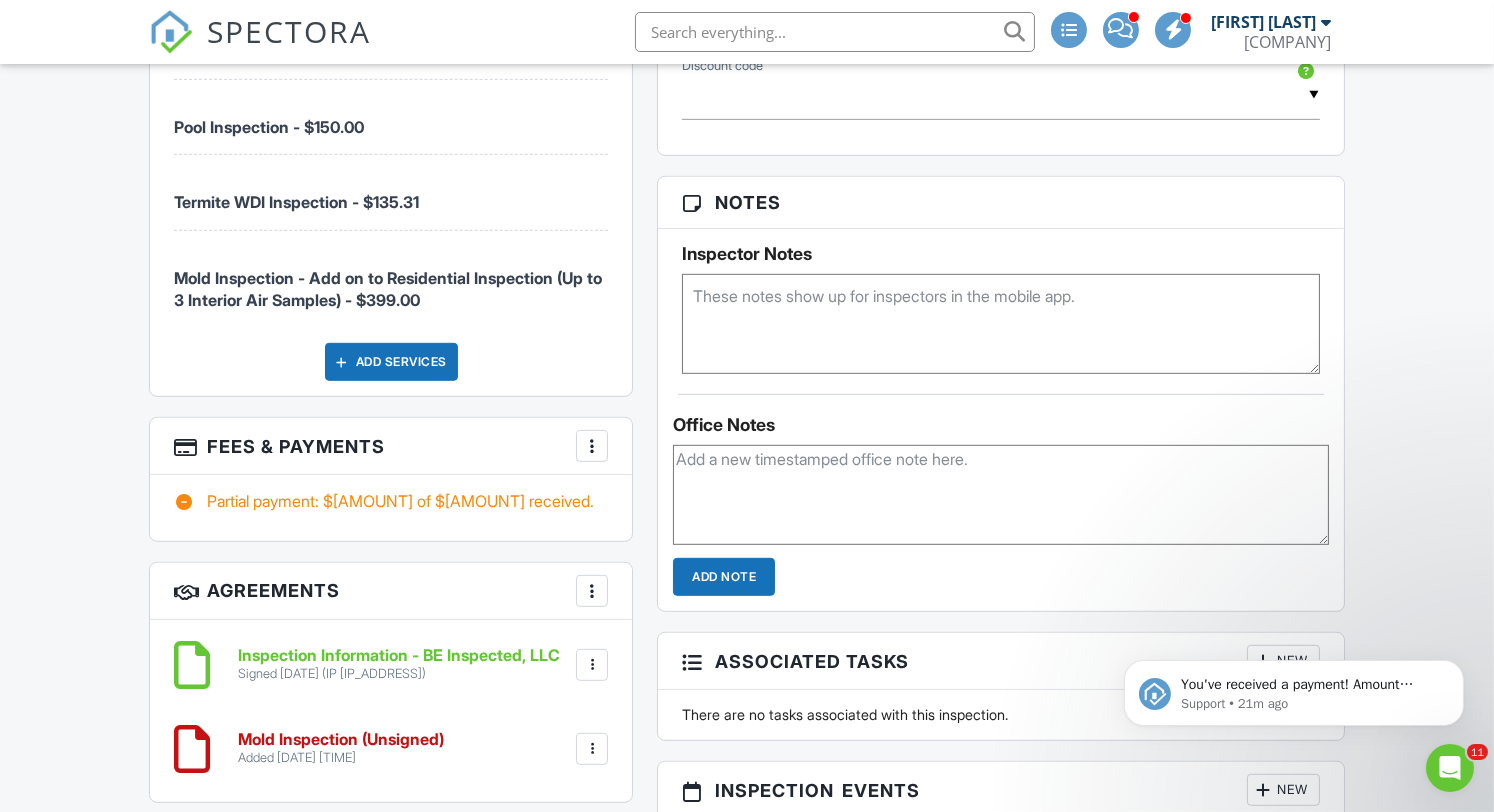 click at bounding box center (592, 446) 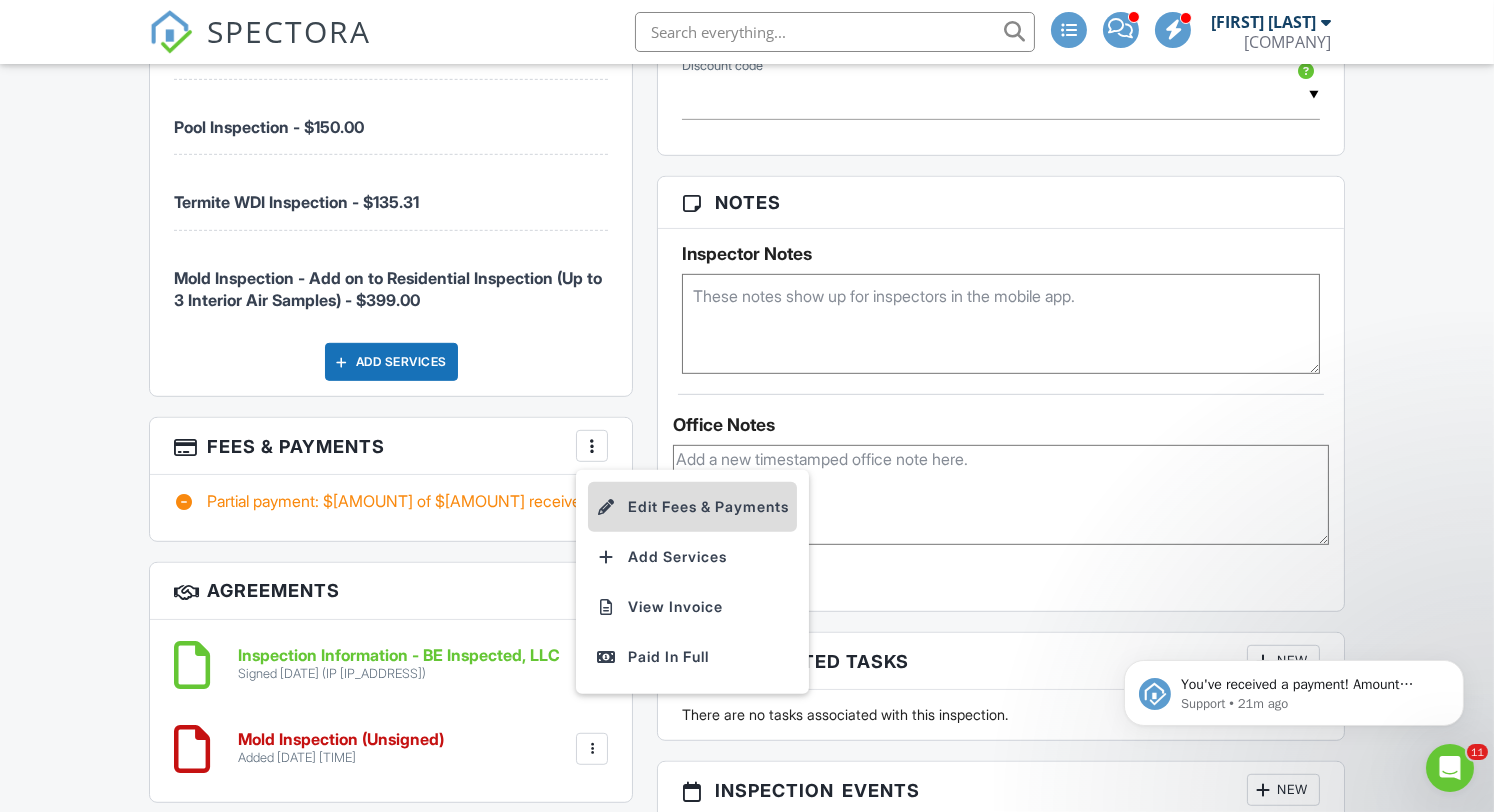 click at bounding box center [606, 507] 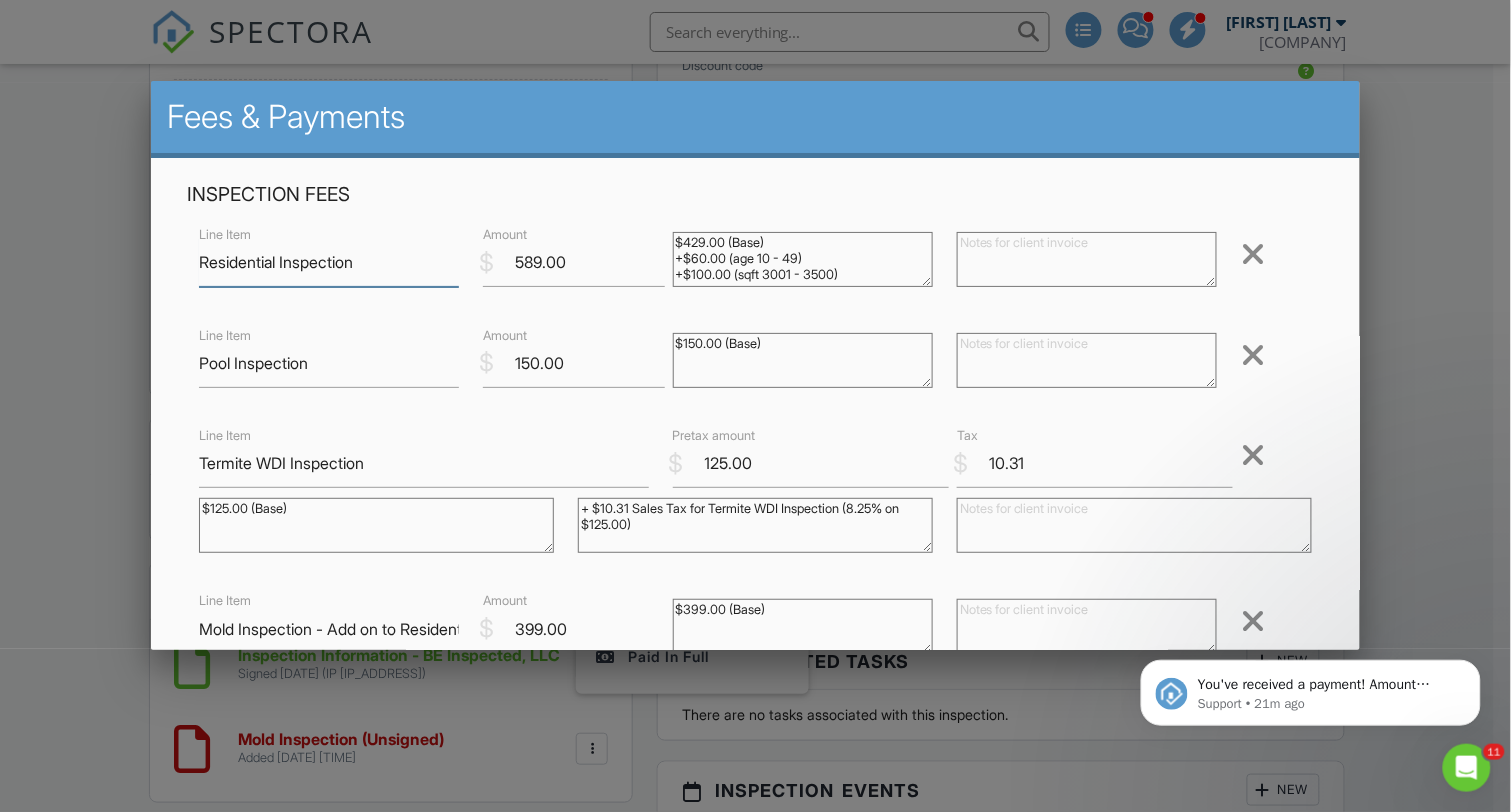 scroll, scrollTop: 220, scrollLeft: 0, axis: vertical 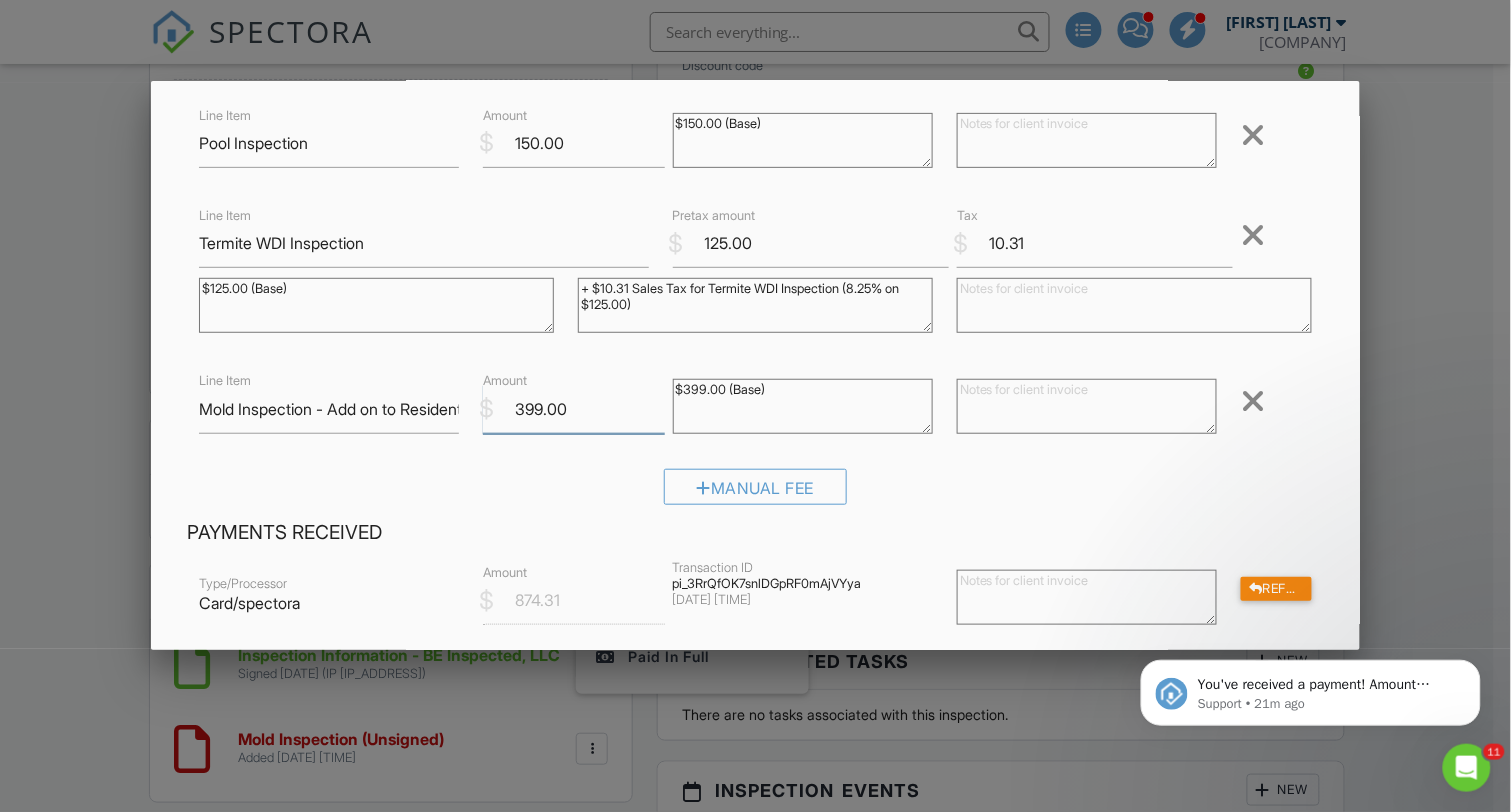 click on "399.00" at bounding box center (573, 409) 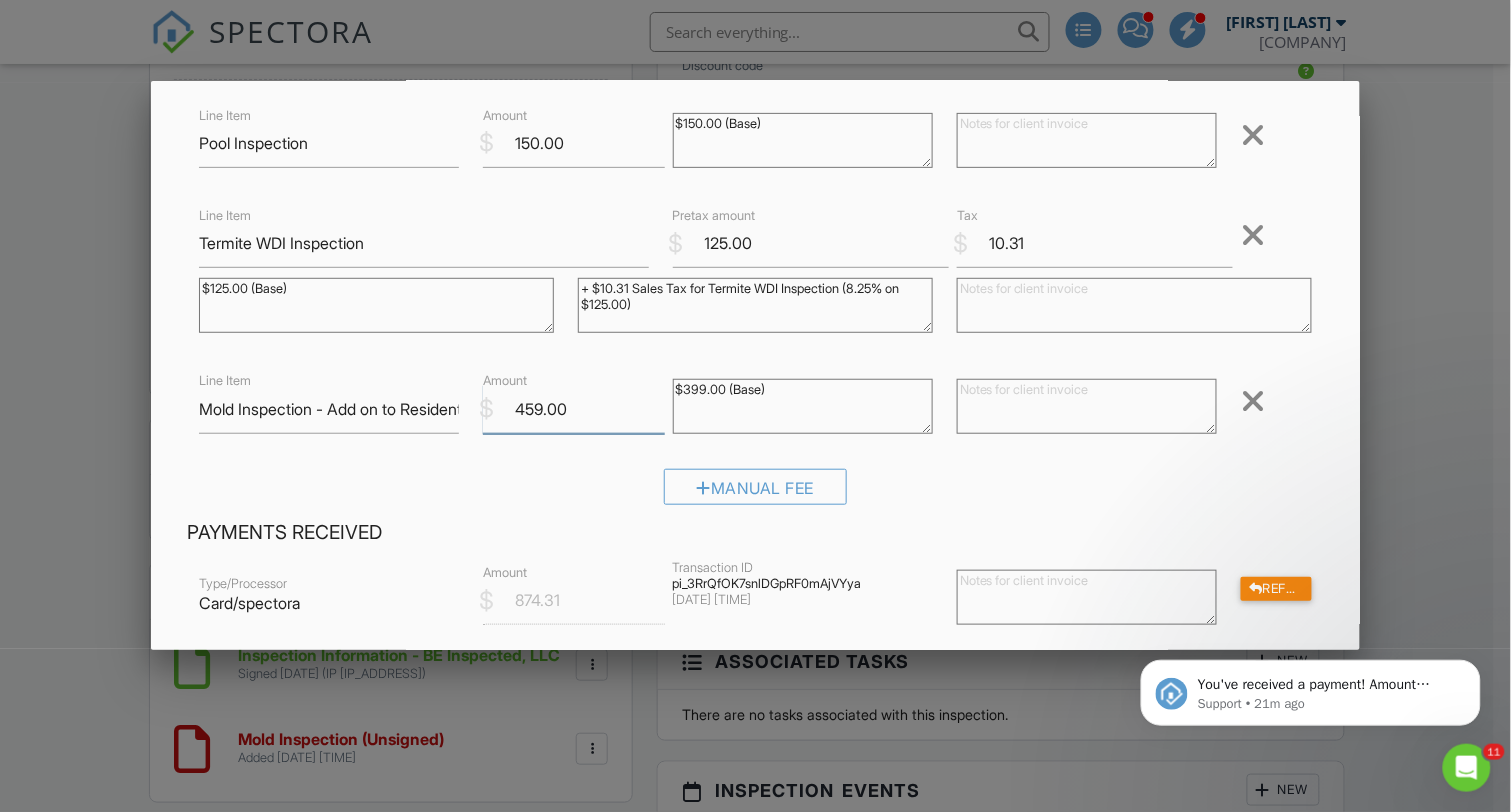 scroll, scrollTop: 649, scrollLeft: 0, axis: vertical 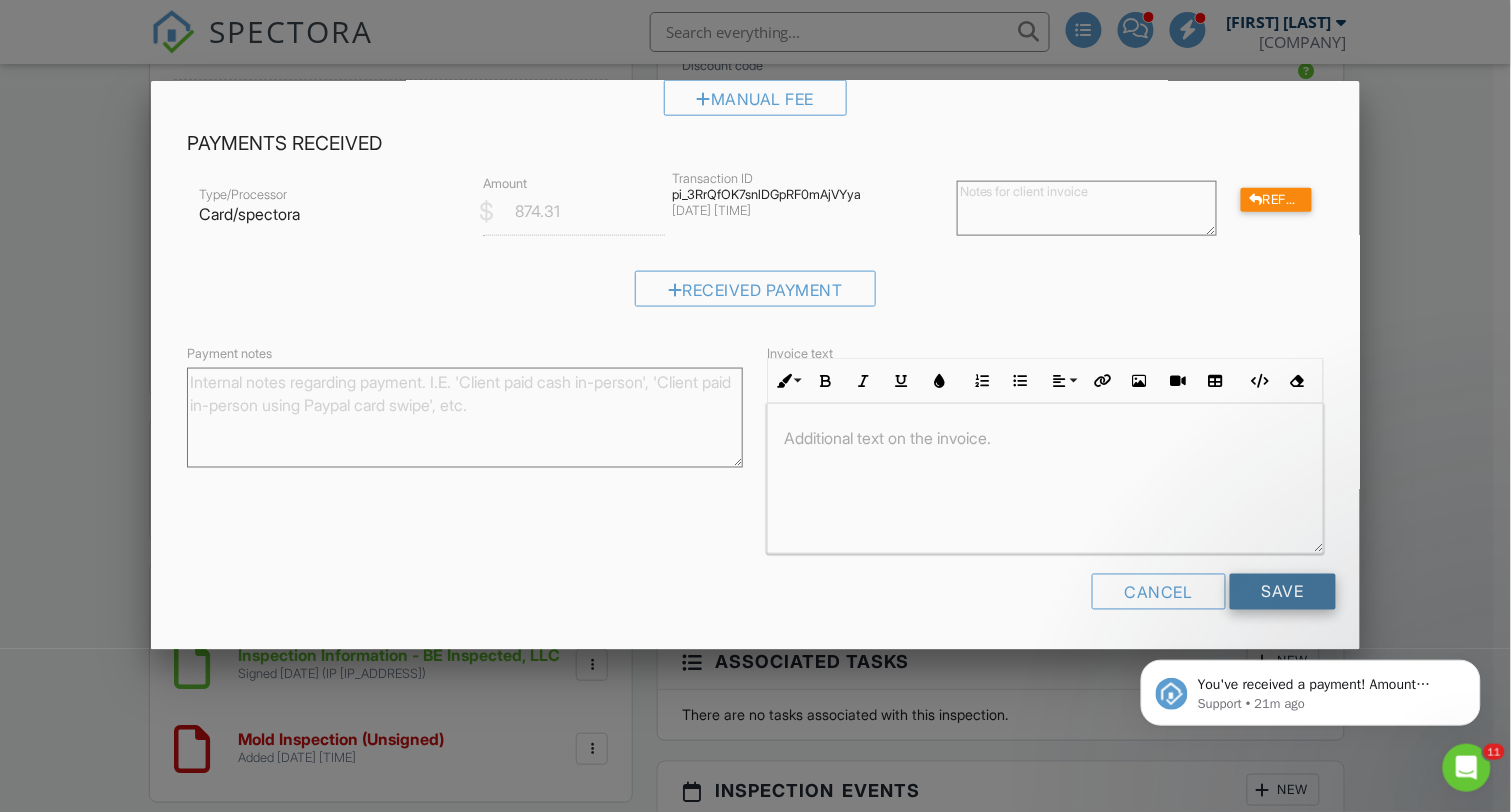 type on "459.00" 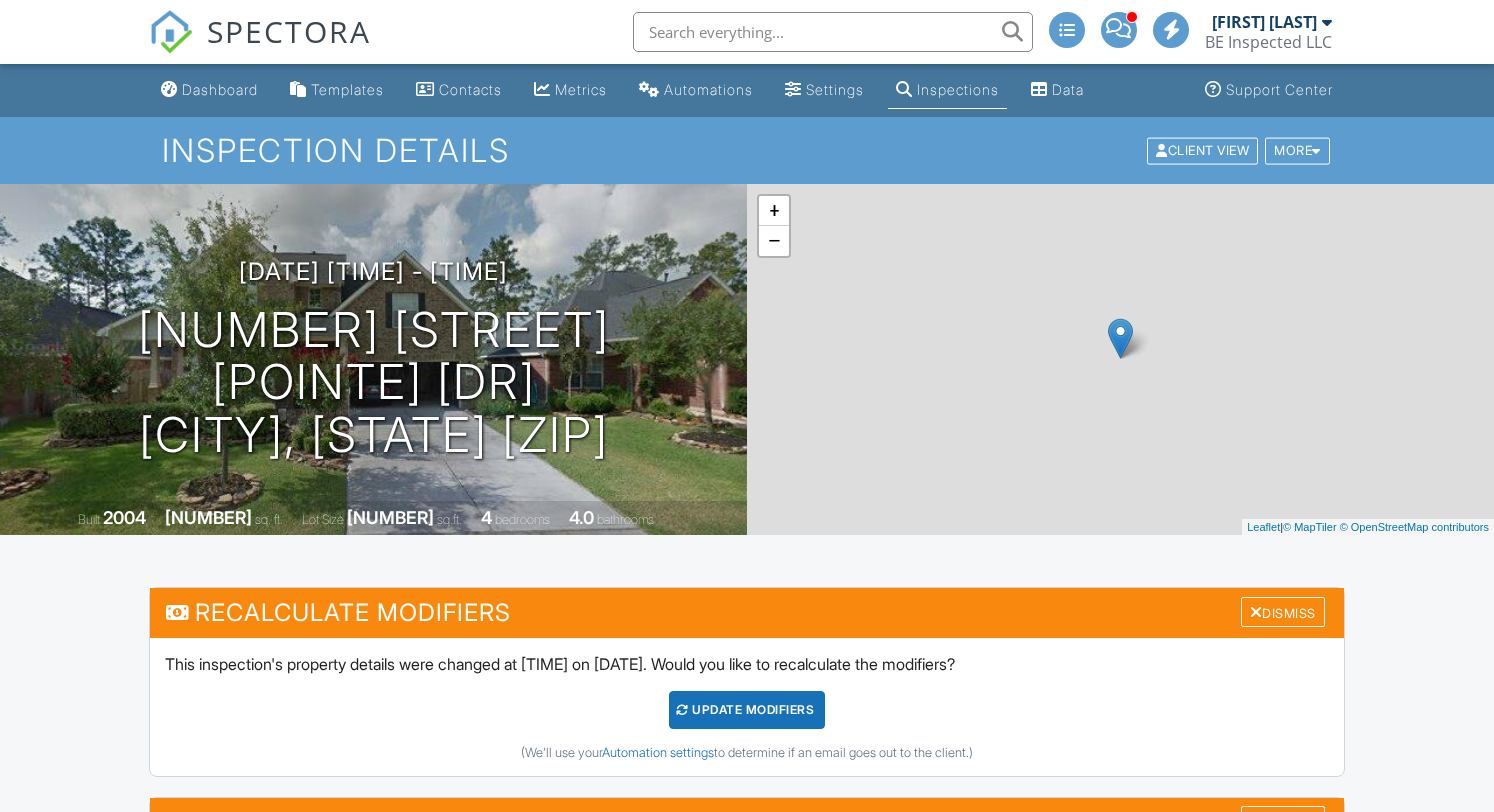 scroll, scrollTop: 0, scrollLeft: 0, axis: both 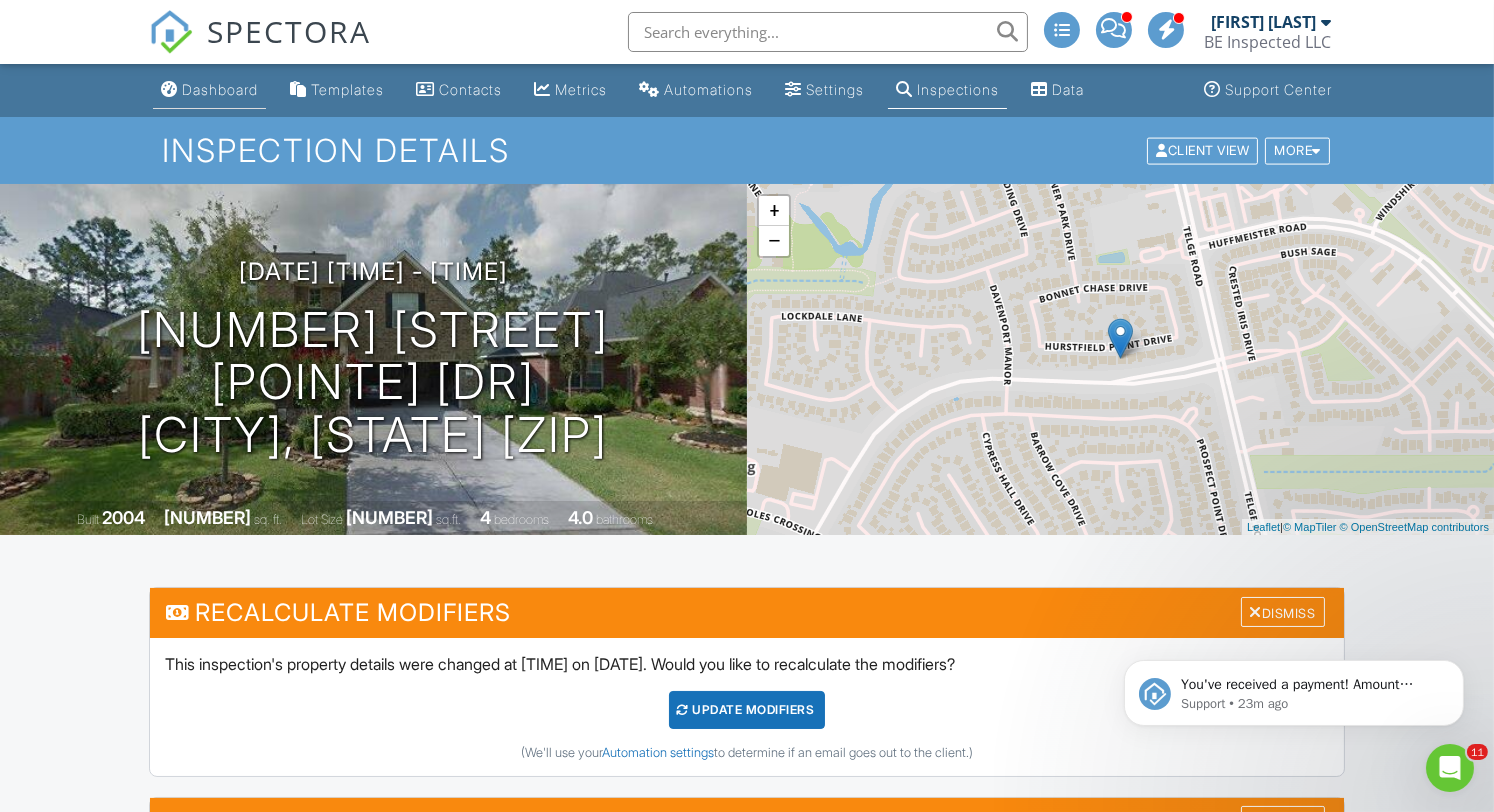 click on "Dashboard" at bounding box center [209, 90] 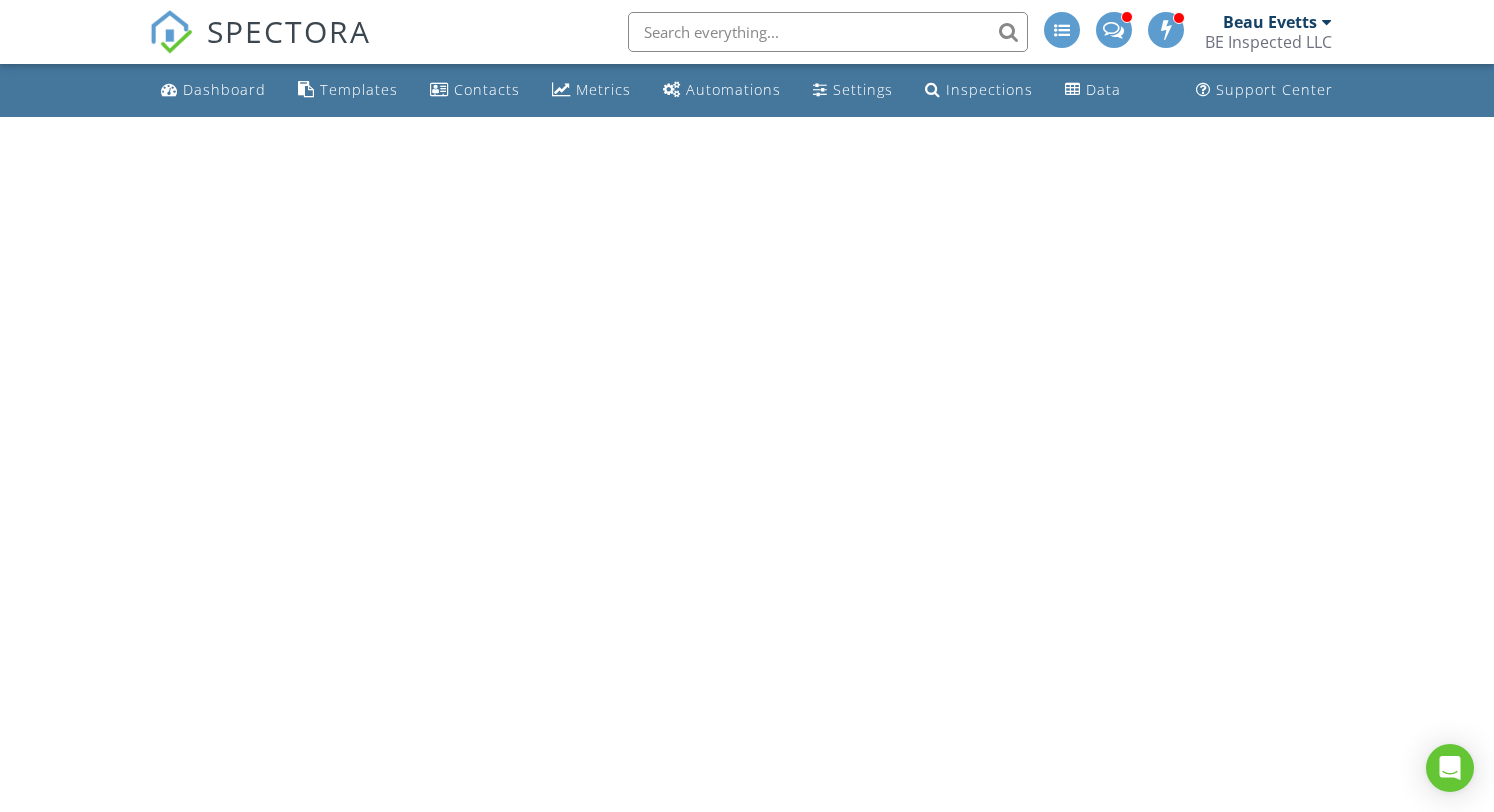 scroll, scrollTop: 0, scrollLeft: 0, axis: both 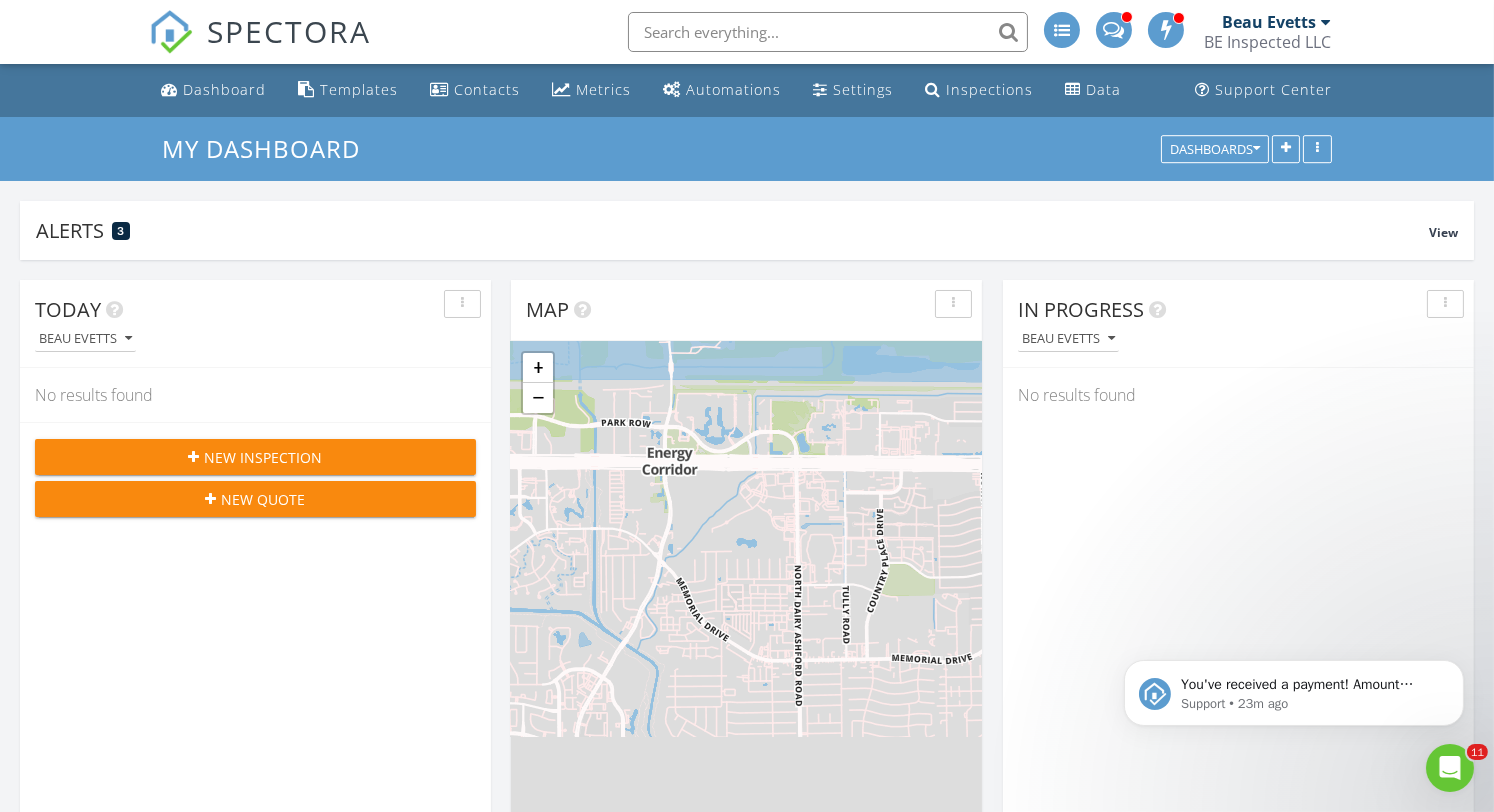 click on "New Inspection" at bounding box center (264, 457) 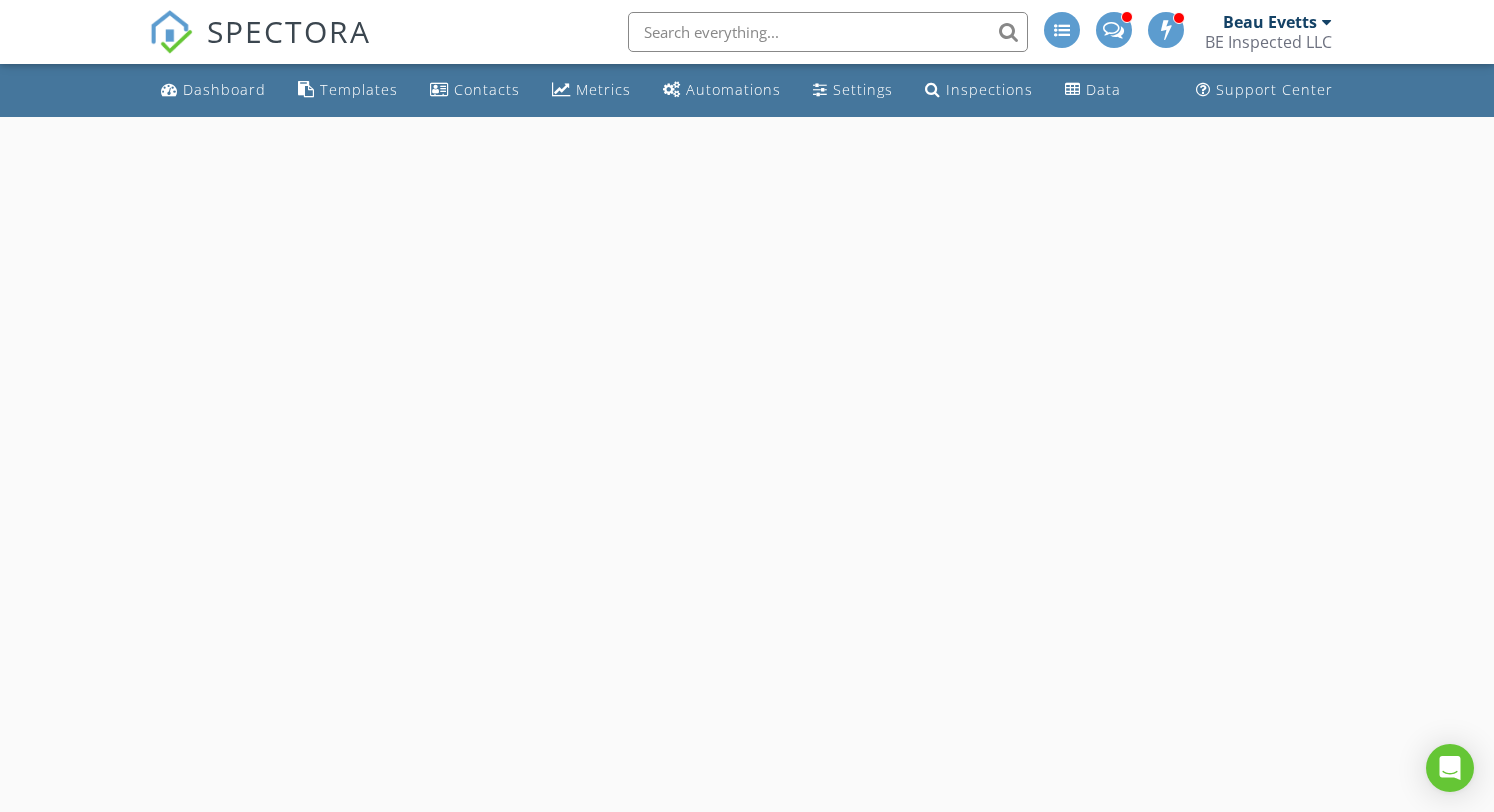 scroll, scrollTop: 0, scrollLeft: 0, axis: both 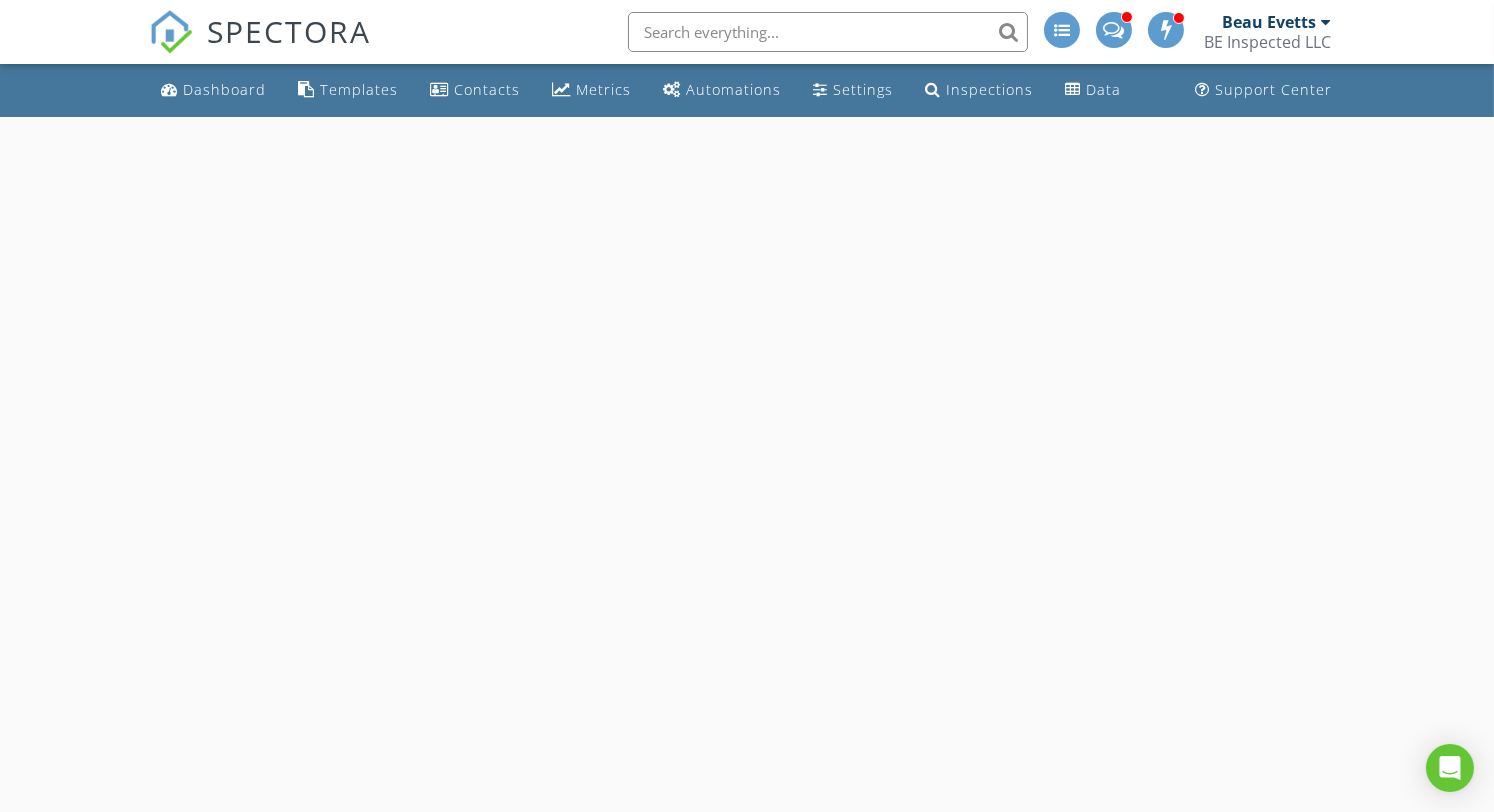 select on "7" 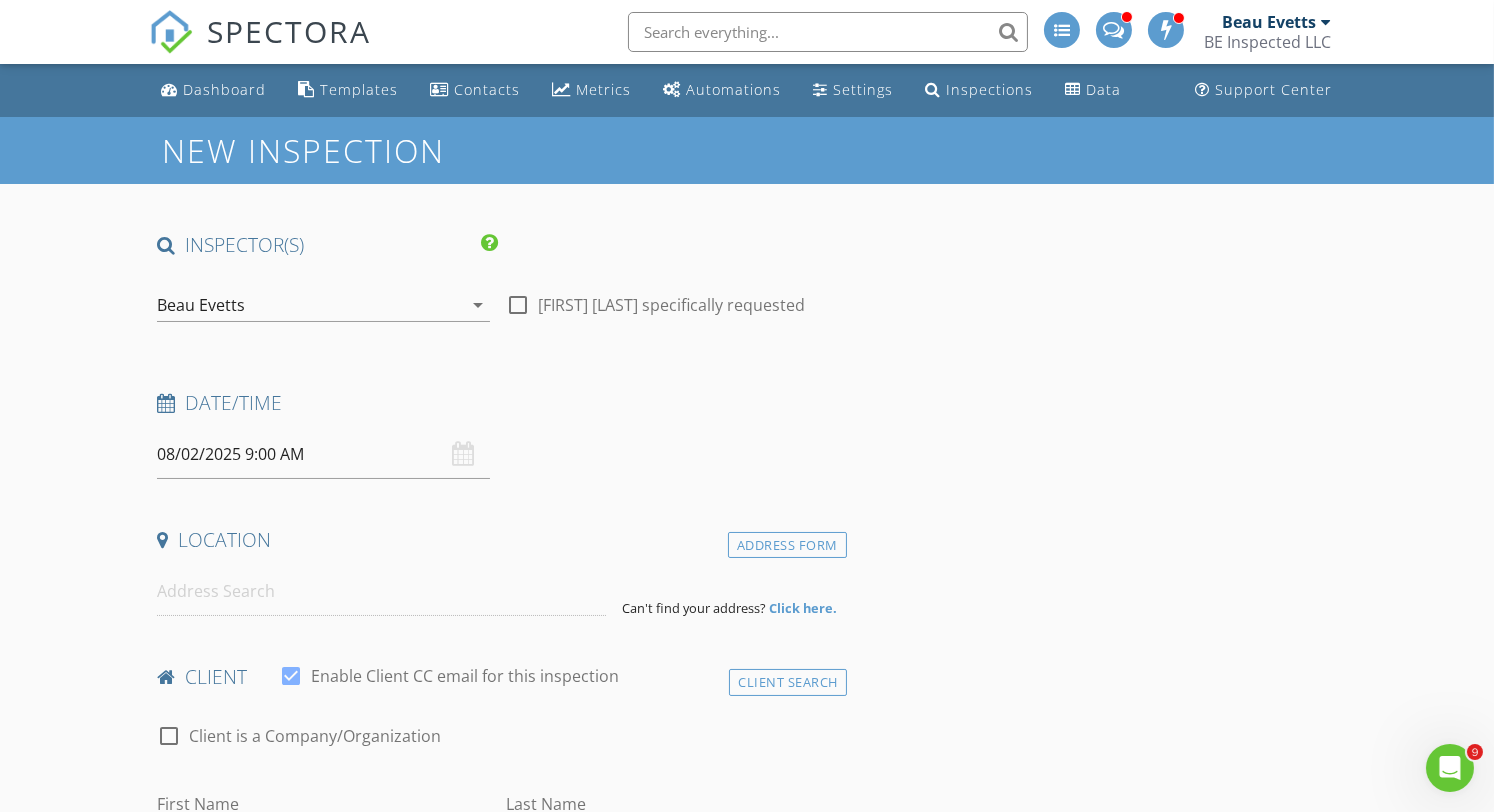 scroll, scrollTop: 0, scrollLeft: 0, axis: both 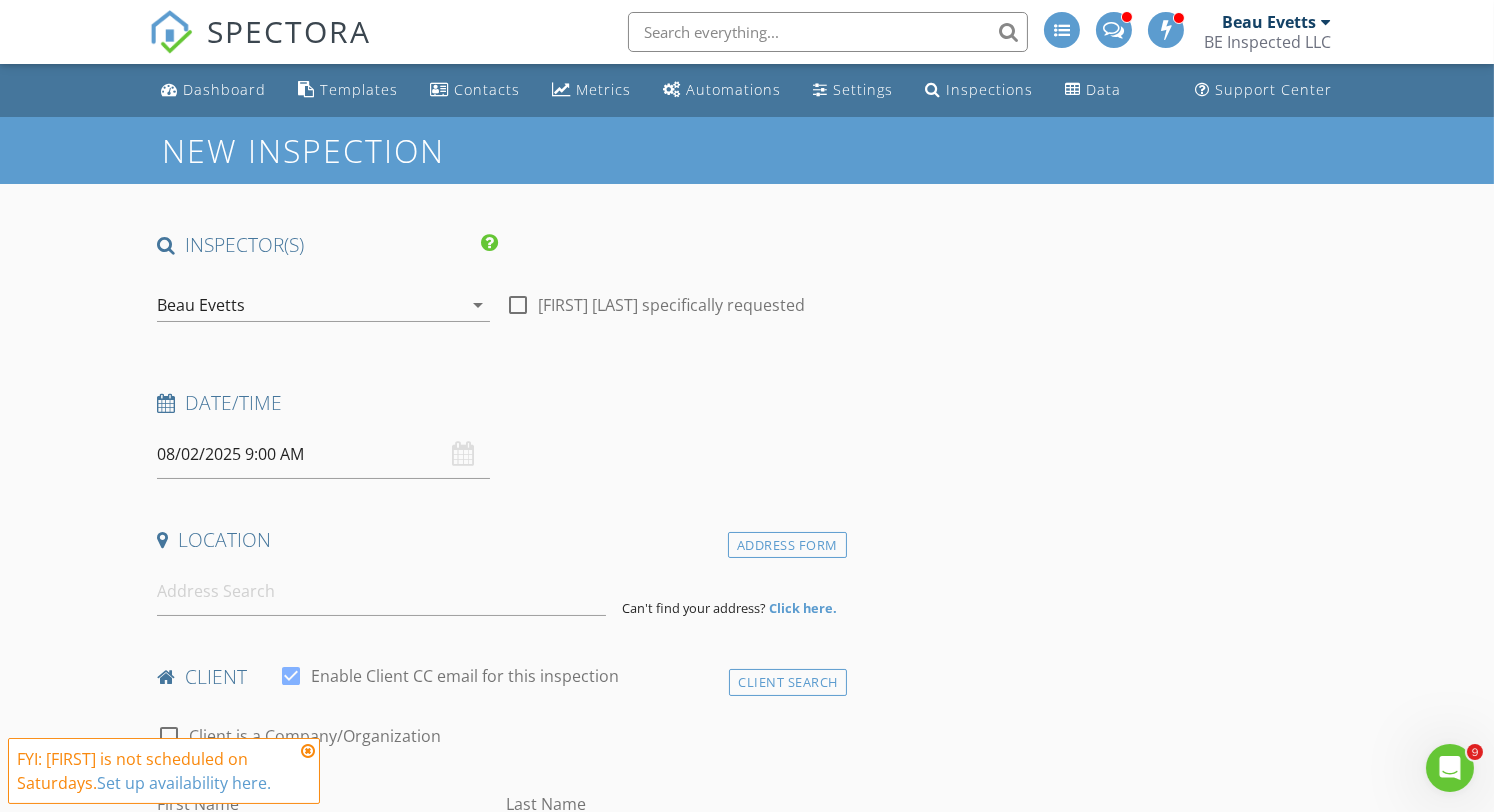 click on "08/02/2025 9:00 AM" at bounding box center (323, 454) 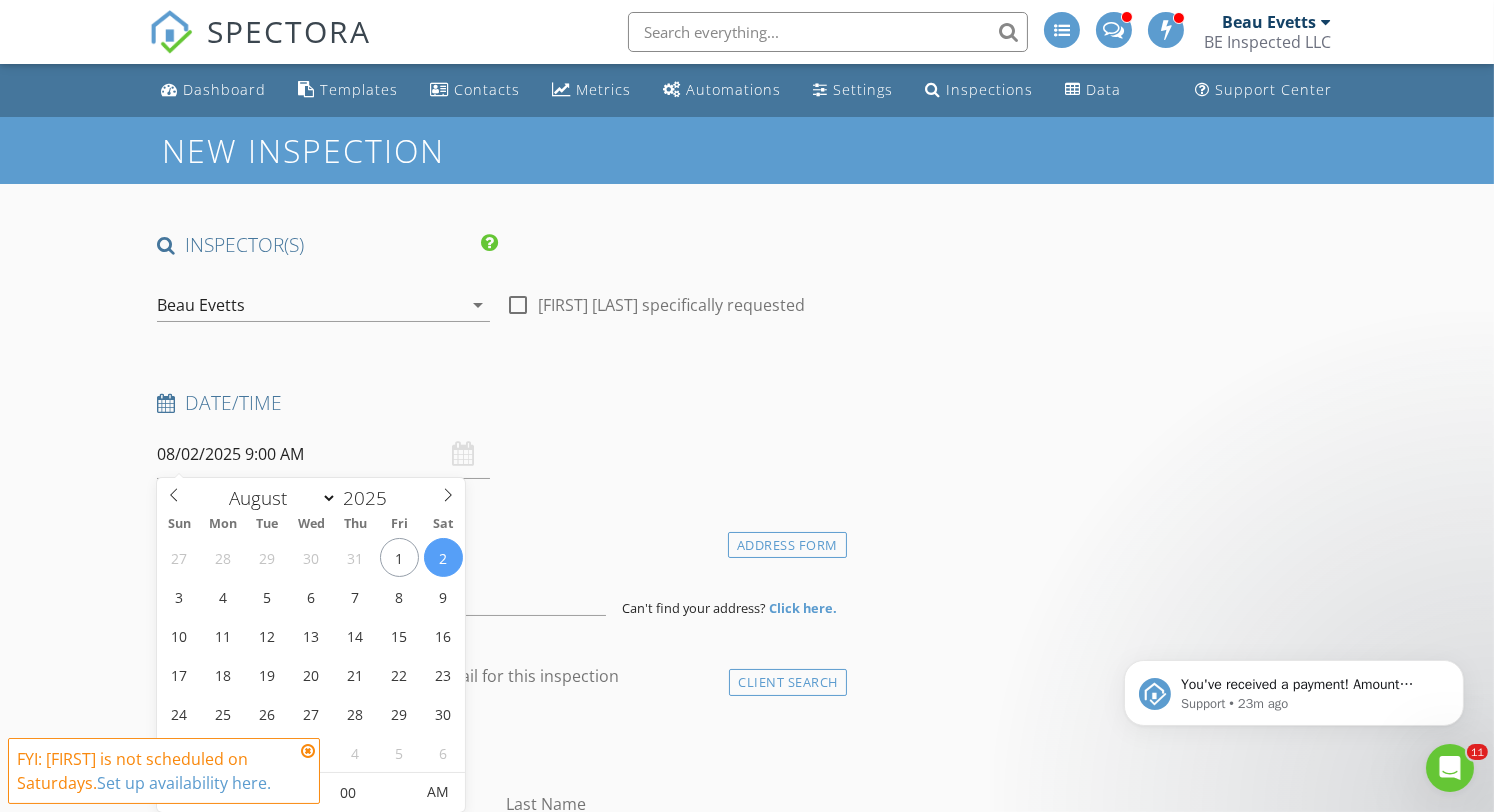 scroll, scrollTop: 0, scrollLeft: 0, axis: both 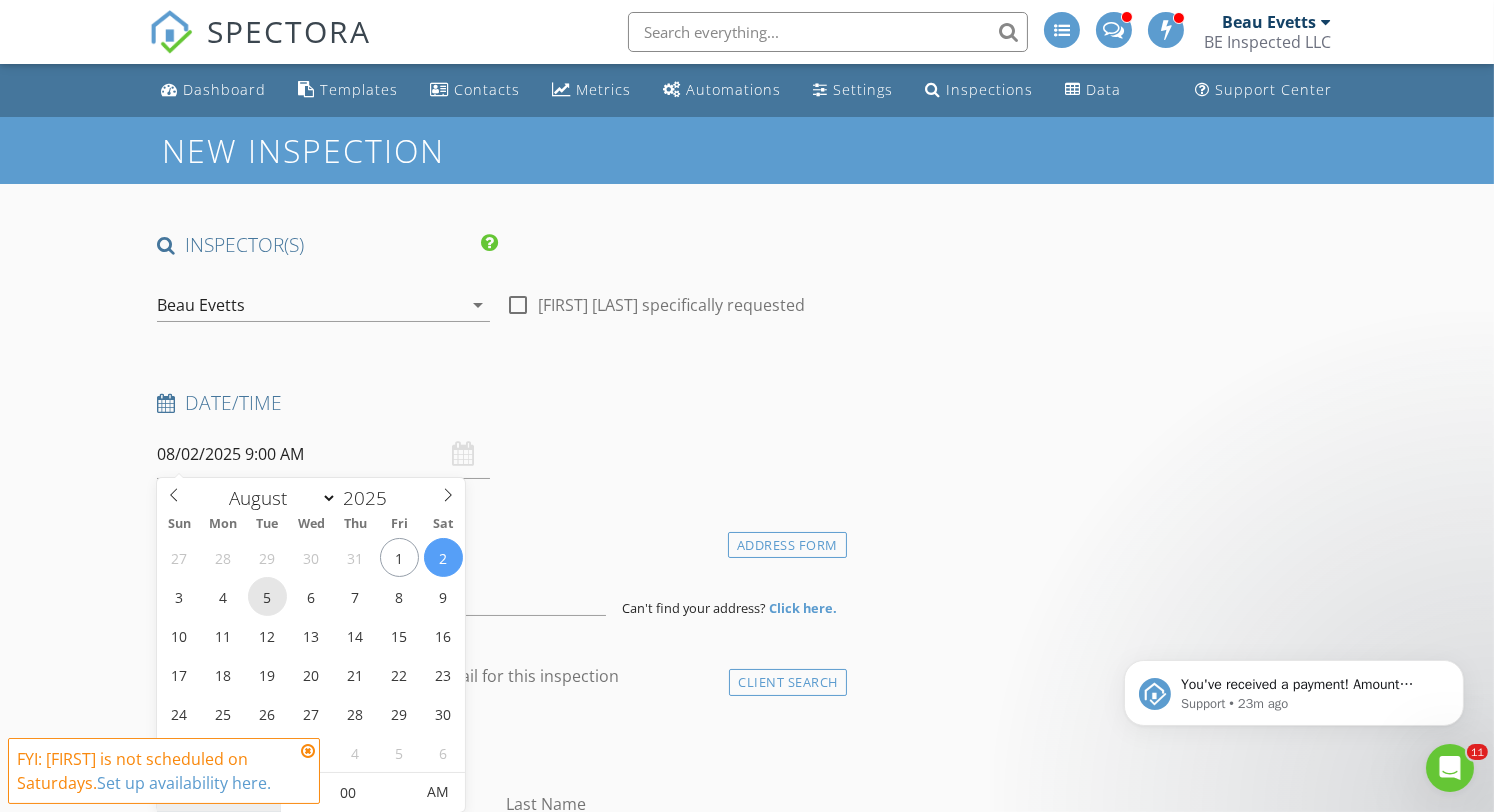 type on "08/05/2025 9:00 AM" 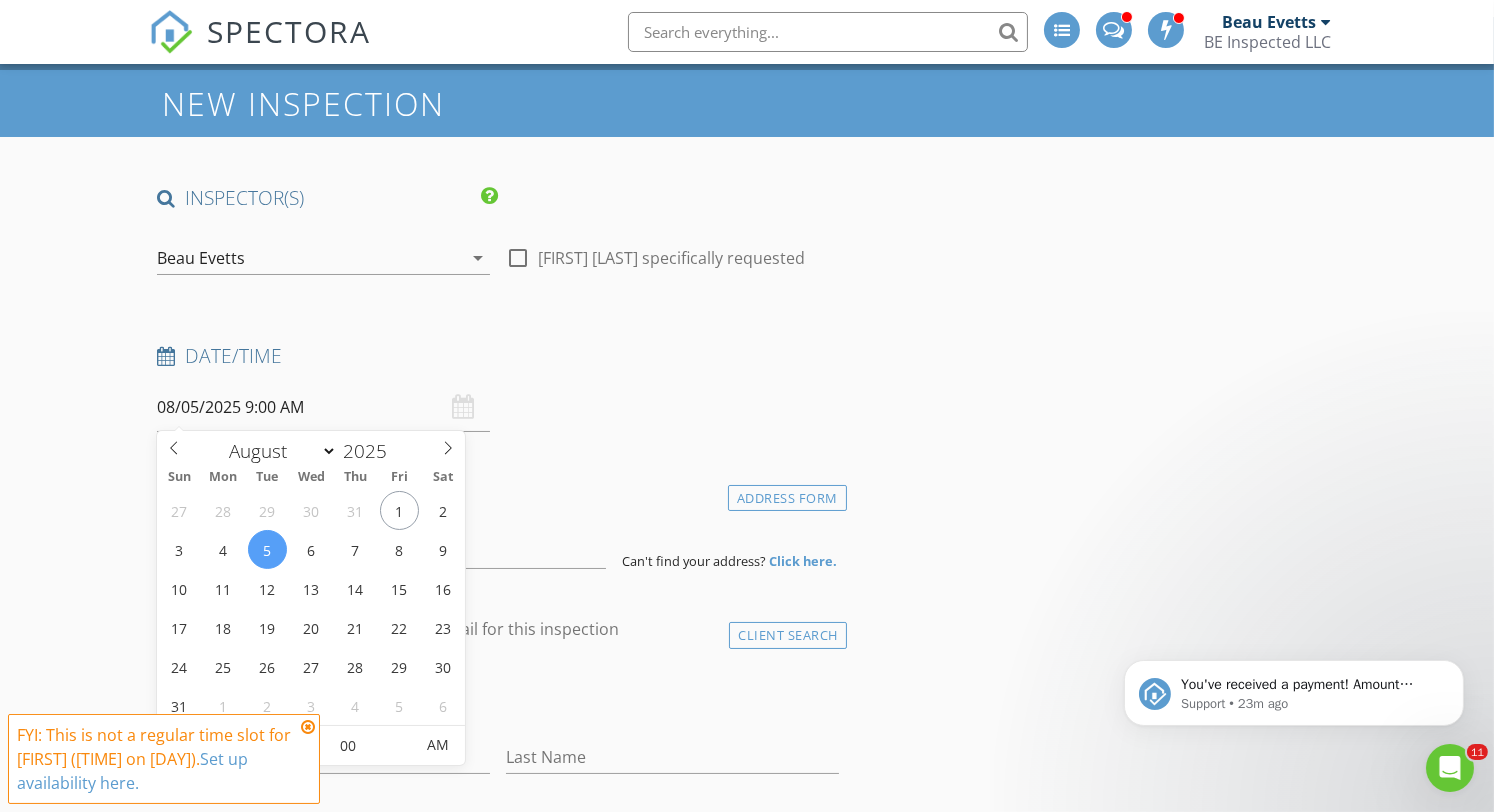 scroll, scrollTop: 203, scrollLeft: 0, axis: vertical 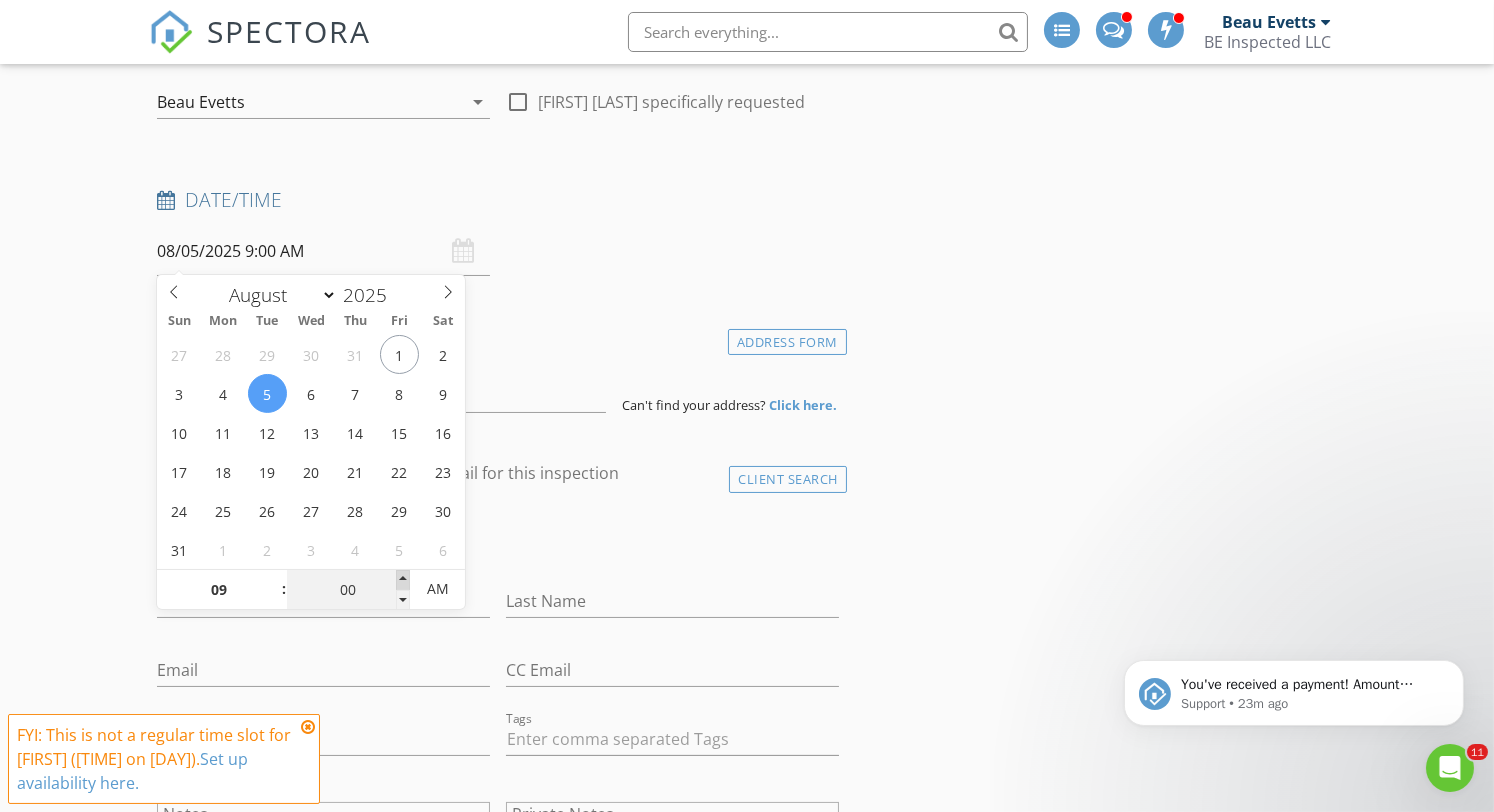 type on "05" 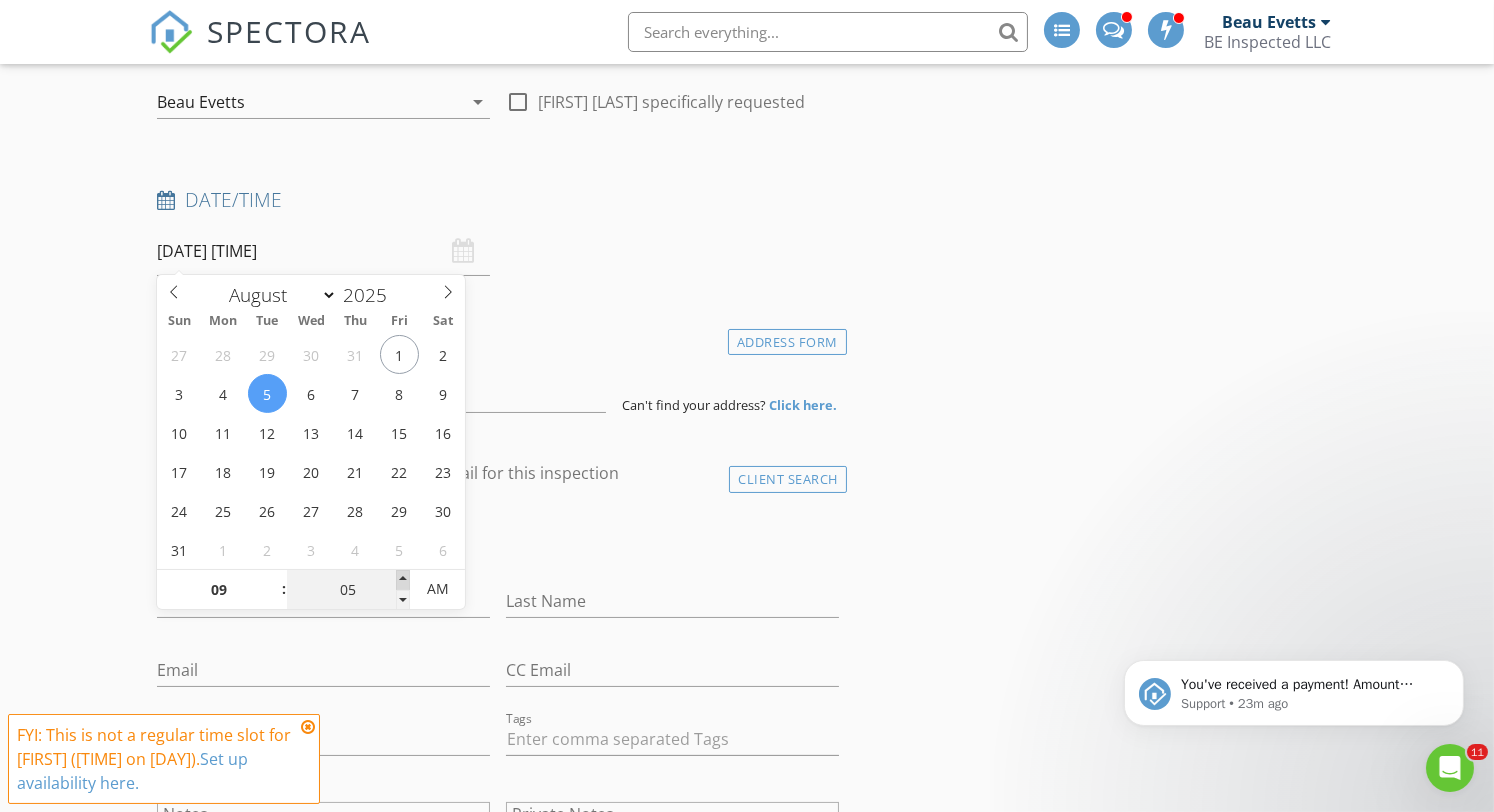 click at bounding box center (403, 580) 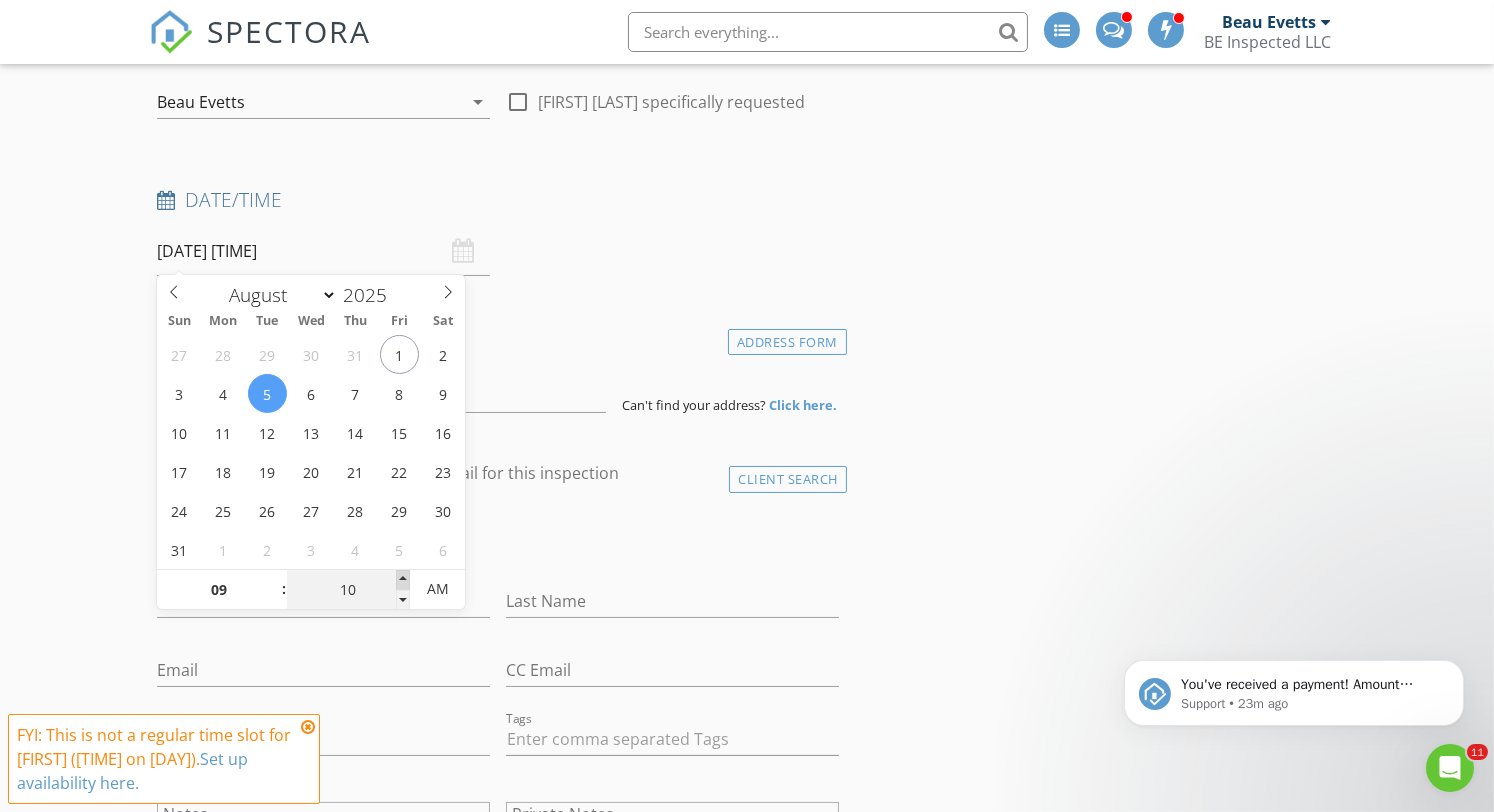 click at bounding box center [403, 580] 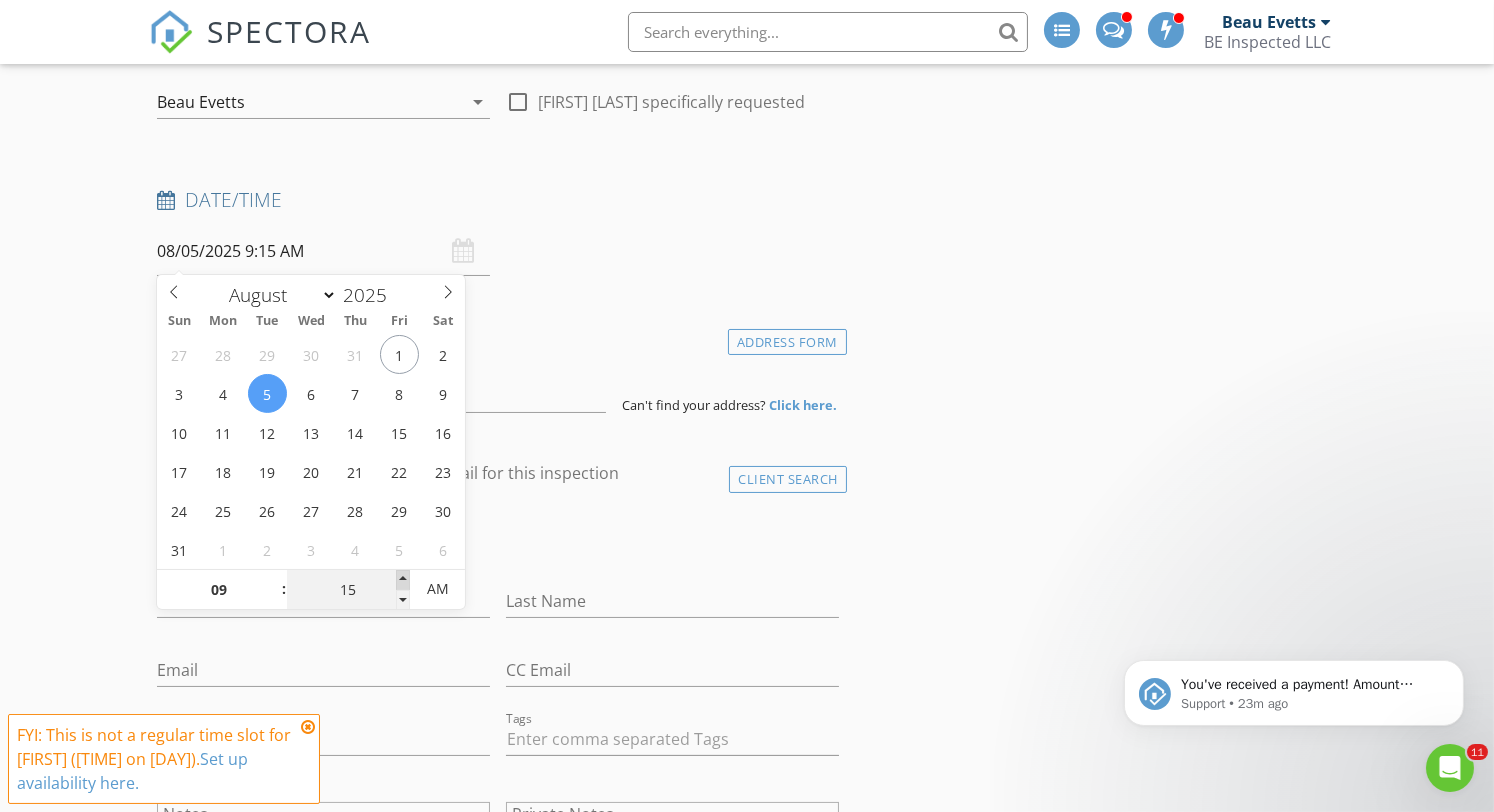 click at bounding box center (403, 580) 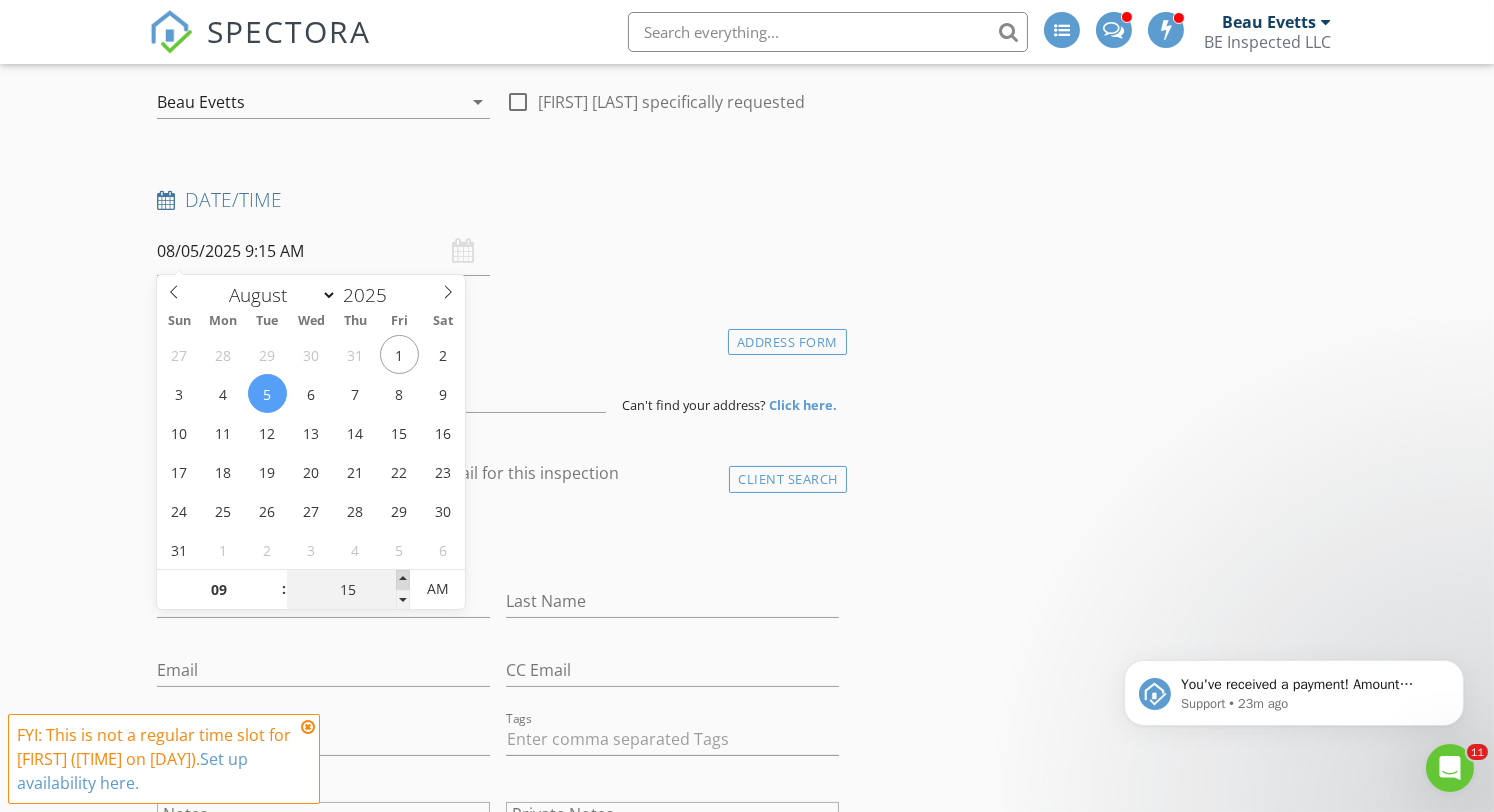 type on "20" 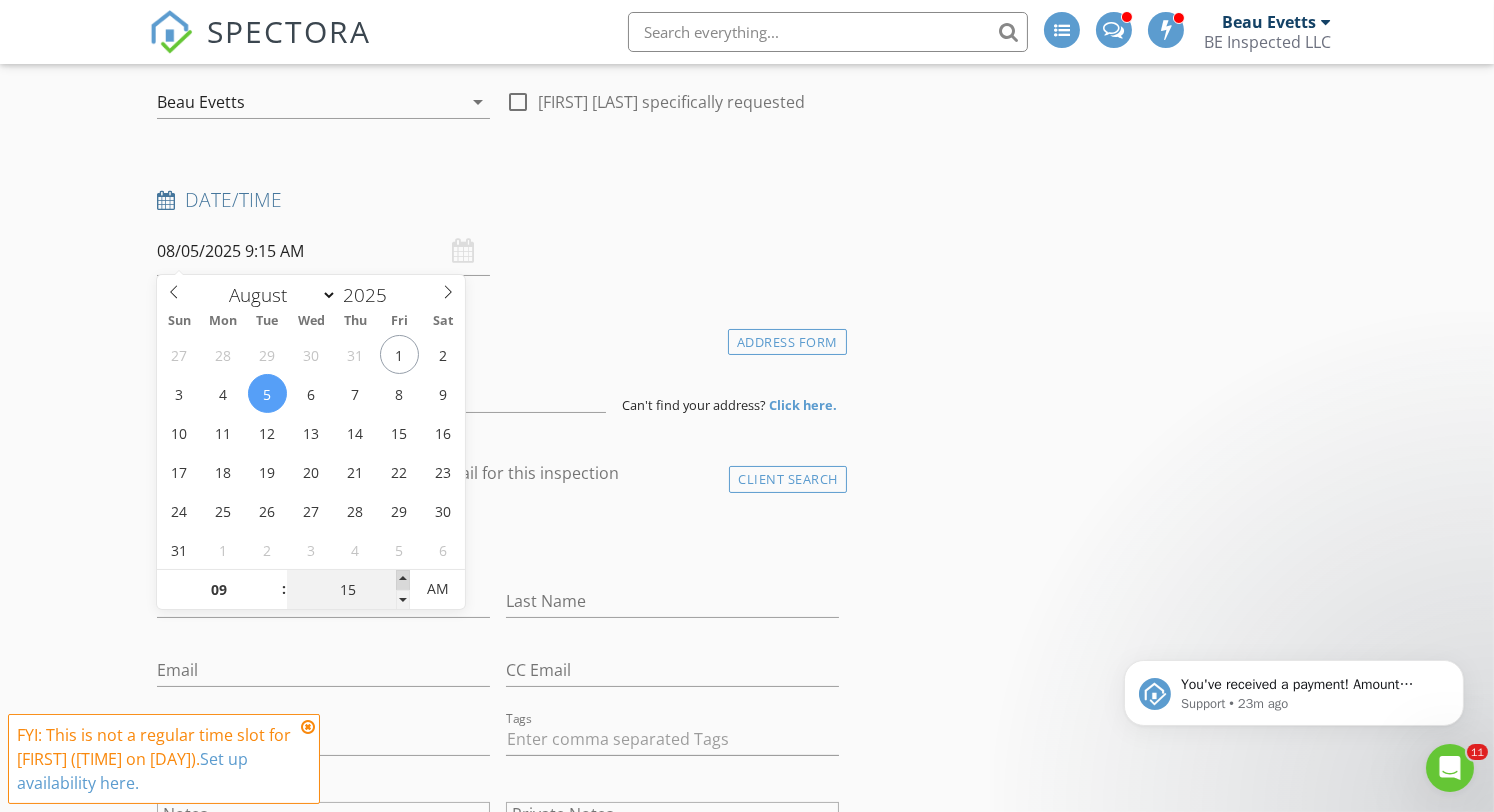 type on "08/05/2025 9:20 AM" 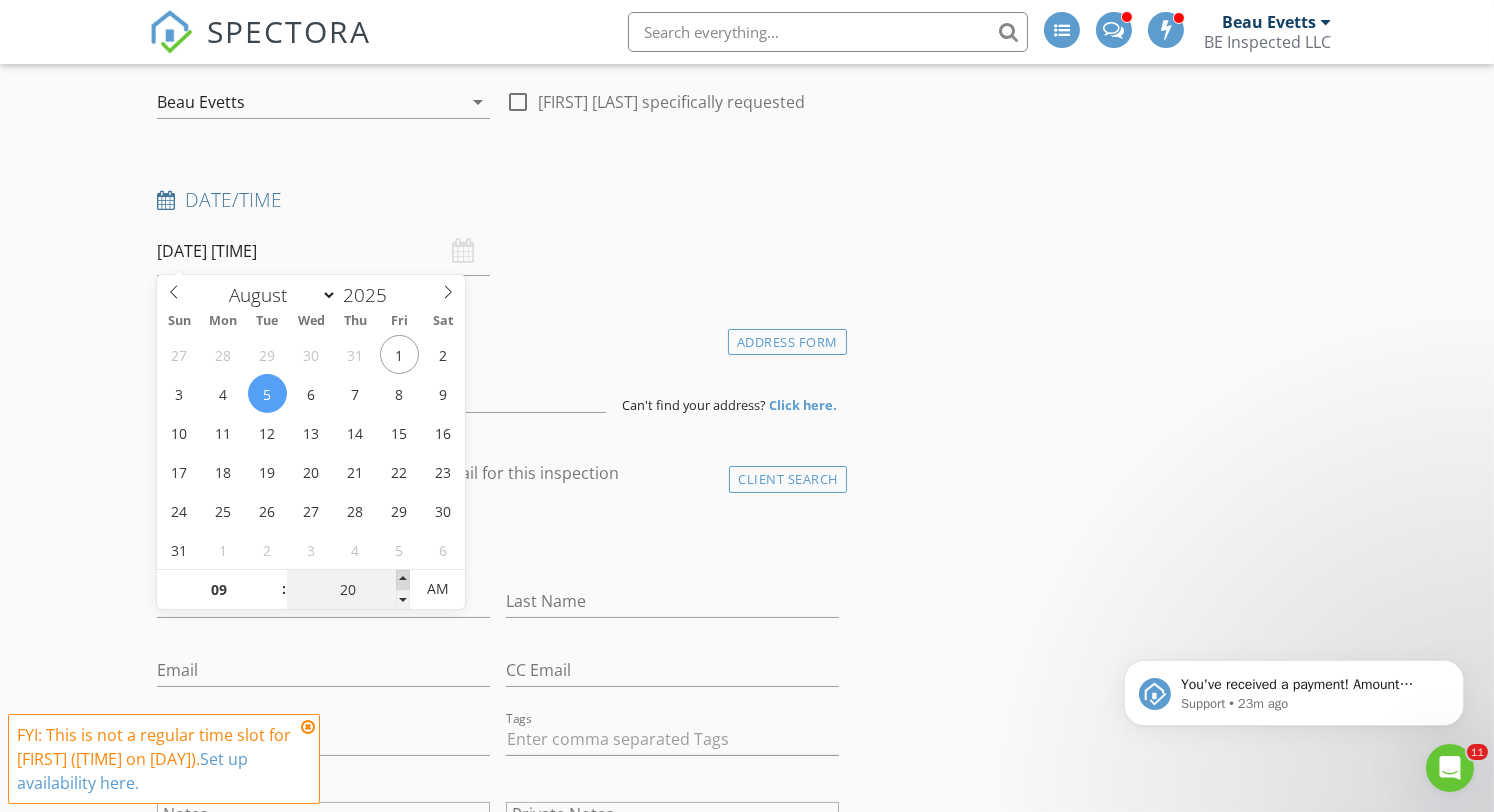 click at bounding box center (403, 580) 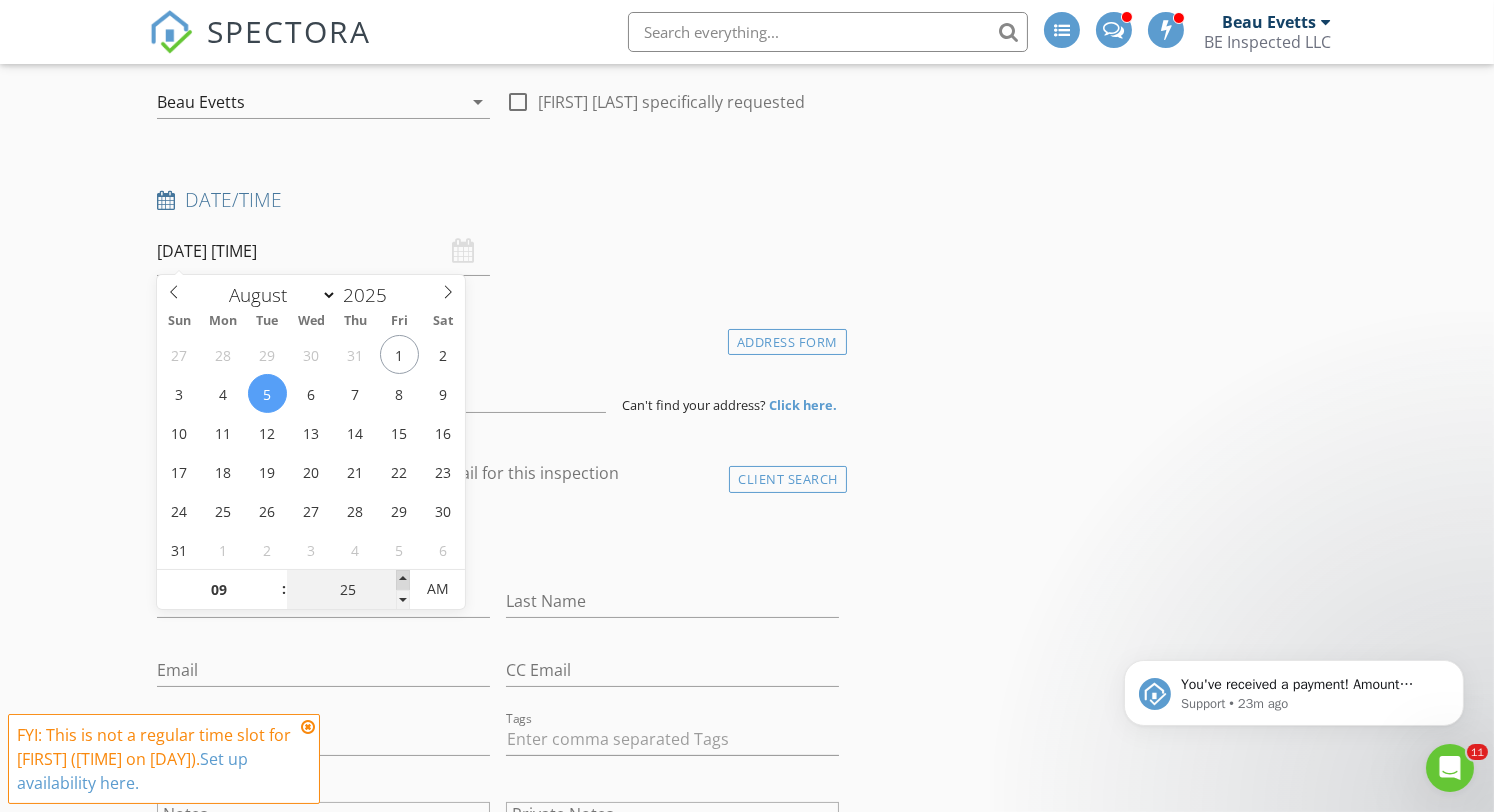 click at bounding box center [403, 580] 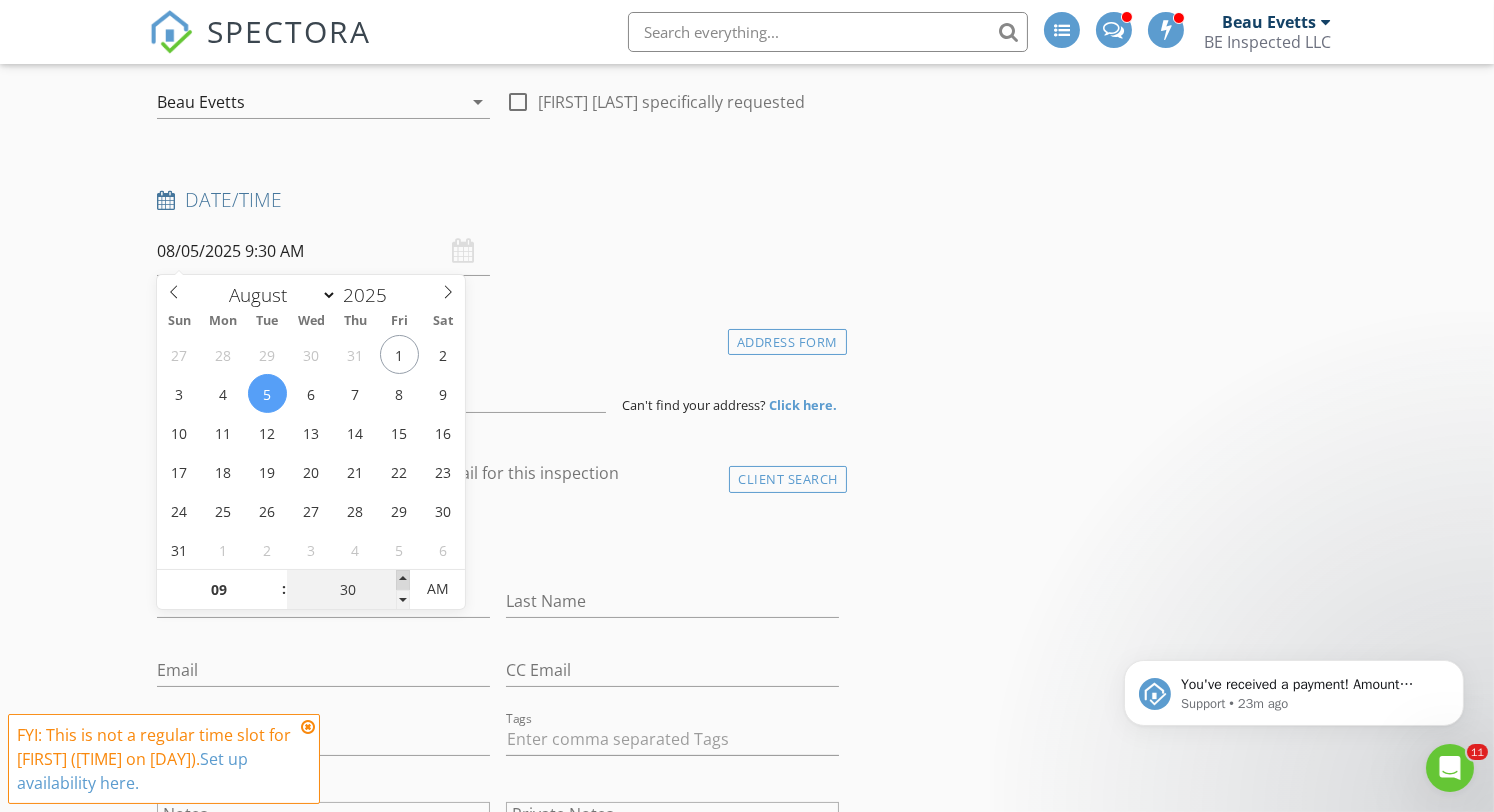 click at bounding box center [403, 580] 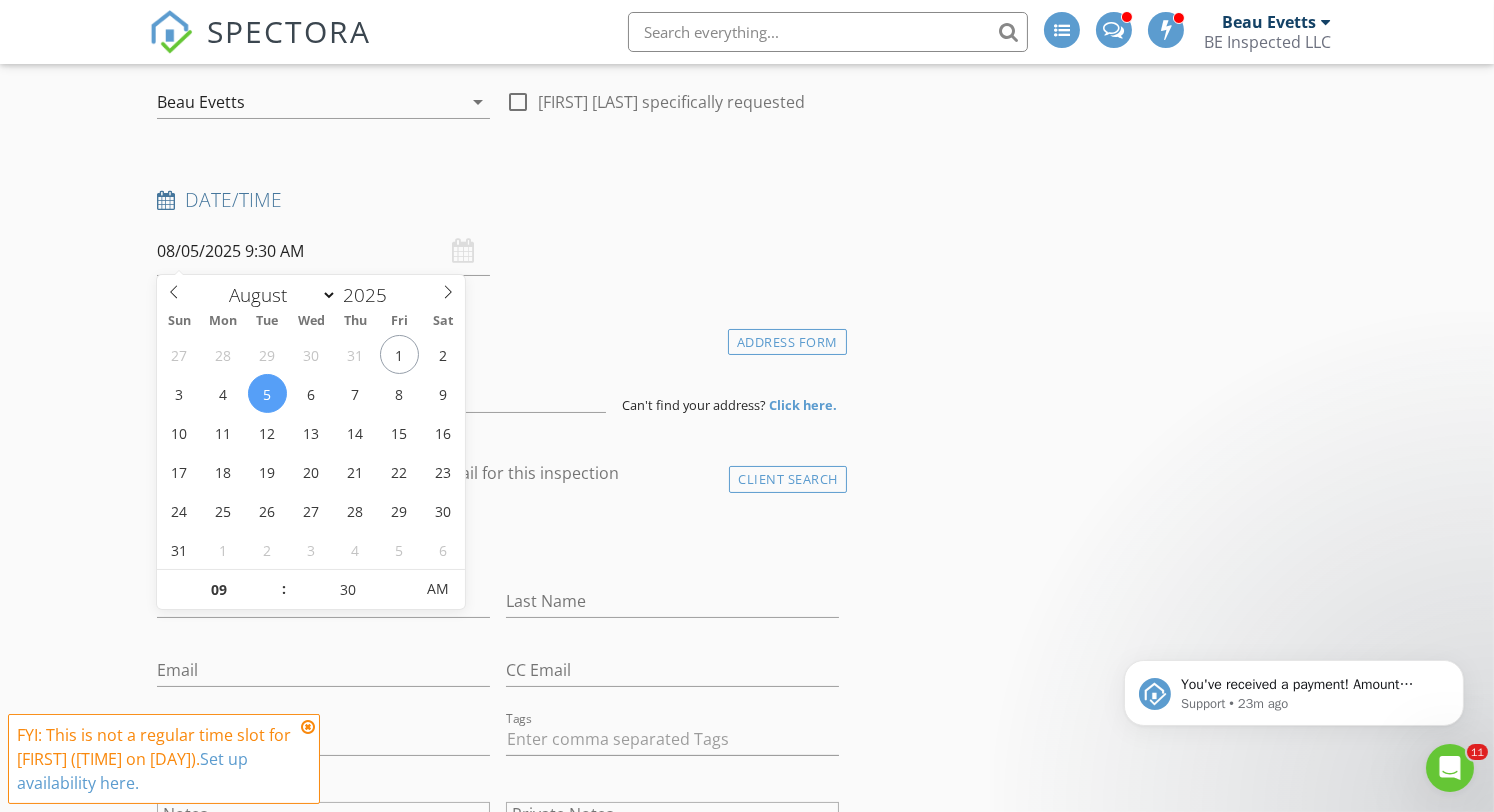 click on "INSPECTOR(S)
check_box   Beau Evetts   PRIMARY   check_box_outline_blank   Dan Richter     Beau Evetts arrow_drop_down   check_box_outline_blank Beau Evetts specifically requested
Date/Time
08/05/2025 9:30 AM
Location
Address Form       Can't find your address?   Click here.
client
check_box Enable Client CC email for this inspection   Client Search     check_box_outline_blank Client is a Company/Organization     First Name   Last Name   Email   CC Email   Phone         Tags         Notes   Private Notes
ADD ADDITIONAL client
SERVICES
check_box_outline_blank   Residential Inspection   check_box_outline_blank   Crawl Space Add   check_box_outline_blank   Extra Living Quarter Add   check_box_outline_blank   Termite WDI Inspection   check_box_outline_blank   Pool Inspection" at bounding box center (746, 1670) 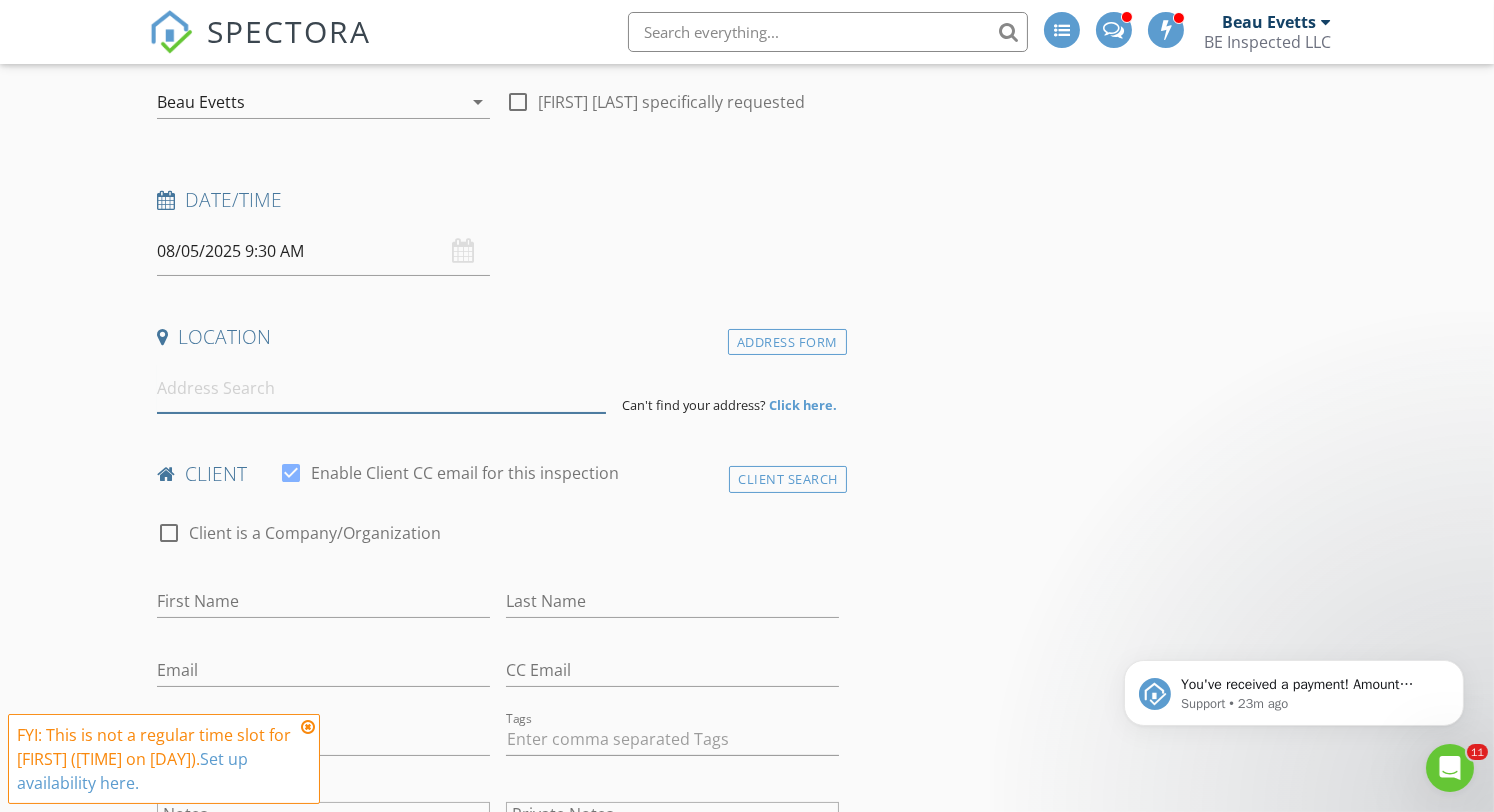 click at bounding box center [381, 388] 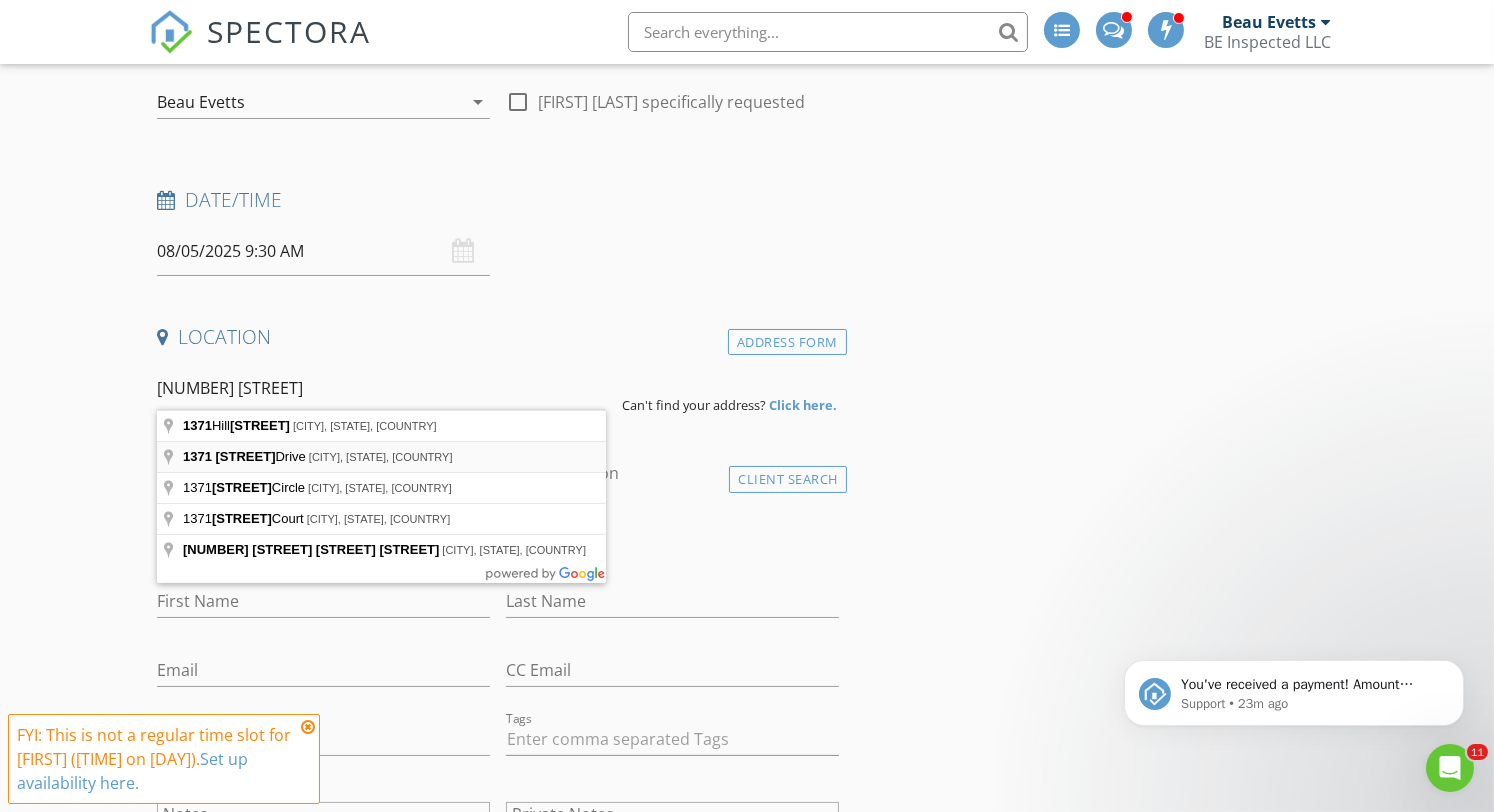 type on "1371 Country Place Drive, Houston, TX, USA" 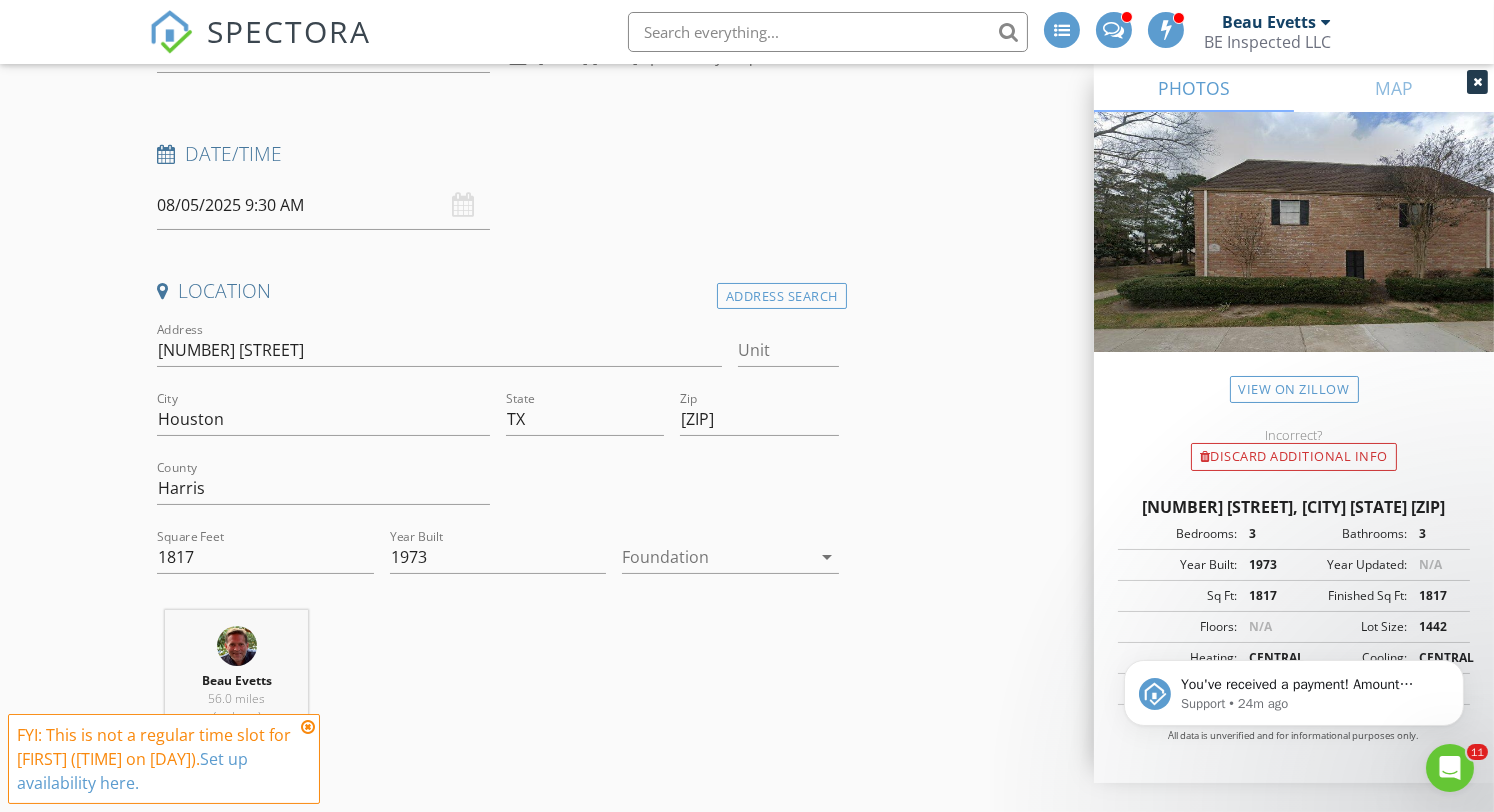 scroll, scrollTop: 394, scrollLeft: 0, axis: vertical 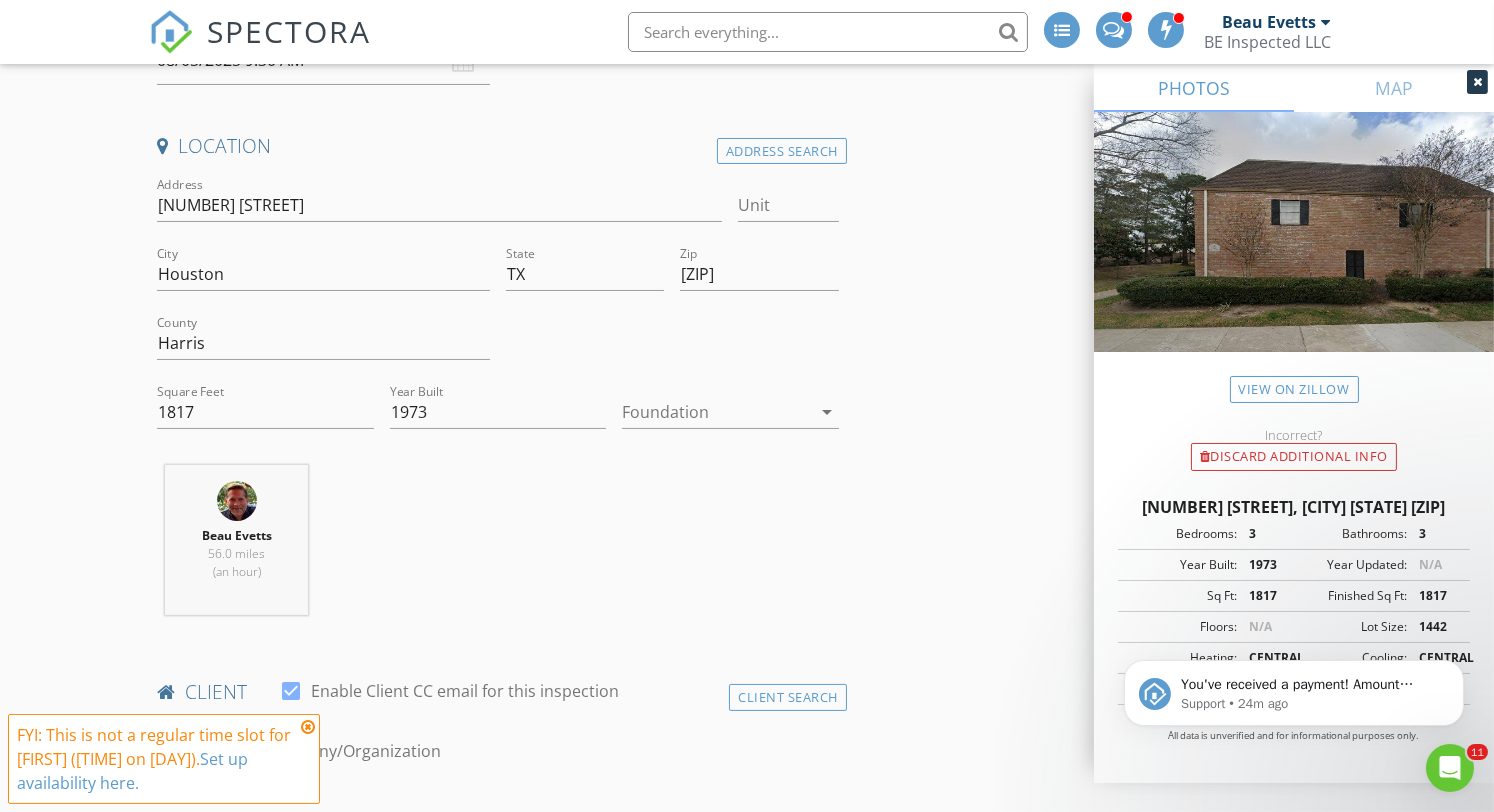 click at bounding box center (716, 412) 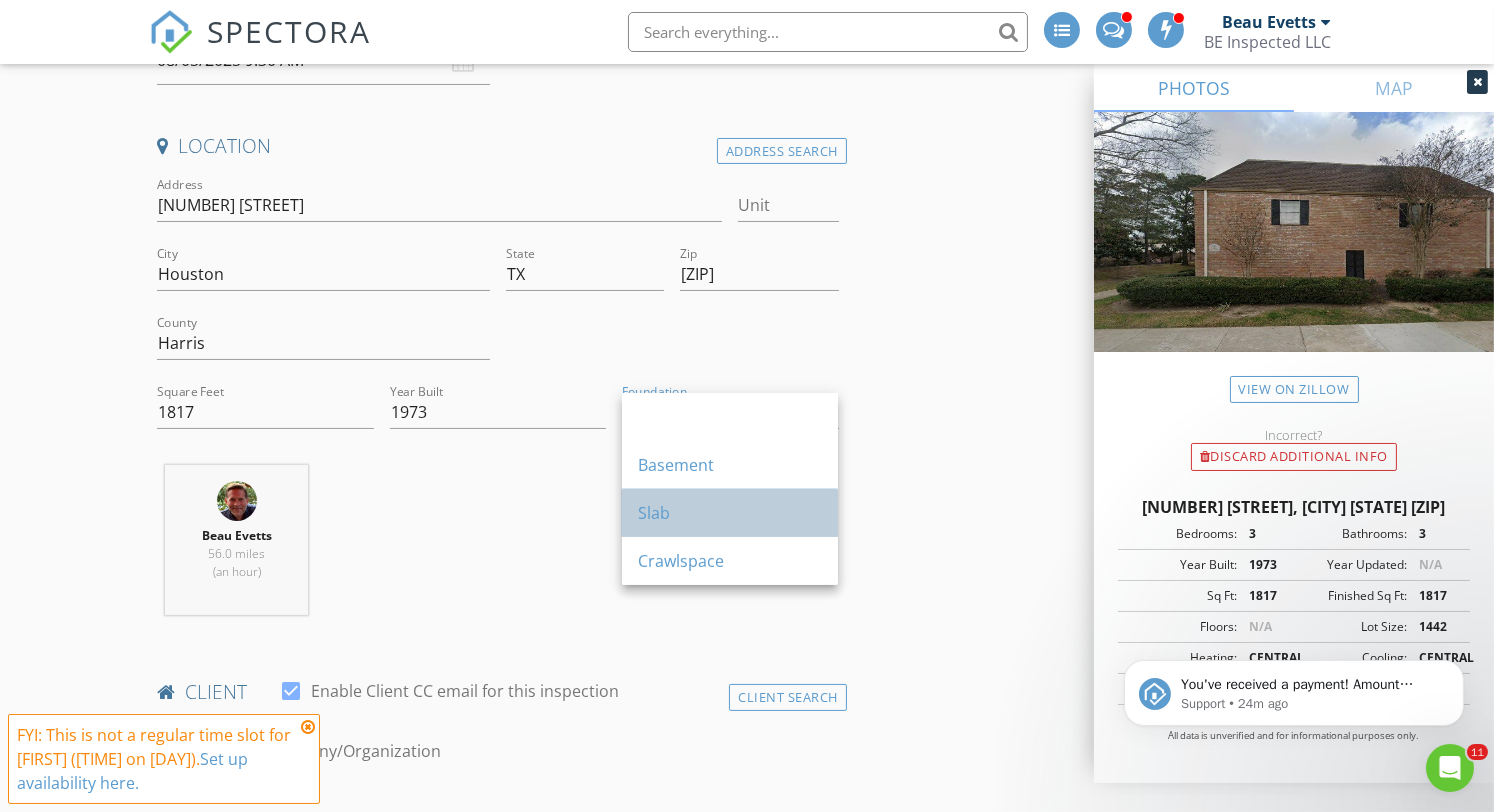 click on "Slab" at bounding box center [730, 513] 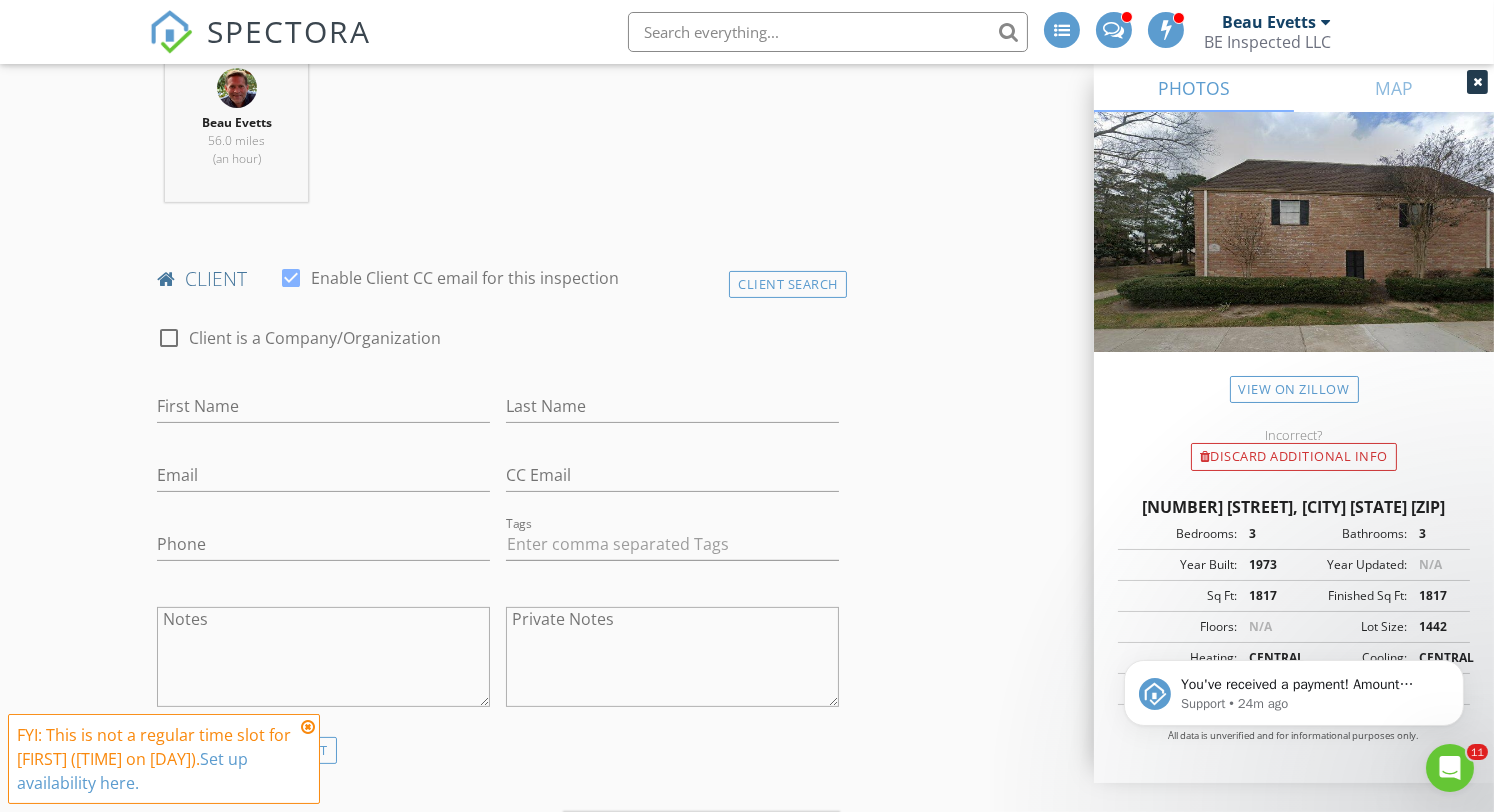 scroll, scrollTop: 791, scrollLeft: 0, axis: vertical 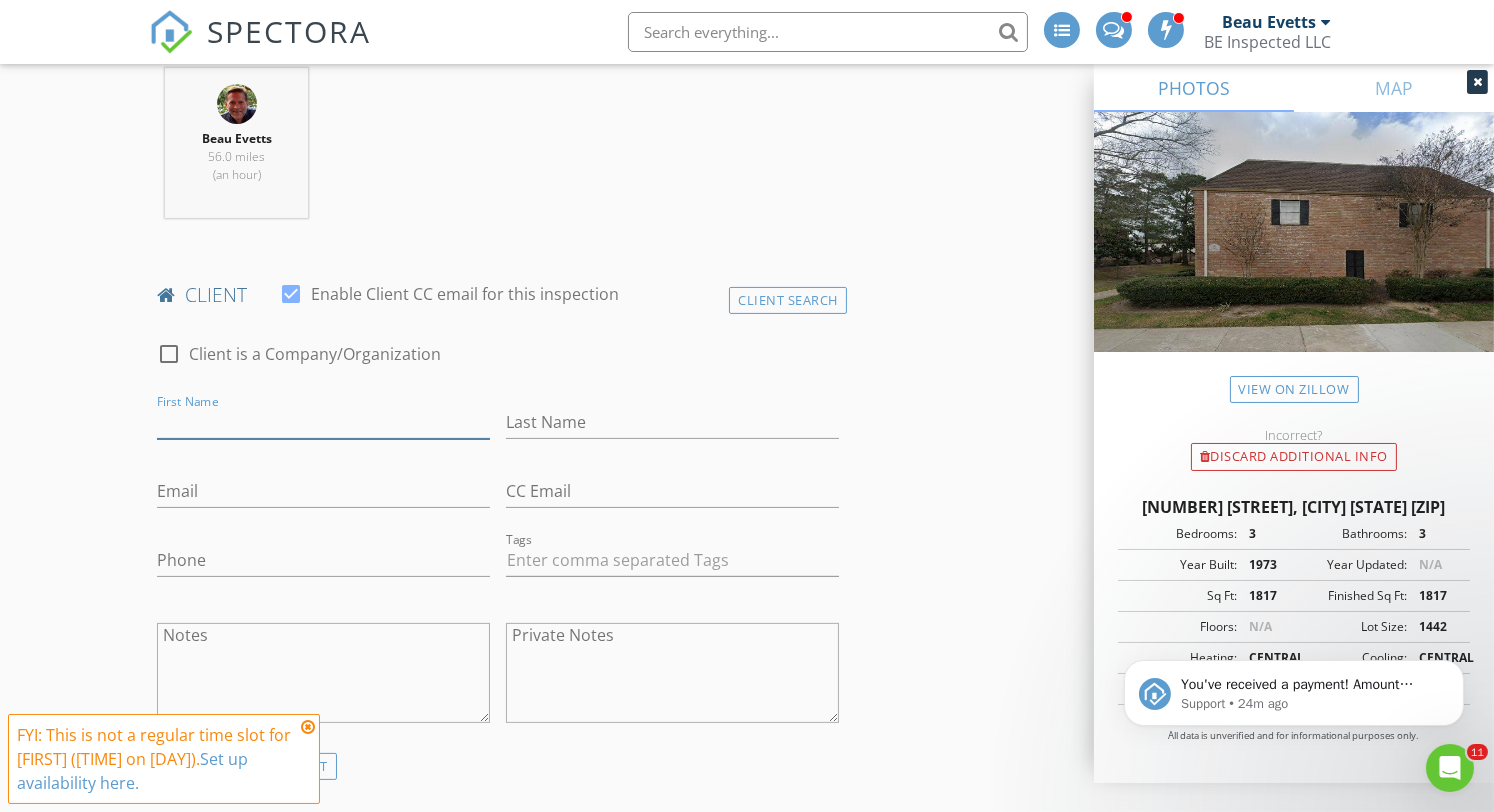paste on "[FIRST] [LAST]" 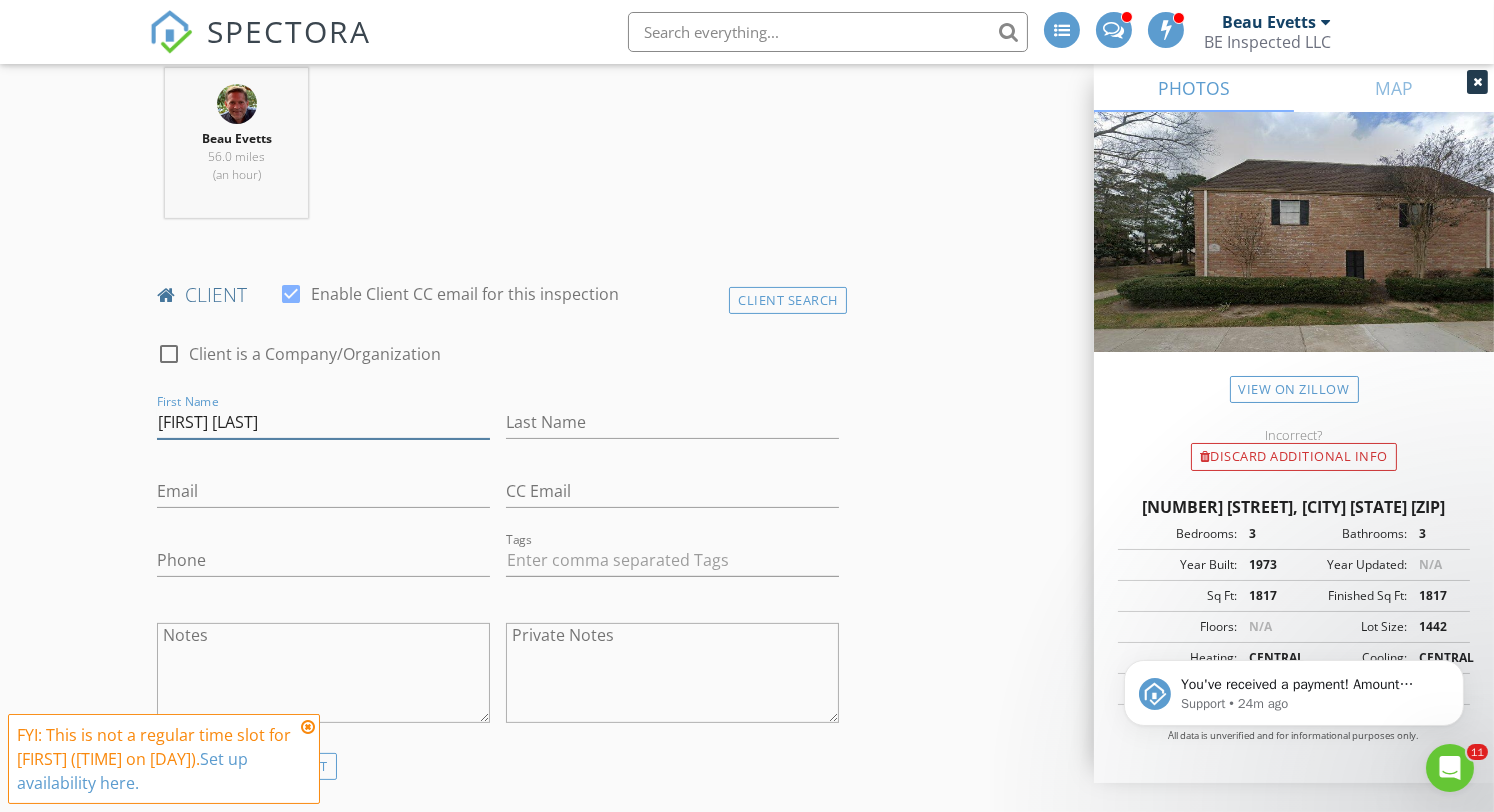 type on "[FIRST] [LAST]" 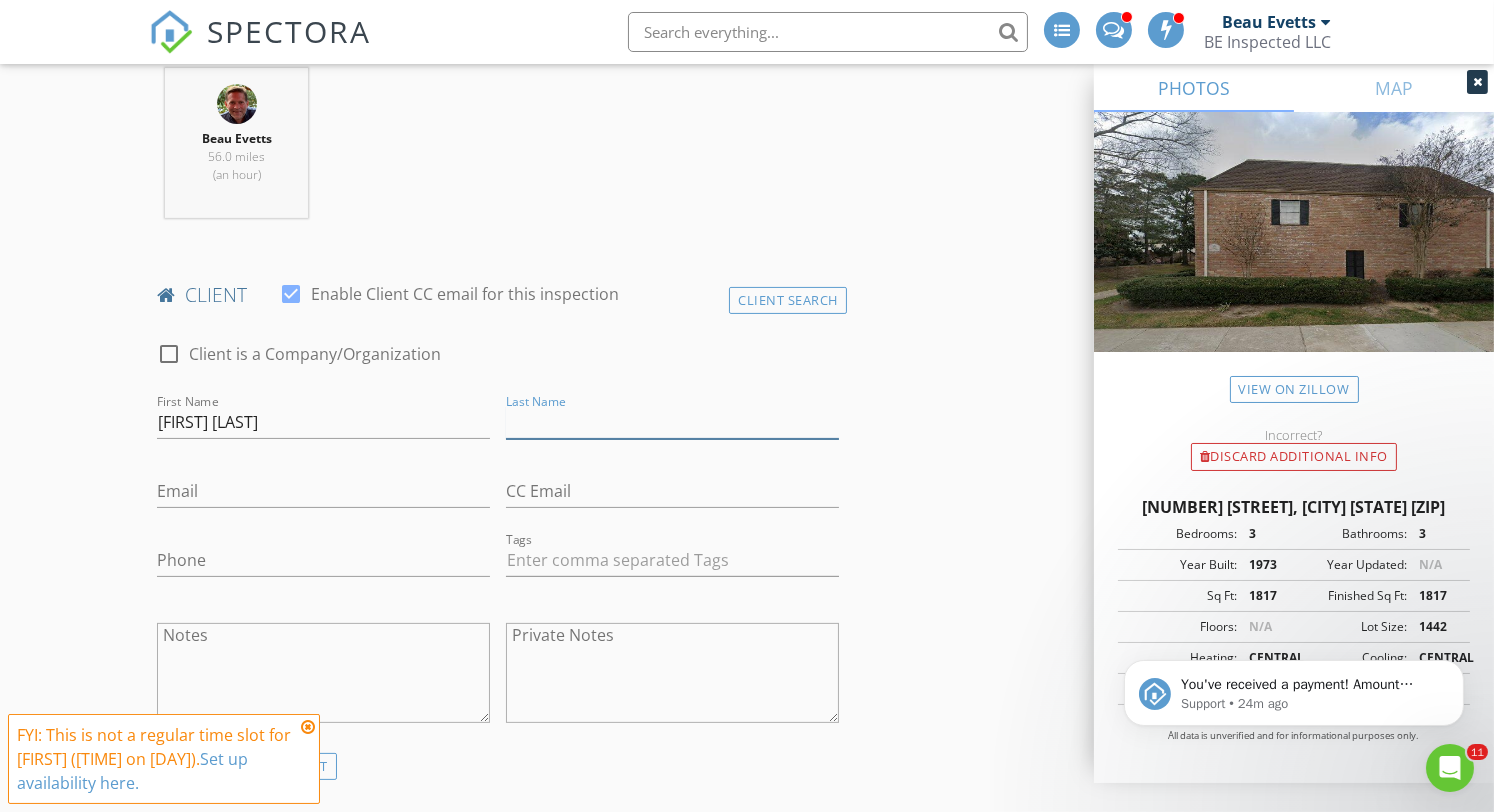 paste on "[FIRST] [LAST]" 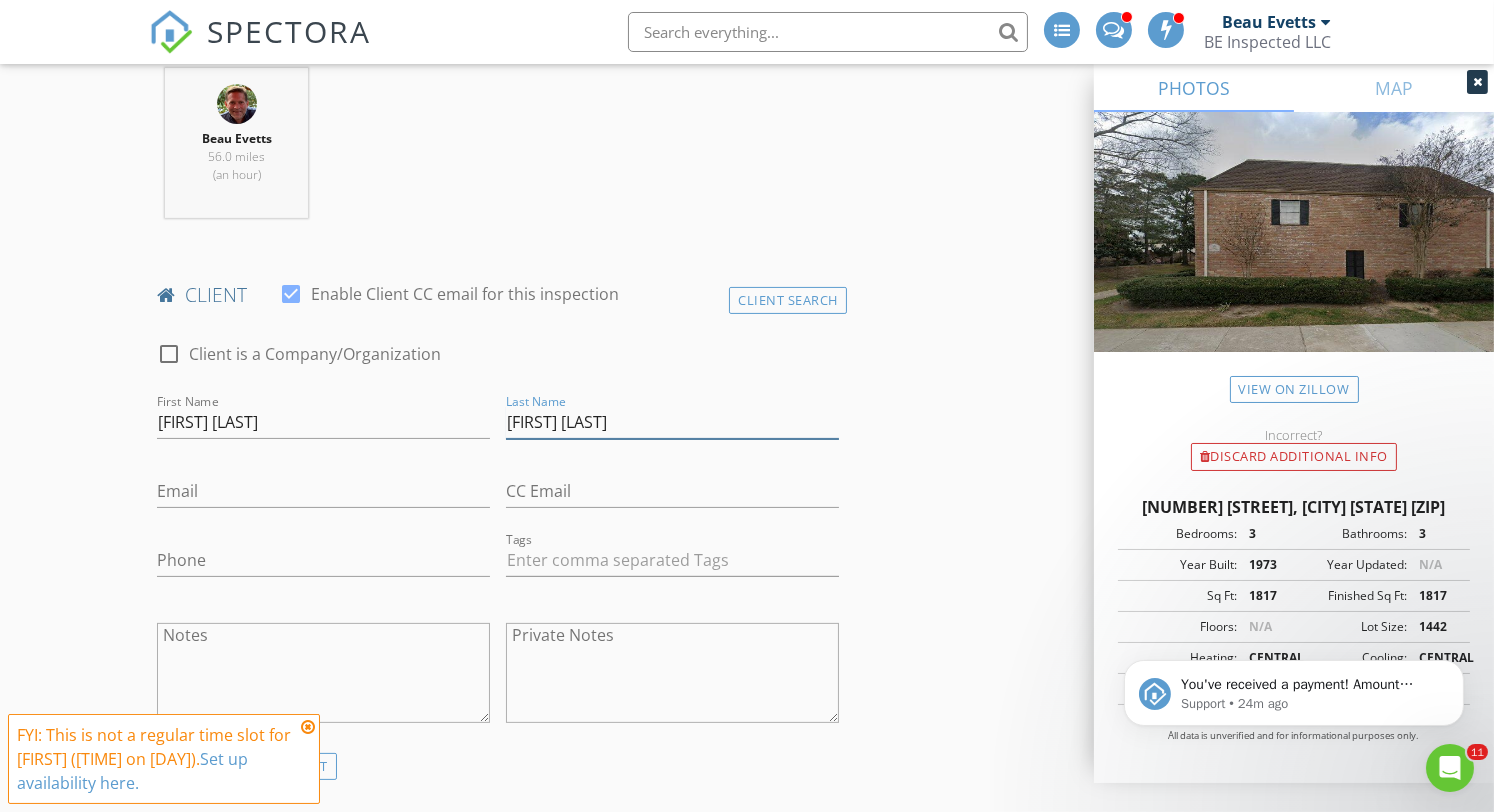 drag, startPoint x: 559, startPoint y: 419, endPoint x: 525, endPoint y: 422, distance: 34.132095 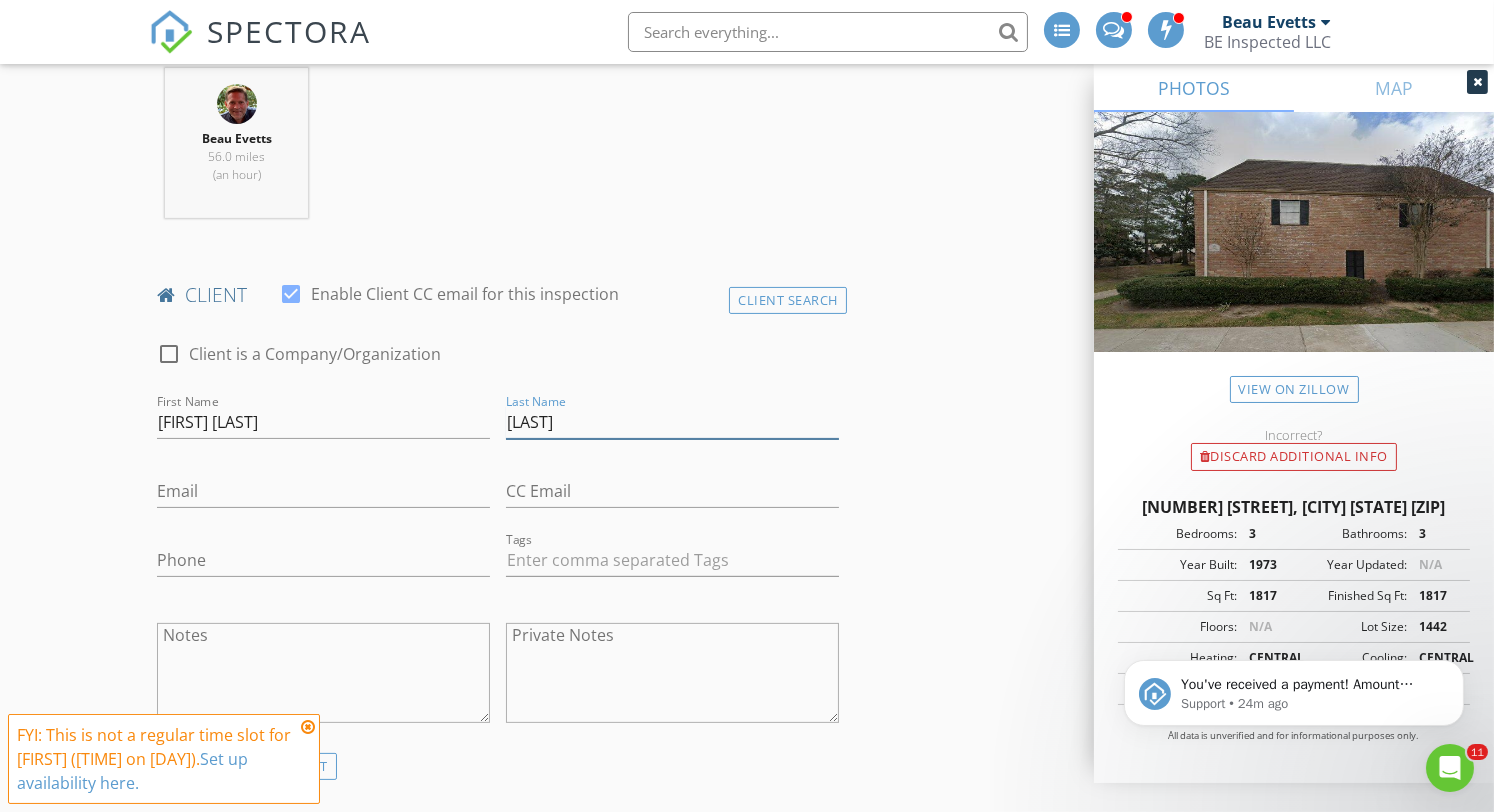 type on "[LAST]" 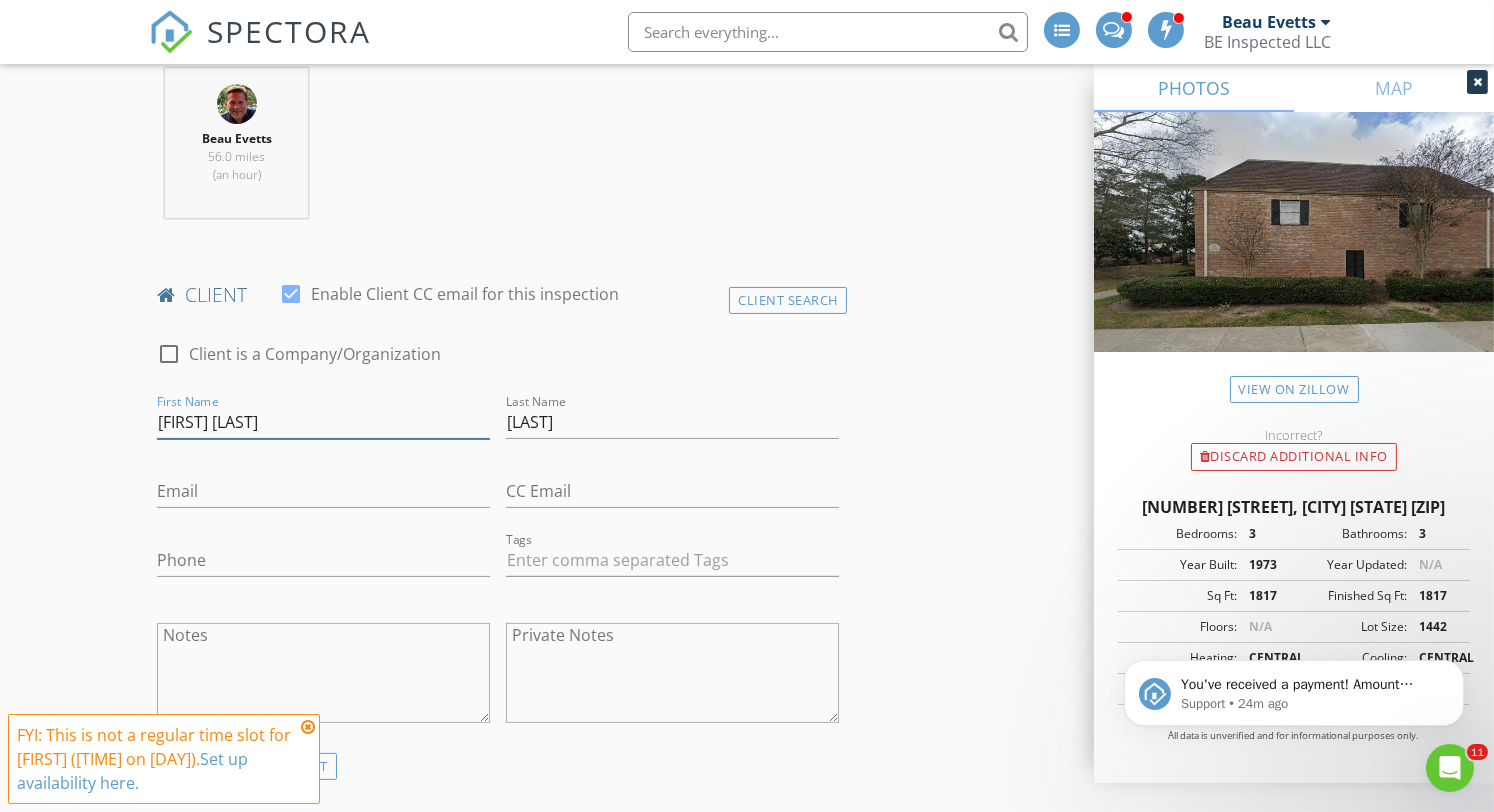 drag, startPoint x: 216, startPoint y: 419, endPoint x: 414, endPoint y: 422, distance: 198.02272 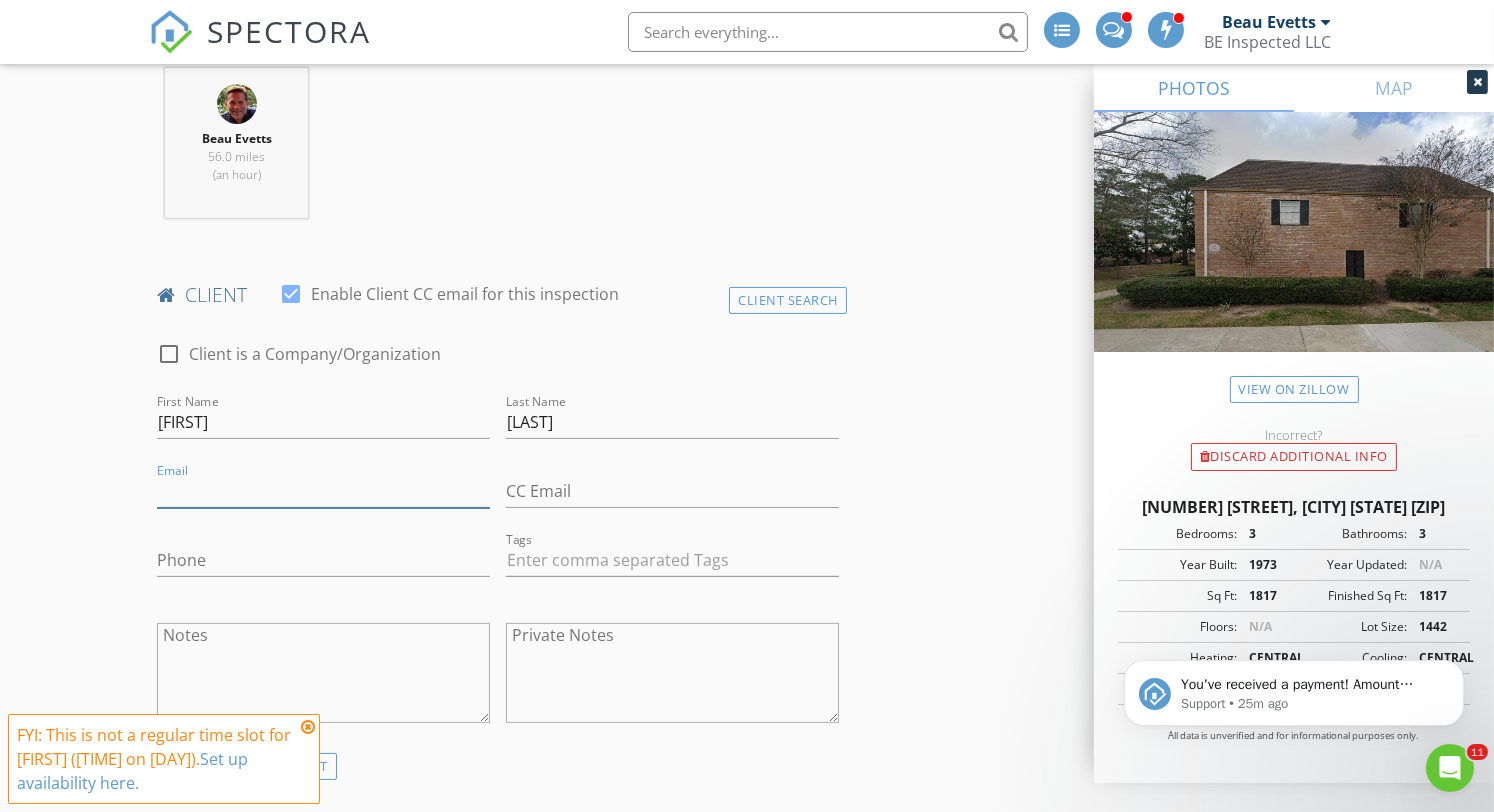paste on "[EMAIL]" 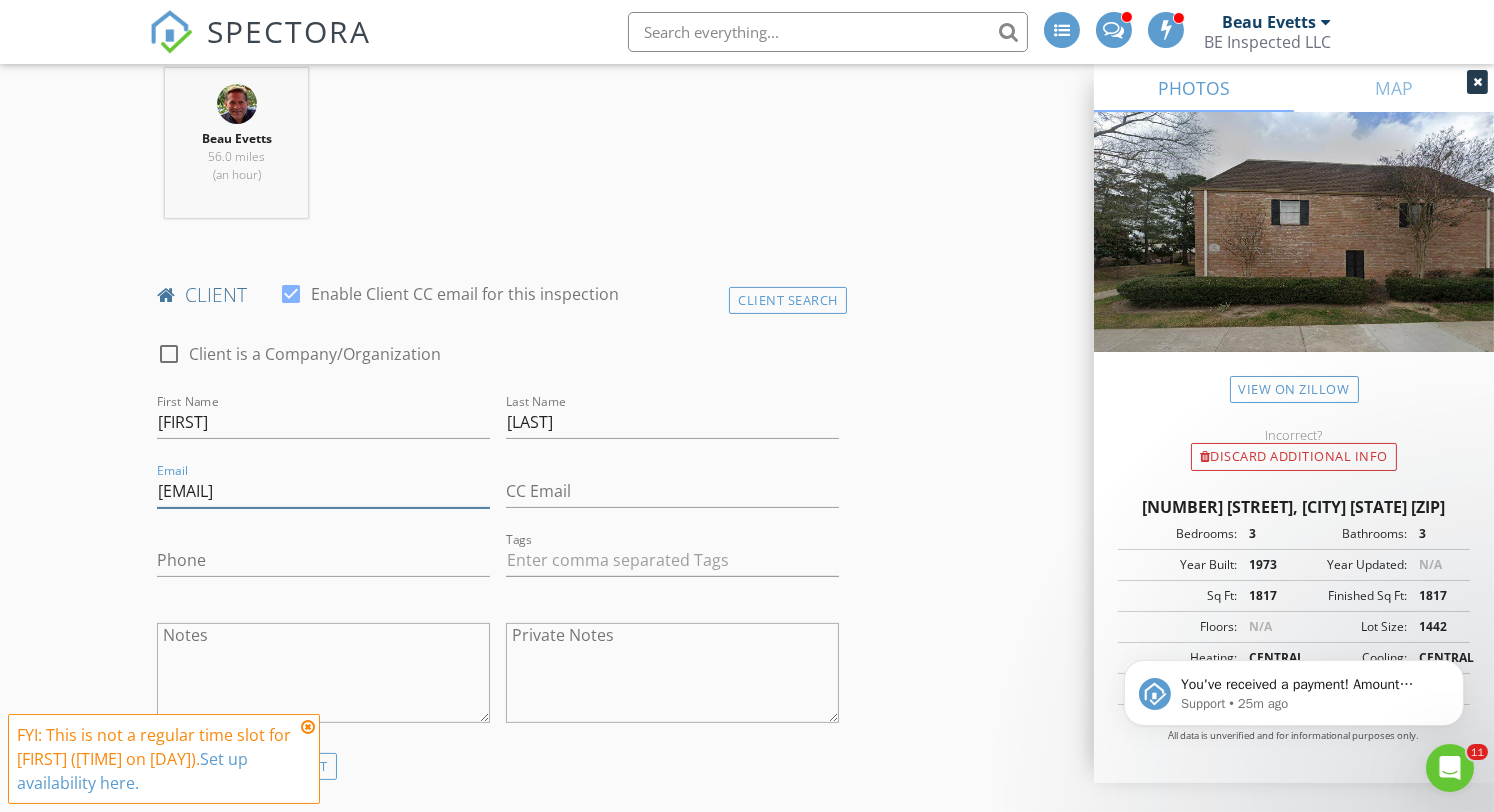 scroll, scrollTop: 977, scrollLeft: 0, axis: vertical 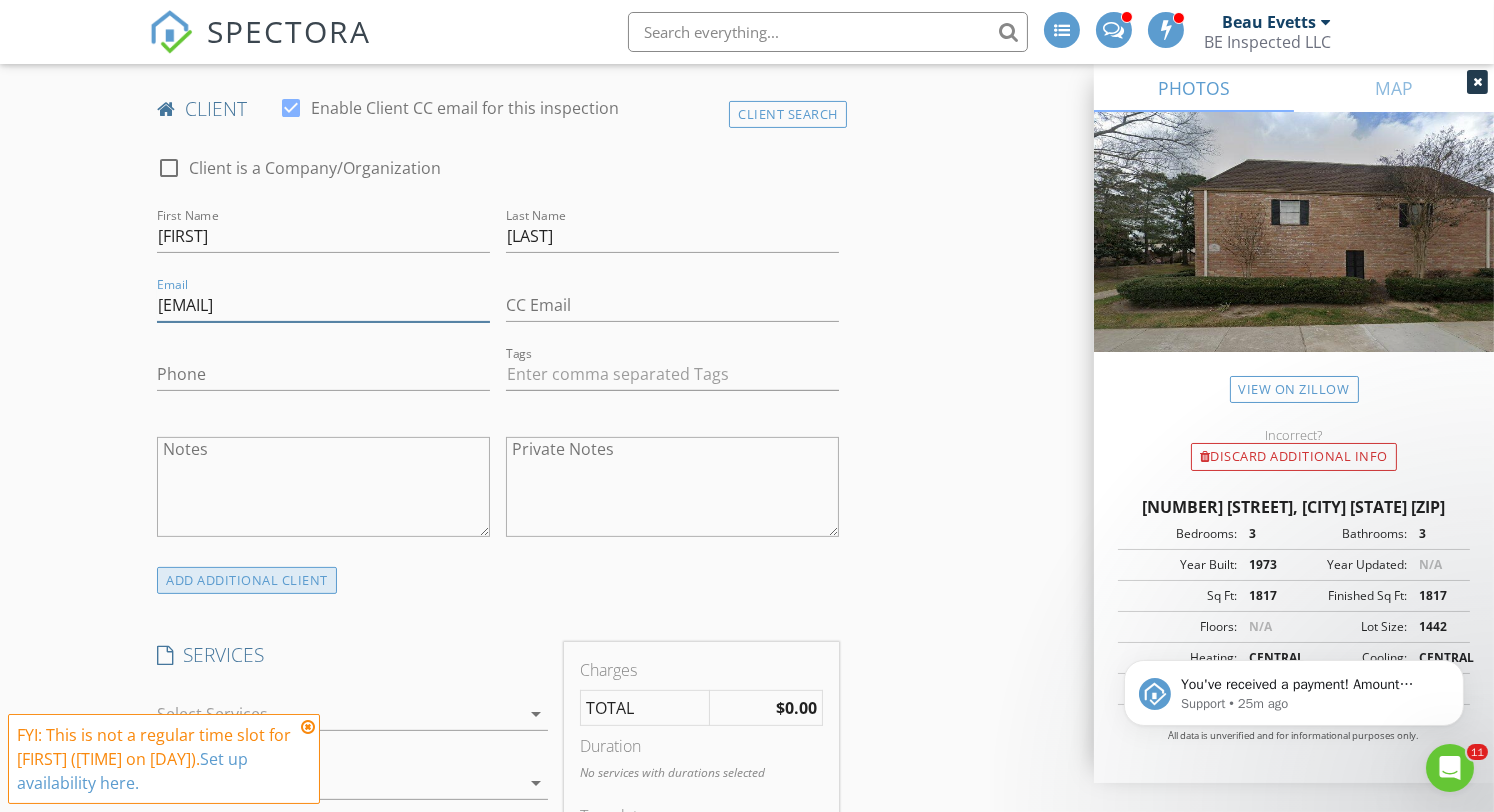type on "[EMAIL]" 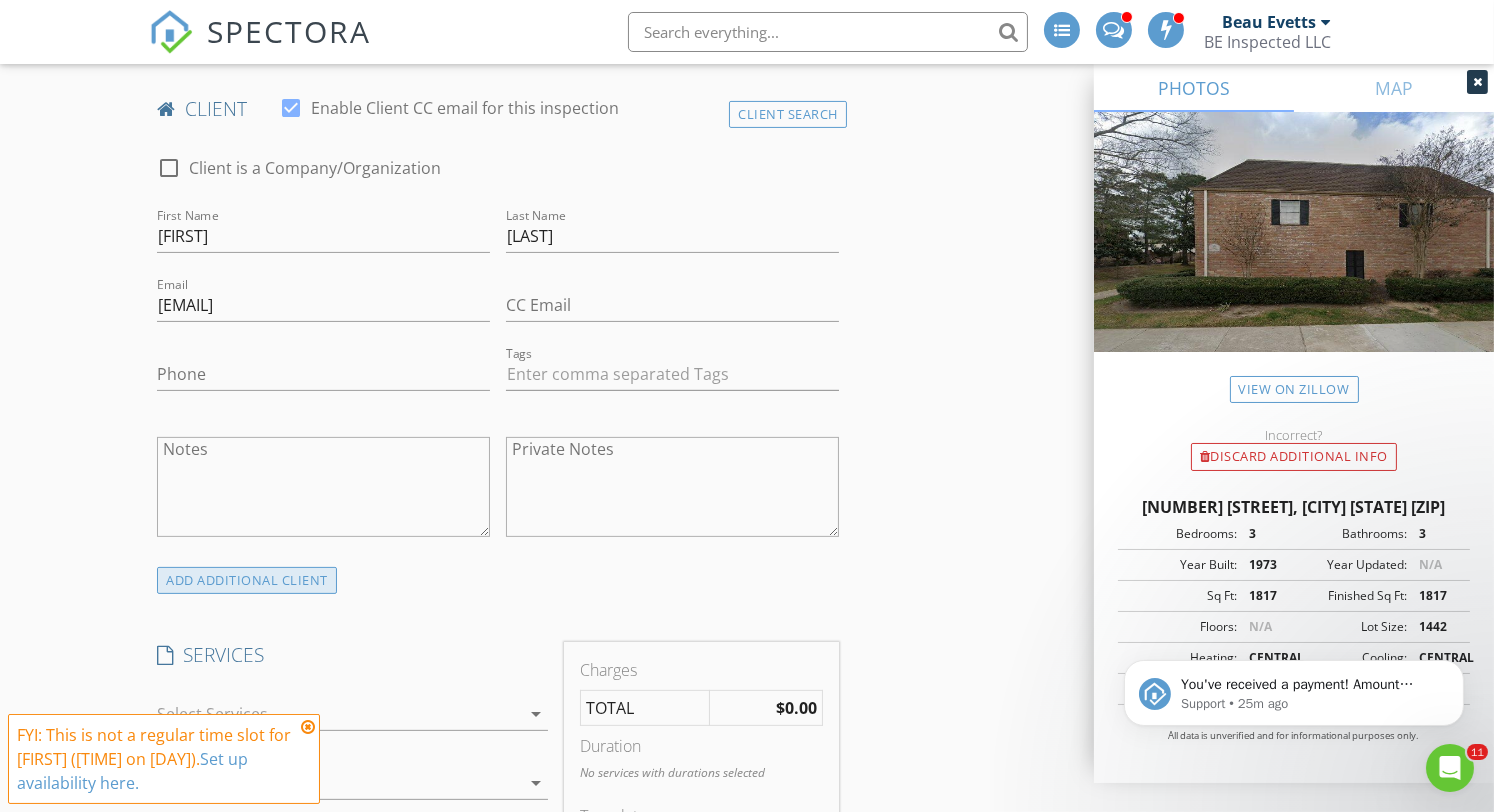 click on "ADD ADDITIONAL client" at bounding box center (247, 580) 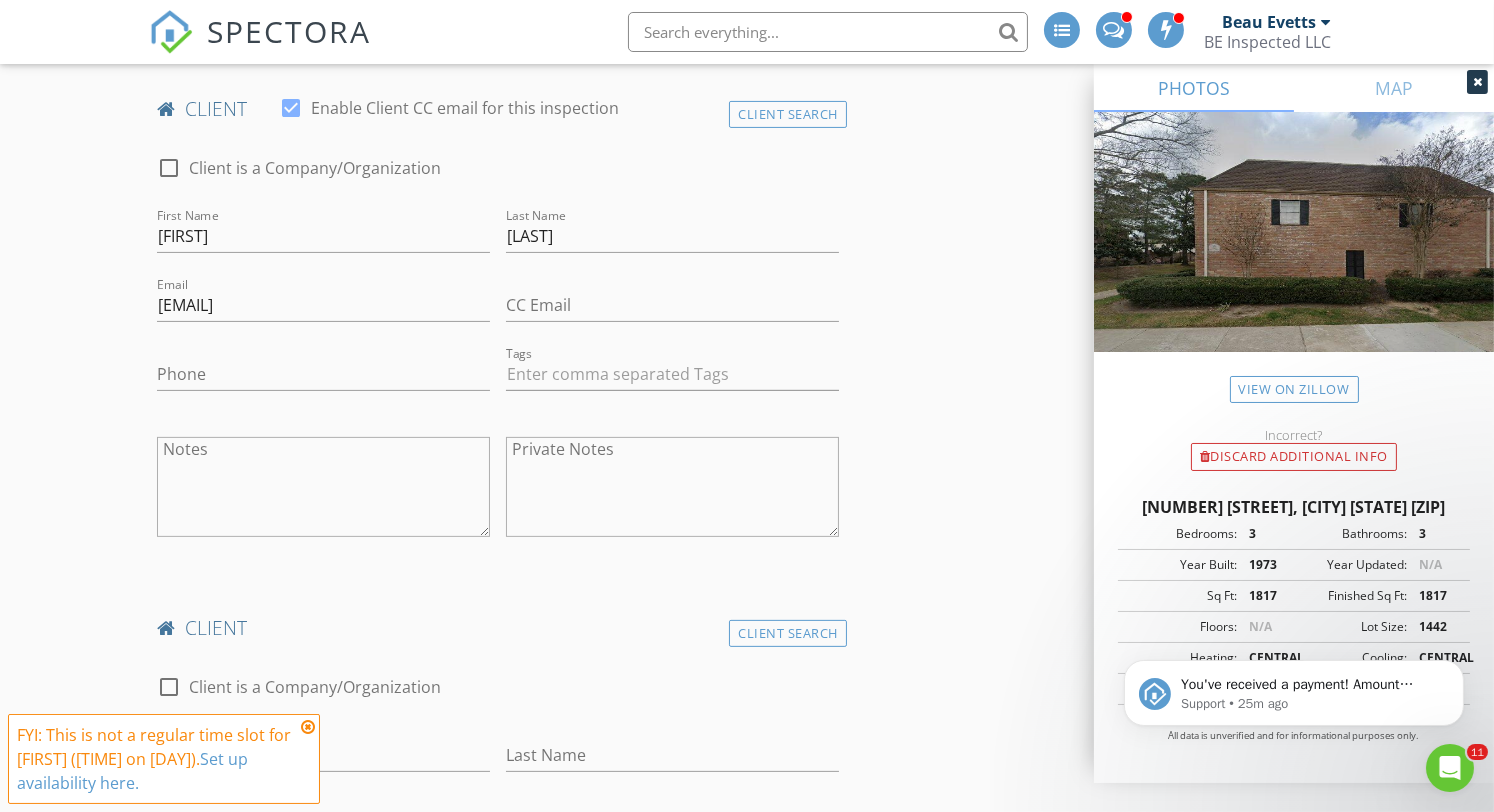 scroll, scrollTop: 1412, scrollLeft: 0, axis: vertical 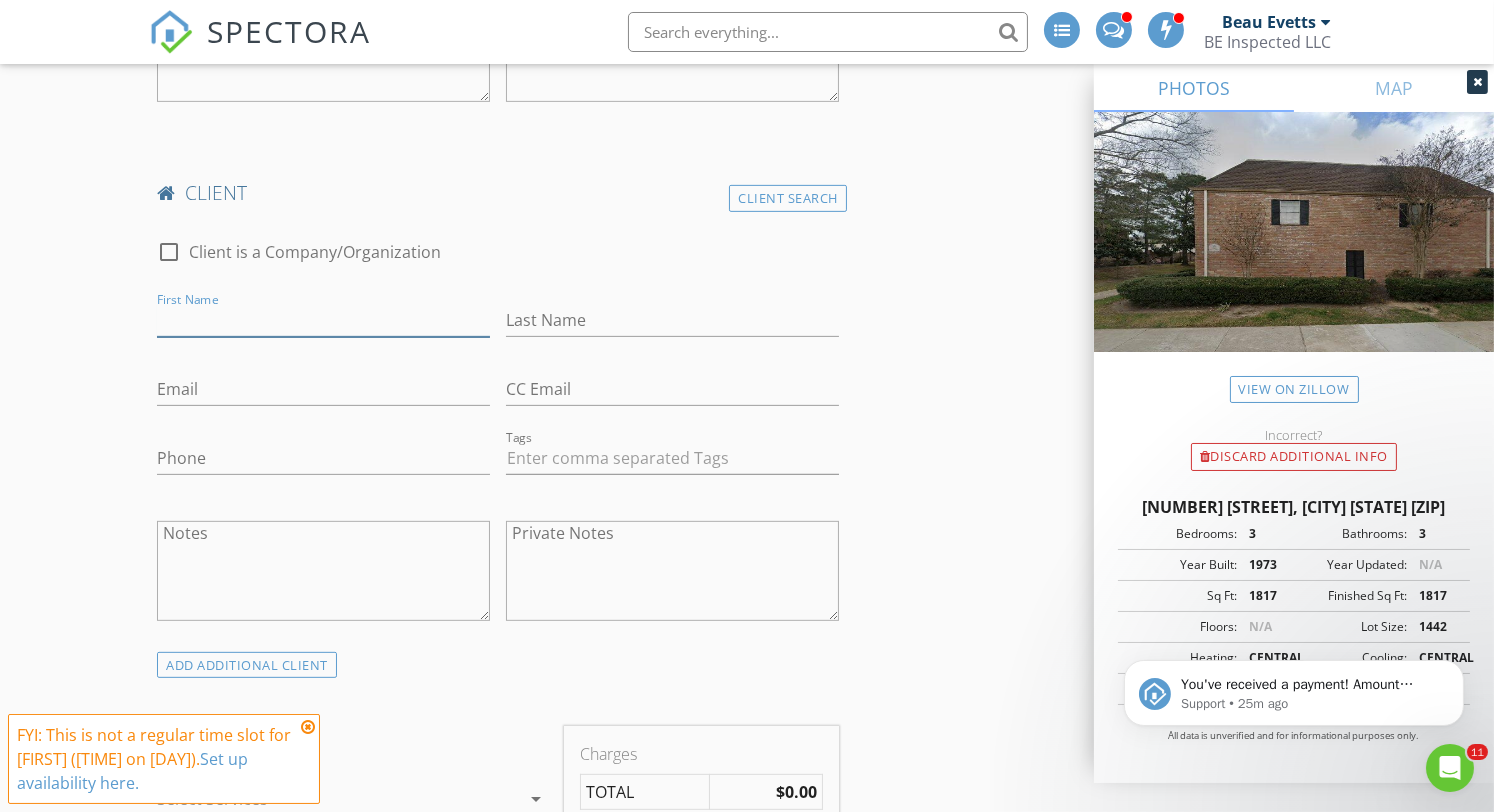 paste on "[FIRST] [LAST]" 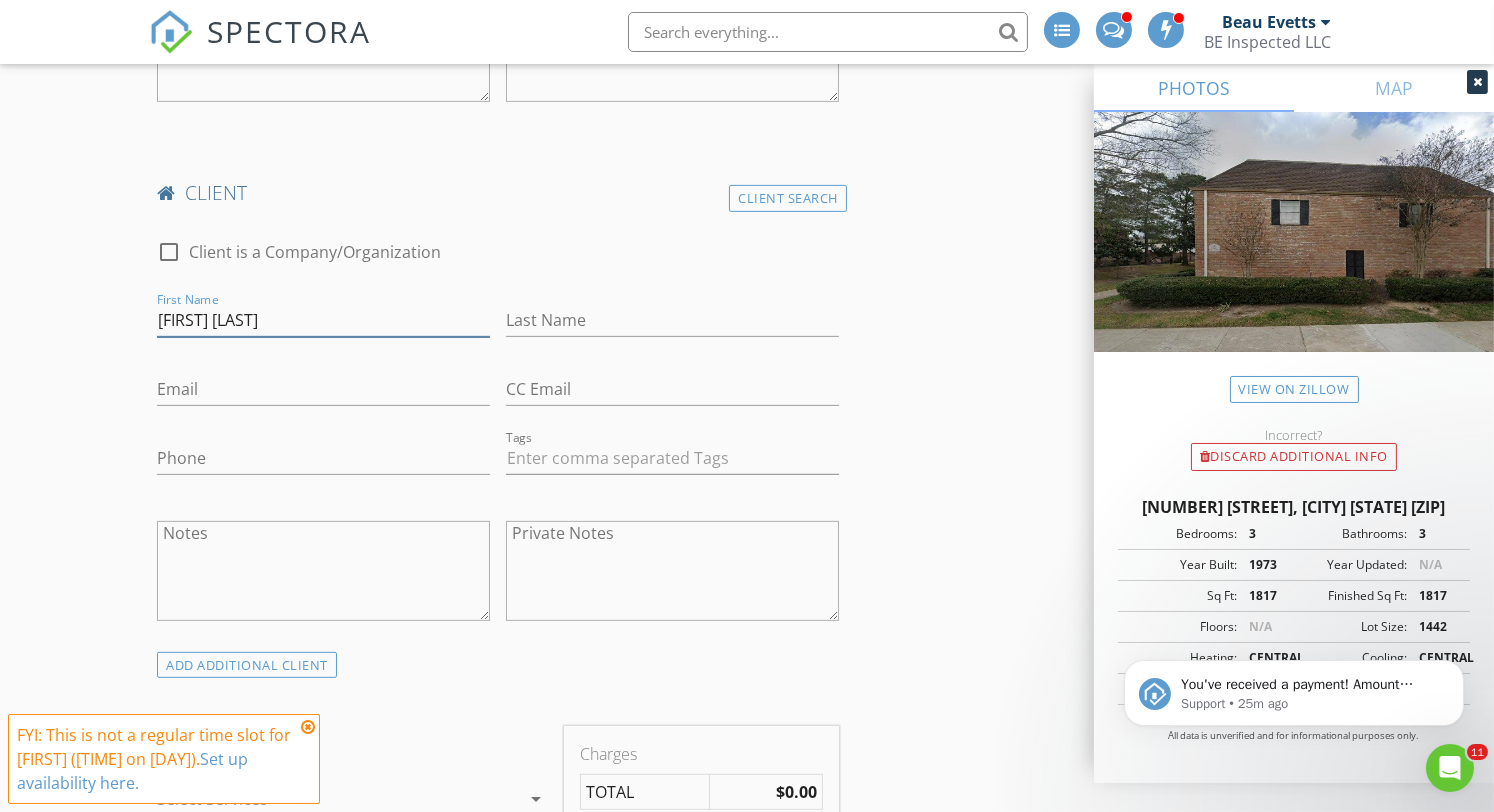 type on "[FIRST] [LAST]" 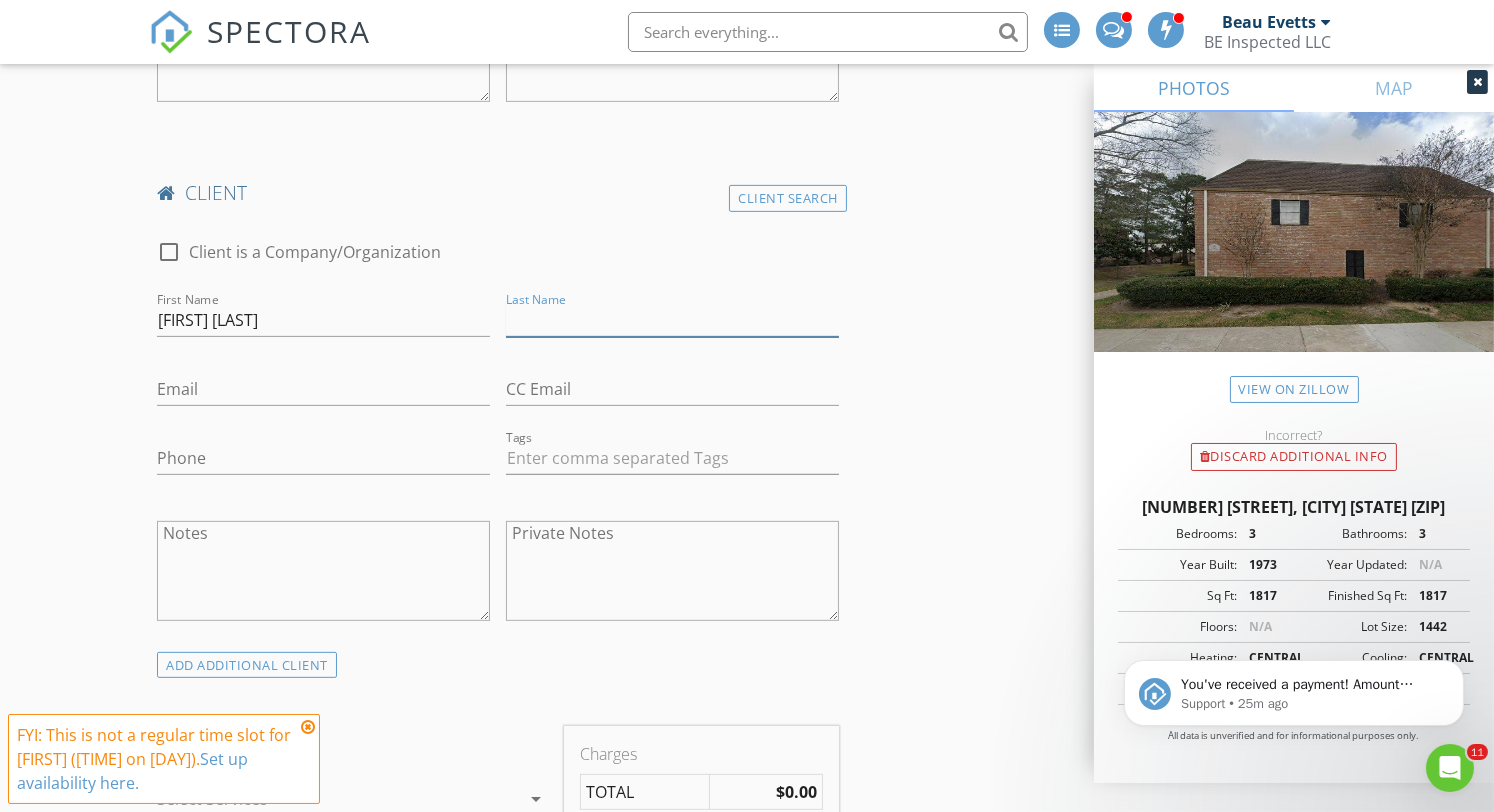 paste on "[FIRST] [LAST]" 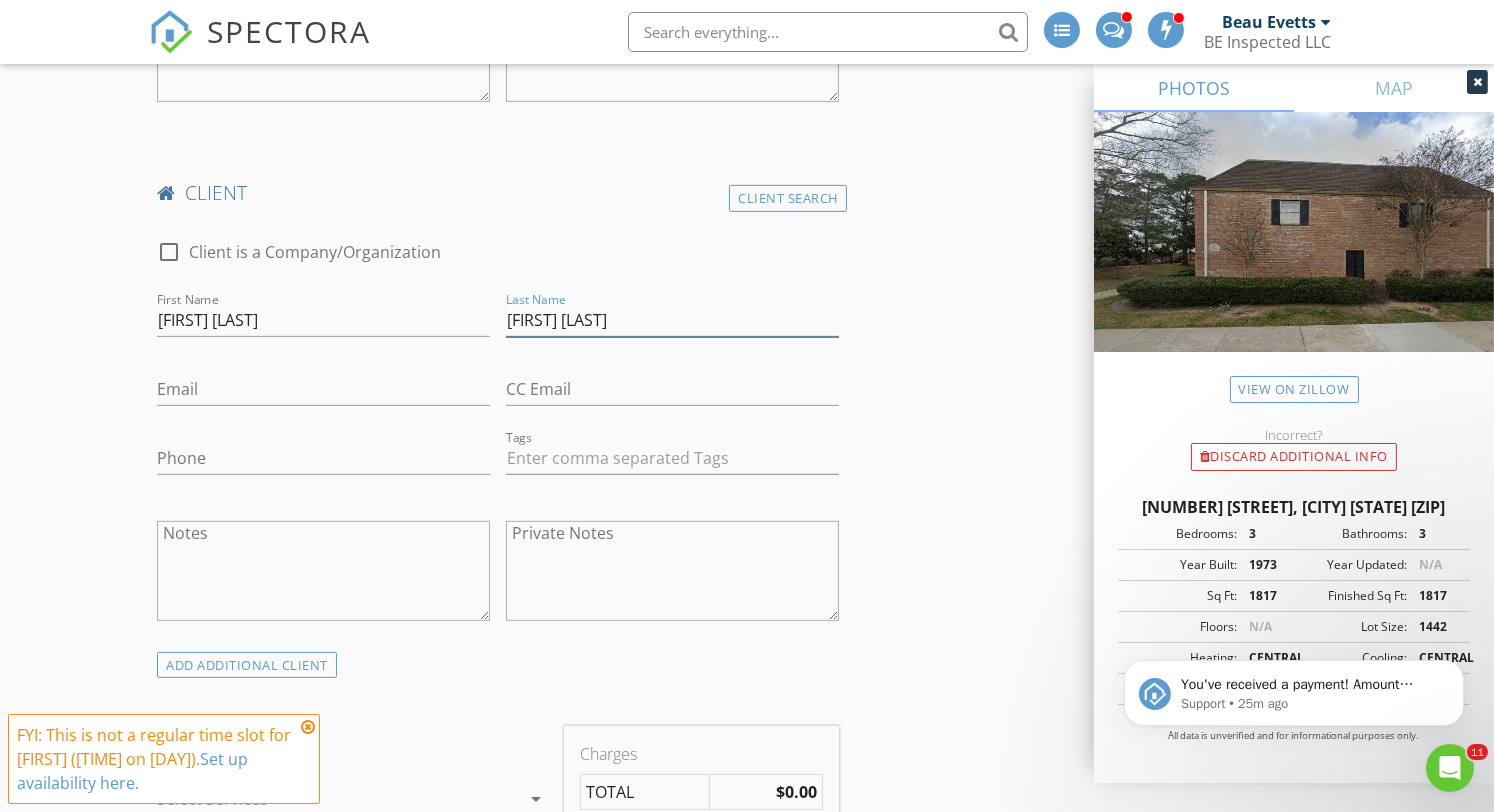 drag, startPoint x: 568, startPoint y: 315, endPoint x: 531, endPoint y: 318, distance: 37.12142 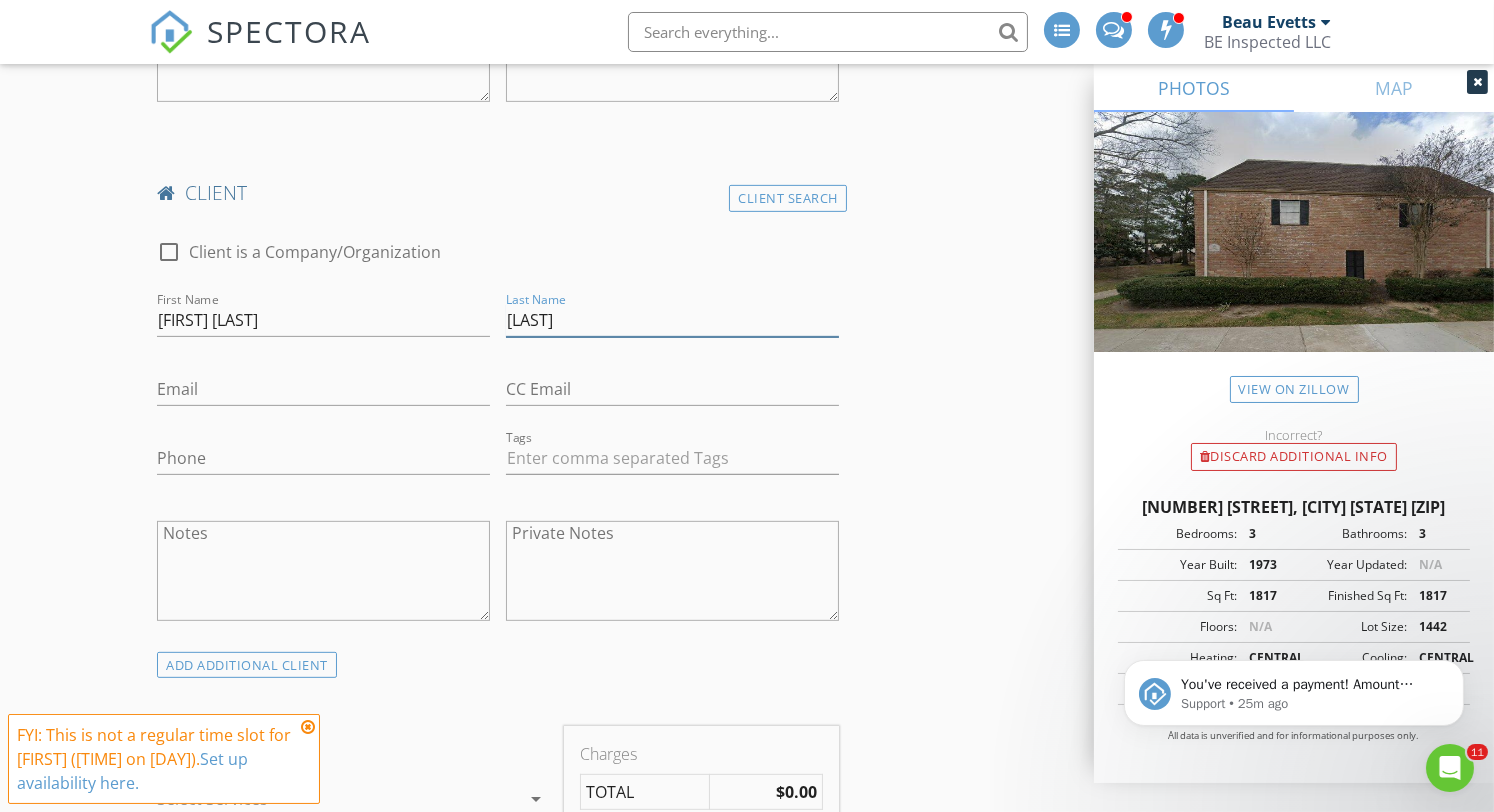 type on "[LAST]" 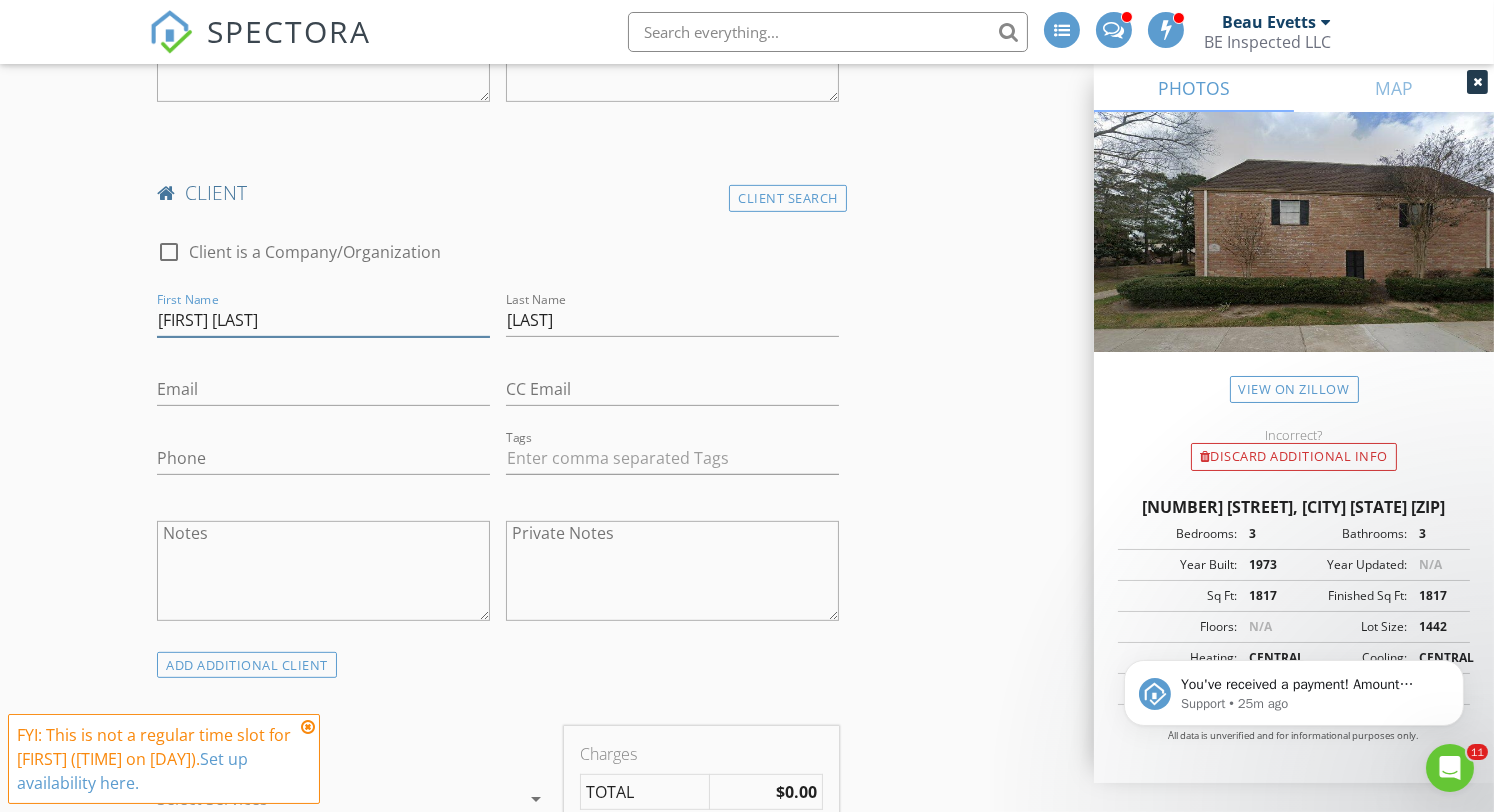 drag, startPoint x: 235, startPoint y: 315, endPoint x: 331, endPoint y: 315, distance: 96 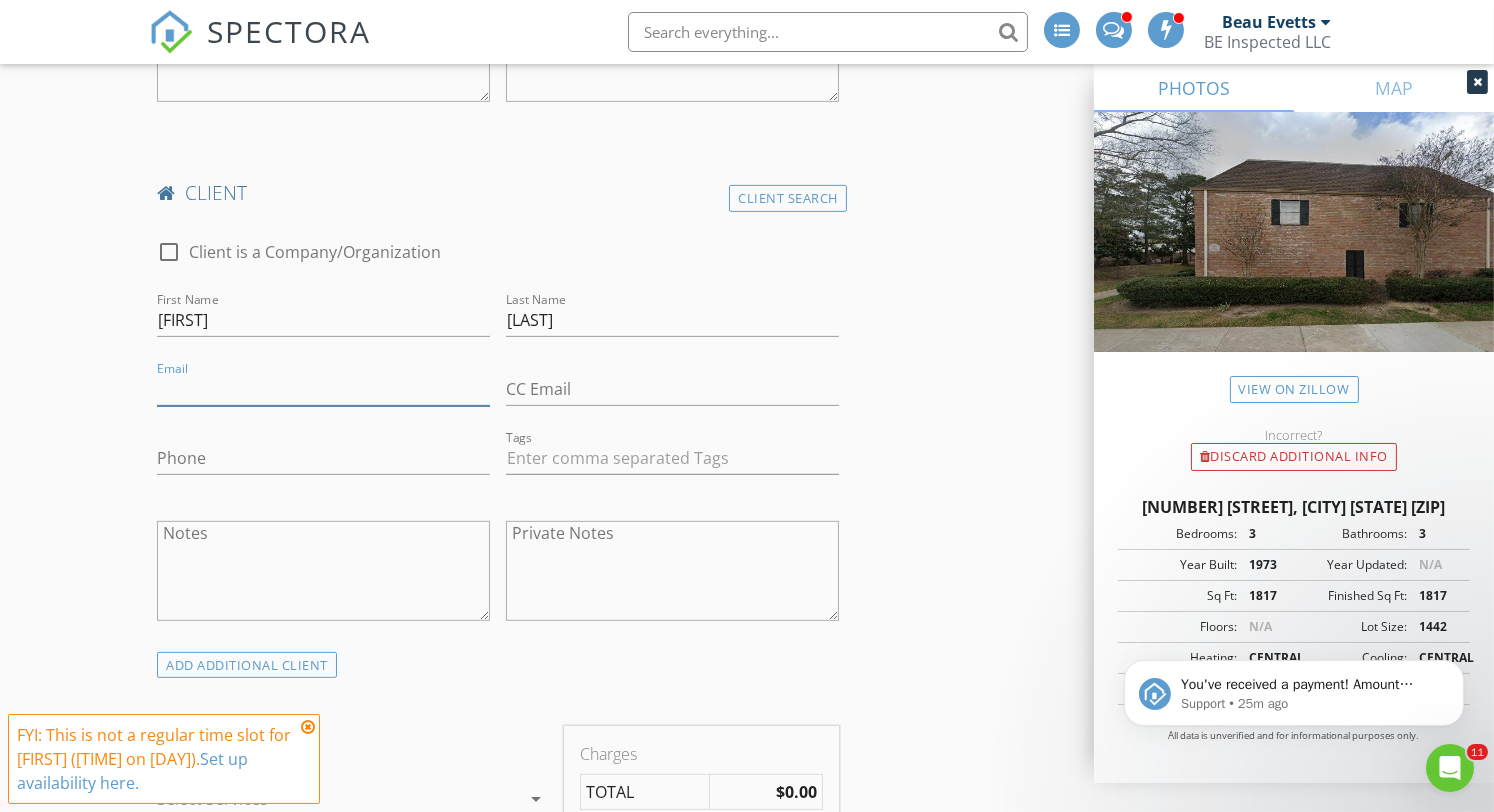 paste on "[EMAIL]" 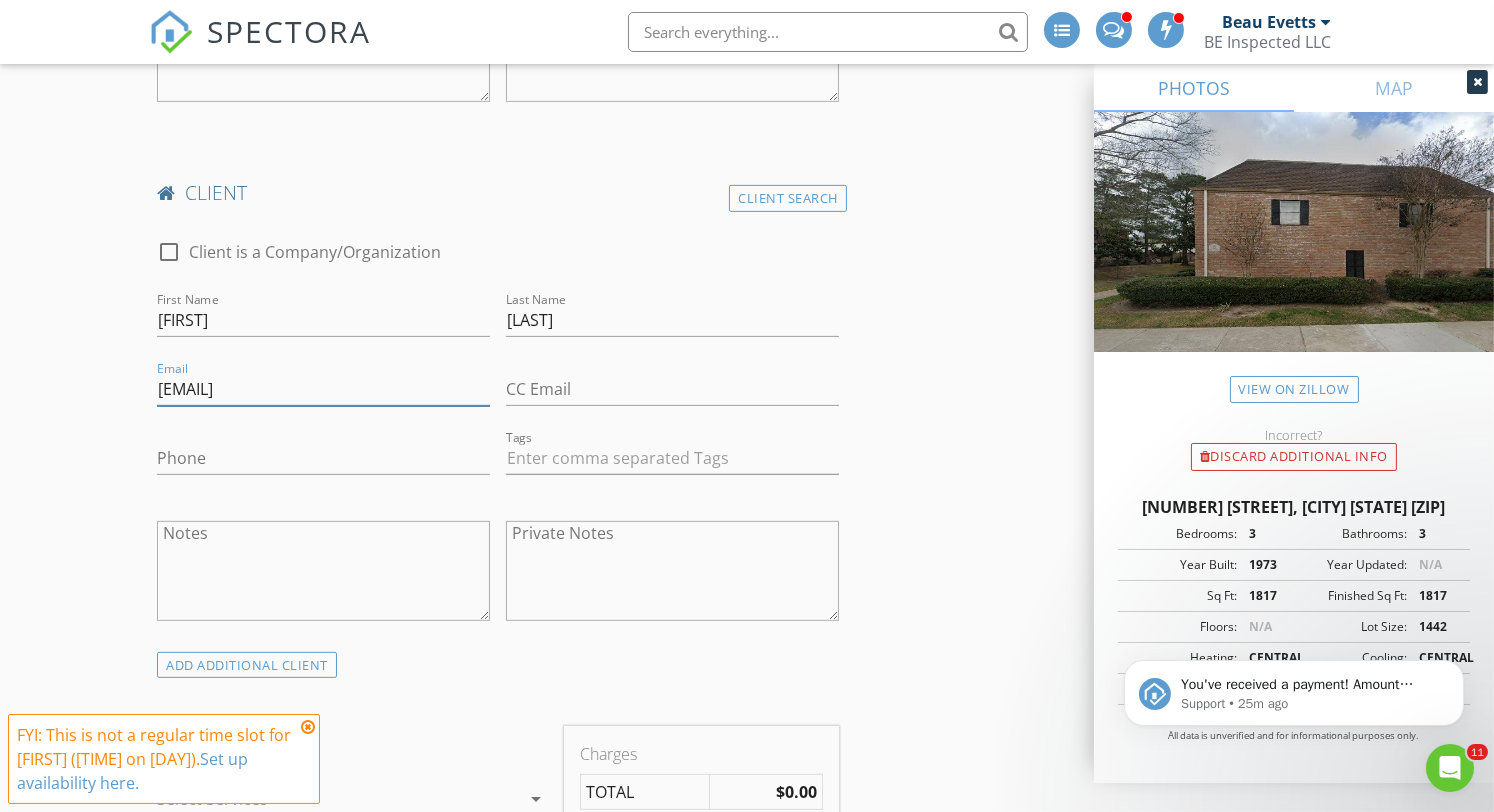 type on "[EMAIL]" 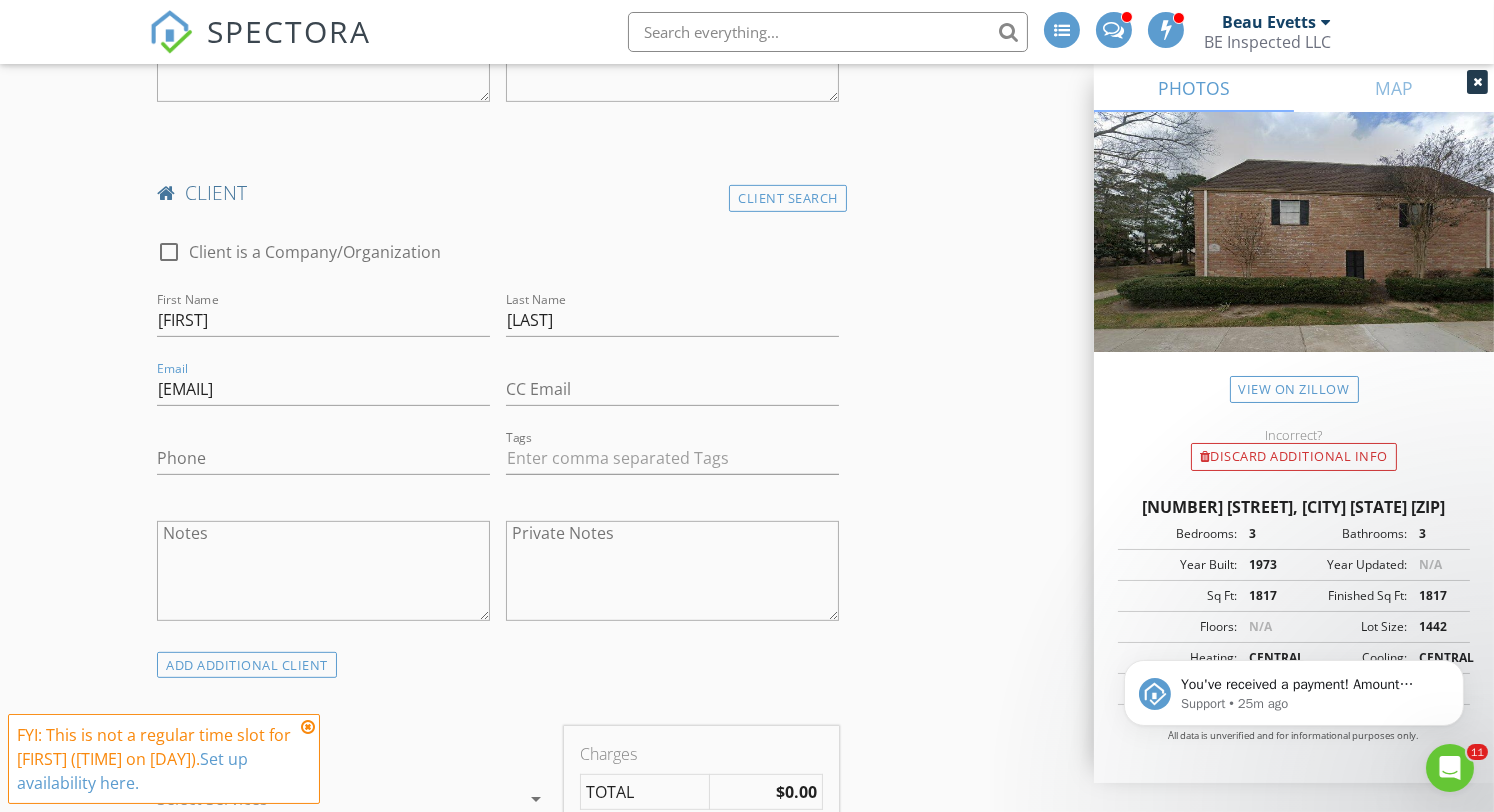click on "INSPECTOR(S)
check_box   Beau Evetts   PRIMARY   check_box_outline_blank   Dan Richter     Beau Evetts arrow_drop_down   check_box_outline_blank Beau Evetts specifically requested
Date/Time
08/05/2025 9:30 AM
Location
Address Search       Address 1371 Country Pl Dr   Unit   City Houston   State TX   Zip 77079   County Harris     Square Feet 1817   Year Built 1973   Foundation Slab arrow_drop_down     Beau Evetts     56.0 miles     (an hour)
client
check_box Enable Client CC email for this inspection   Client Search     check_box_outline_blank Client is a Company/Organization     First Name Karine   Last Name Lammelein   Email karine.lammelein@gmail.com   CC Email   Phone         Tags         Notes   Private Notes
client
Client Search     check_box_outline_blank Client is a Company/Organization     First Name Nicolas" at bounding box center [746, 925] 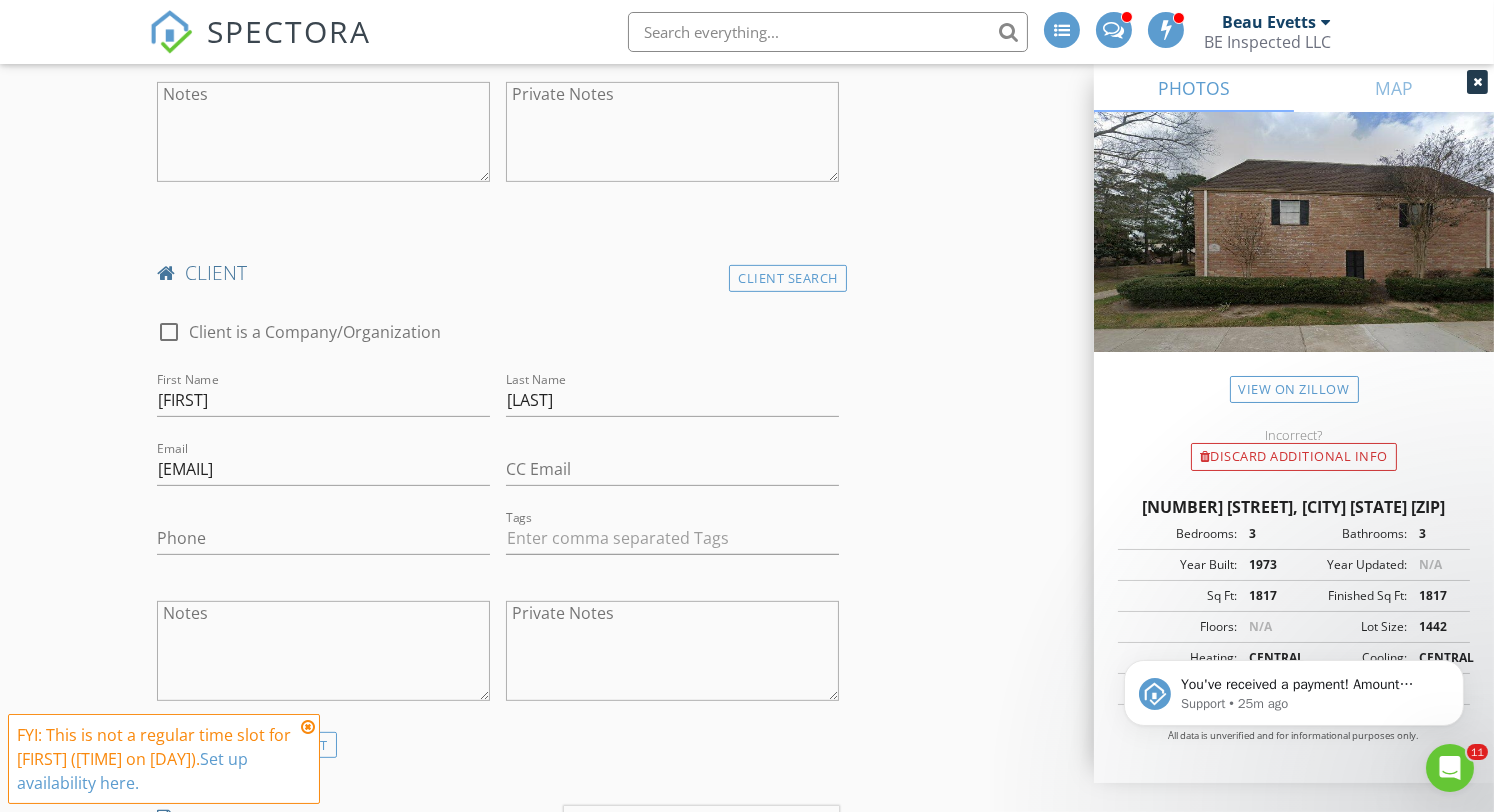 scroll, scrollTop: 1801, scrollLeft: 0, axis: vertical 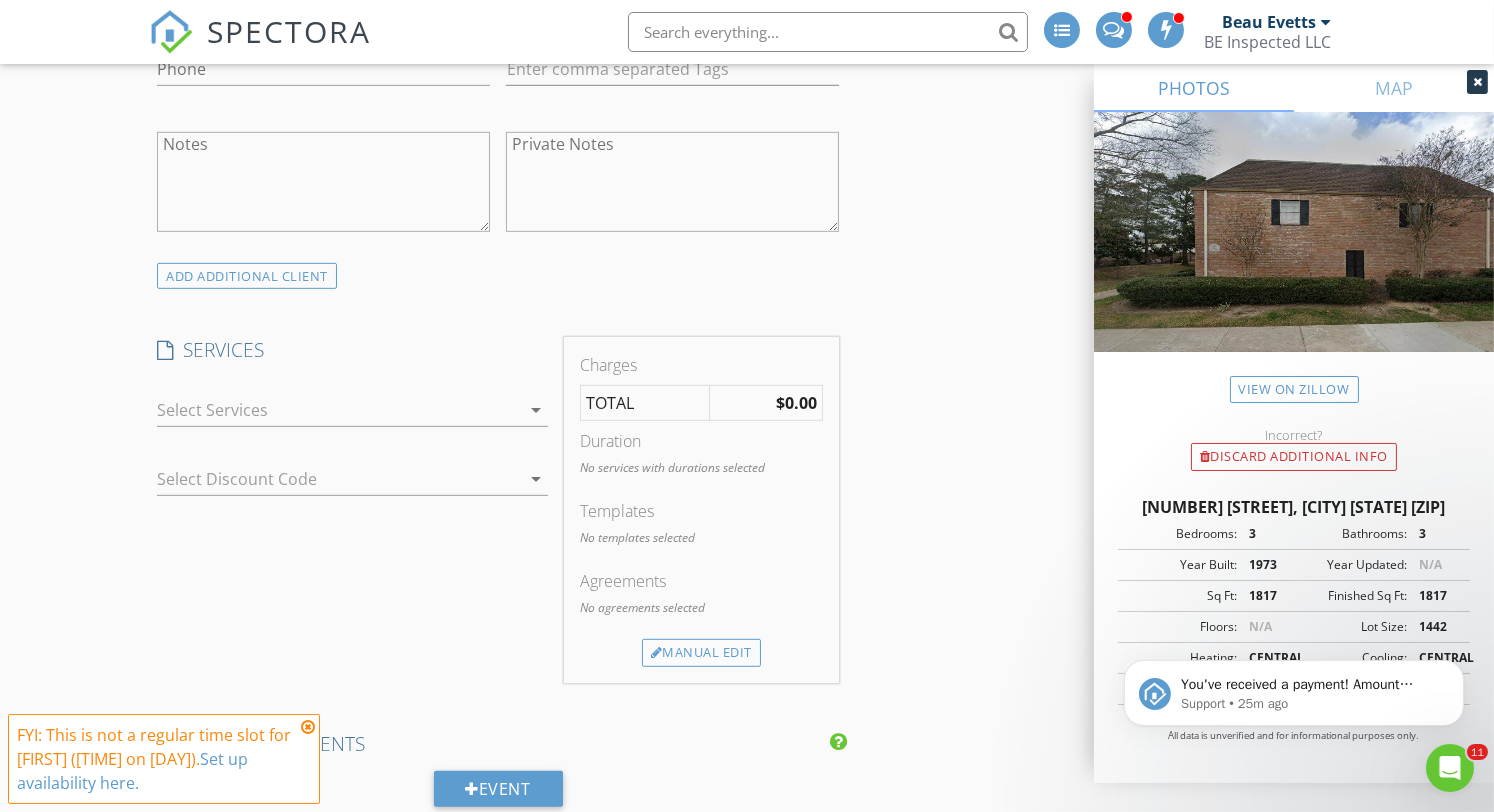 click at bounding box center [338, 410] 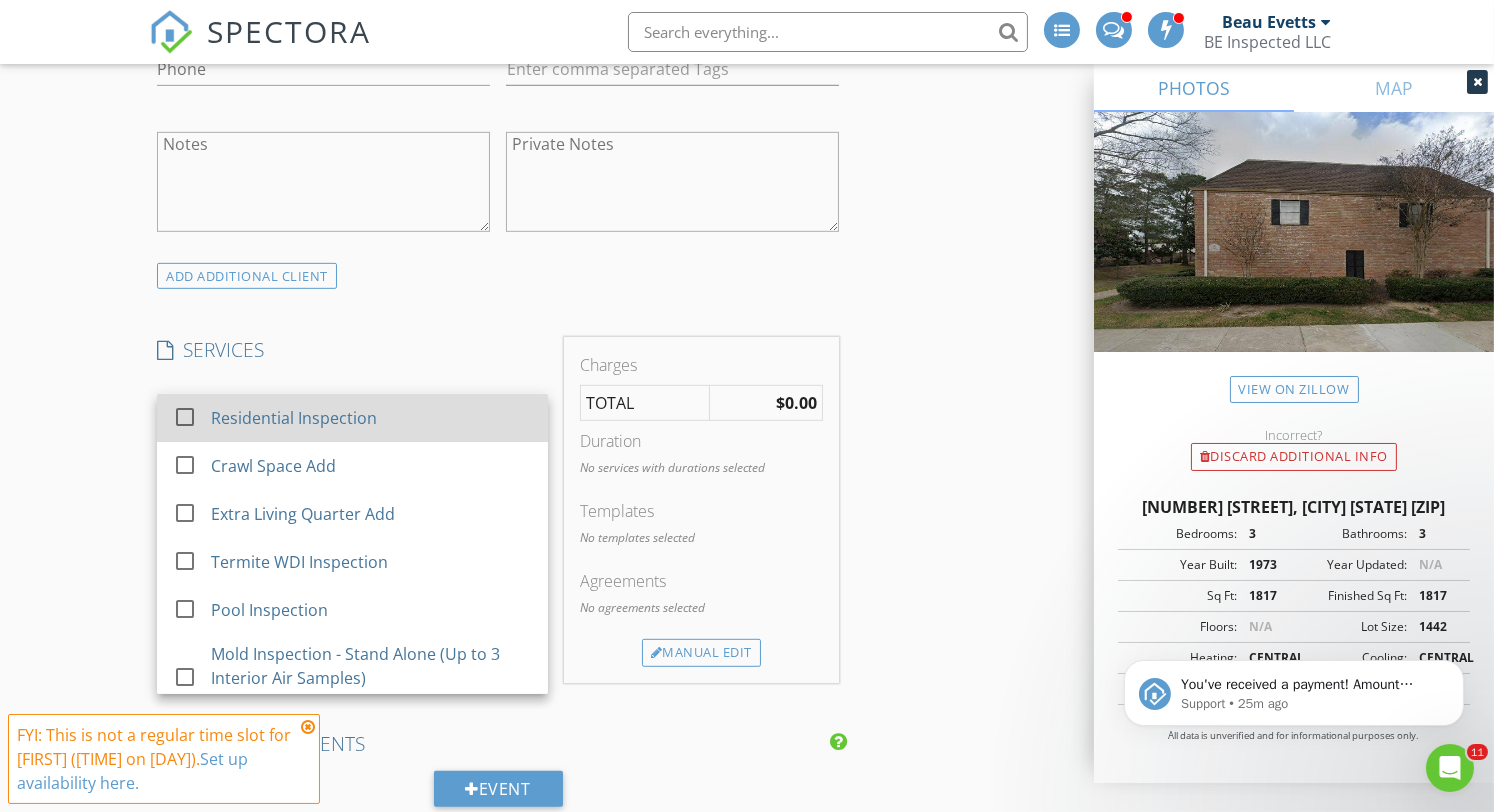 click at bounding box center (185, 416) 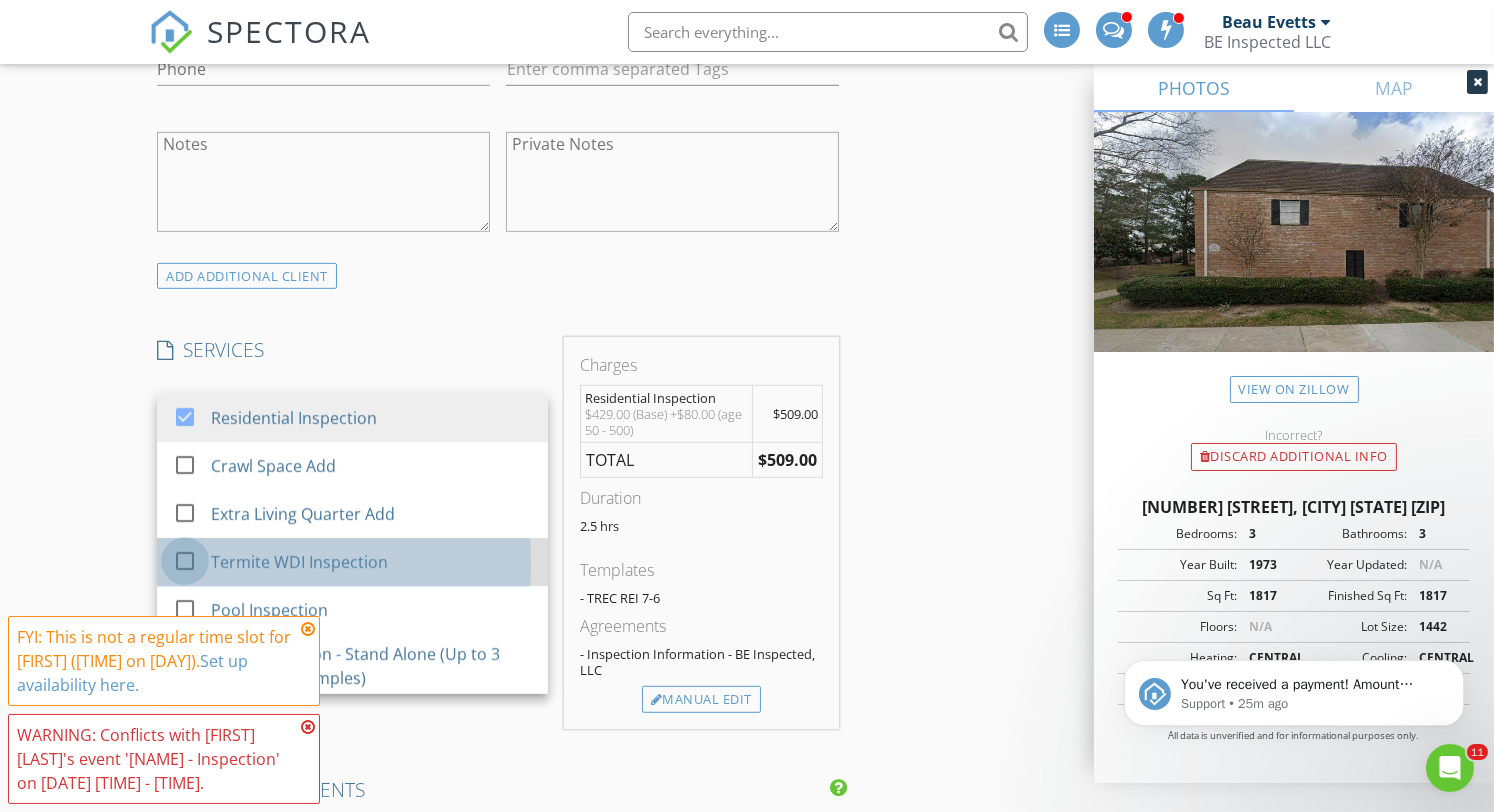click at bounding box center (185, 560) 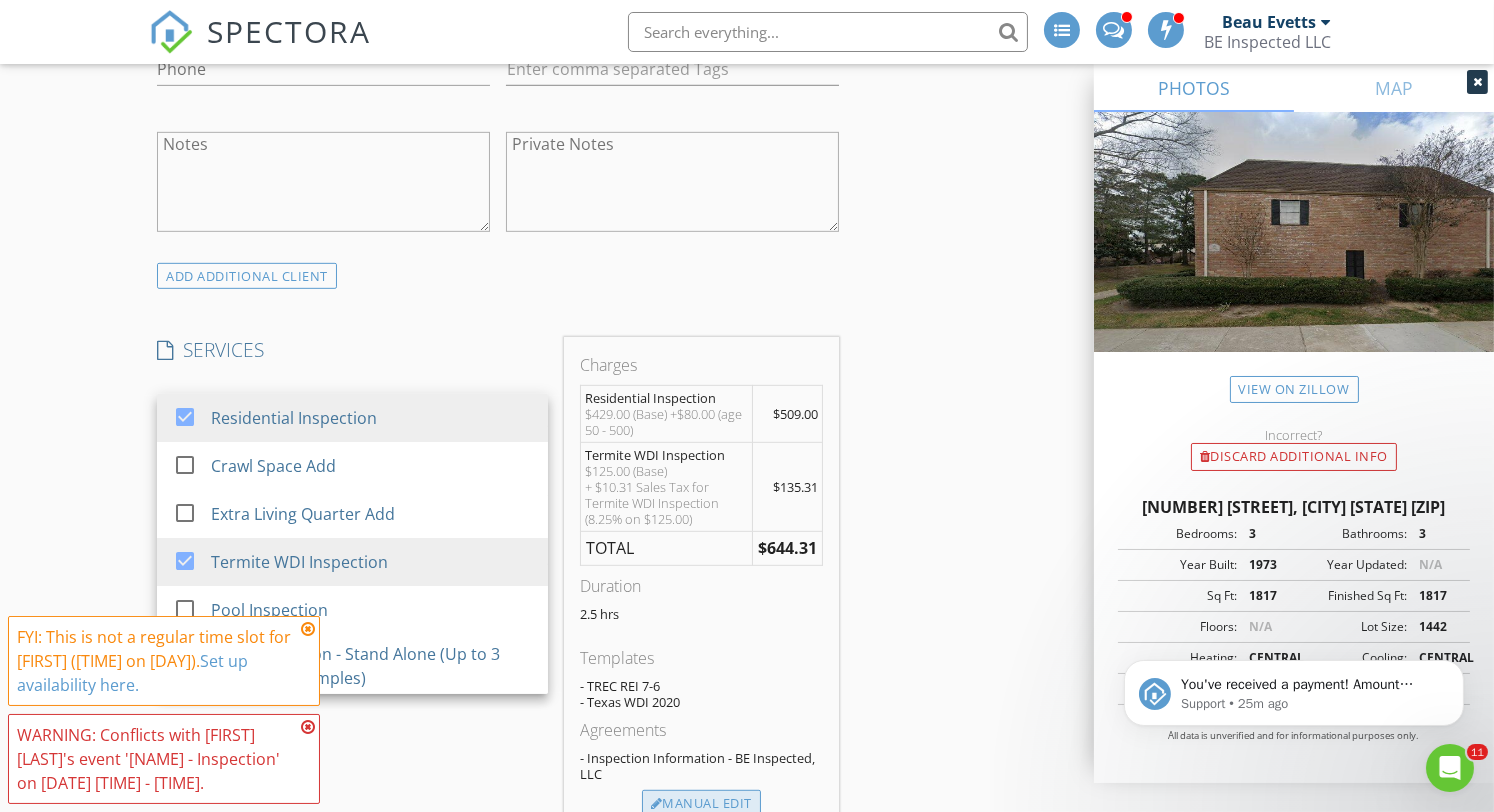 click on "Manual Edit" at bounding box center [701, 804] 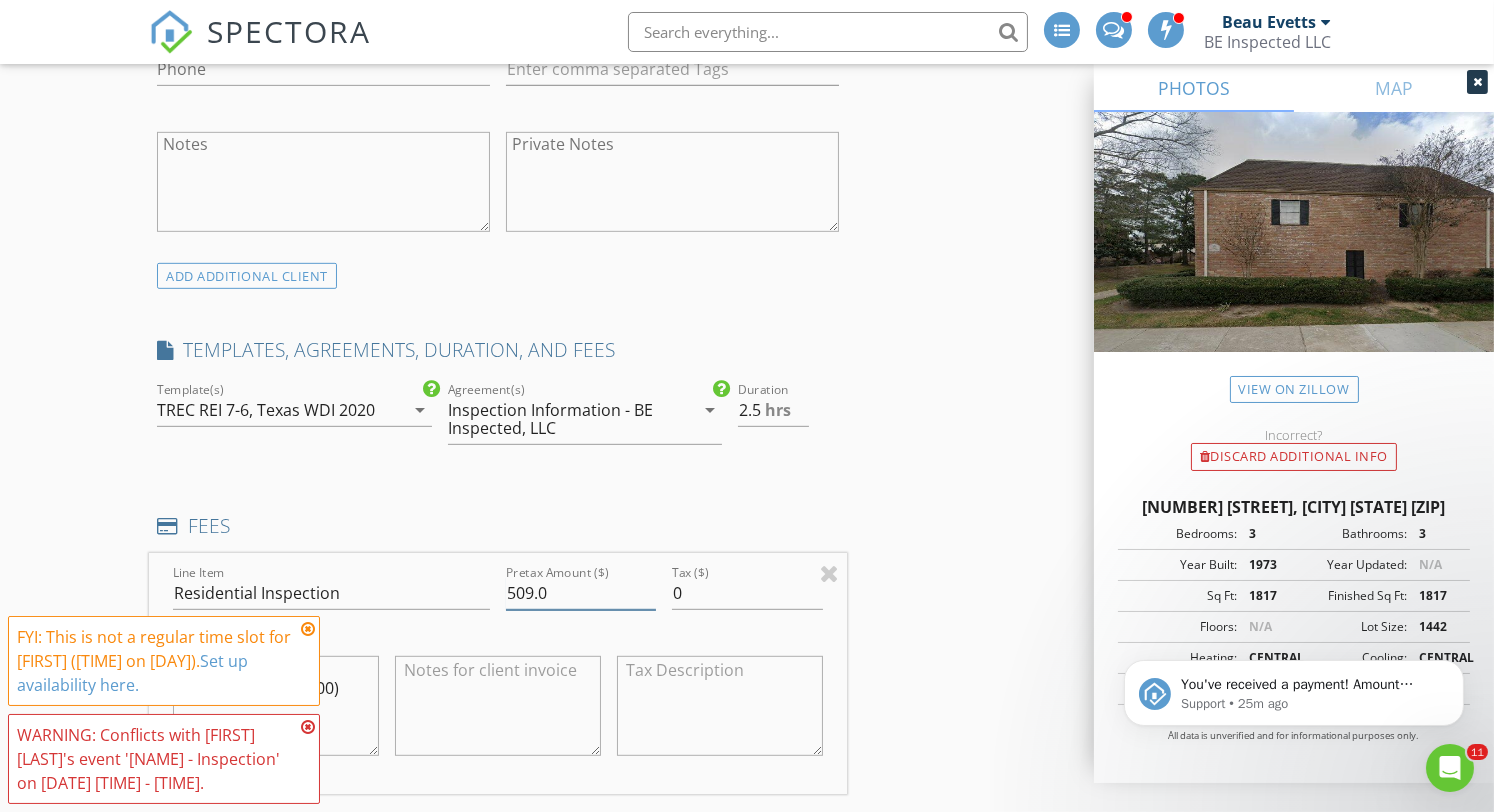 drag, startPoint x: 525, startPoint y: 584, endPoint x: 517, endPoint y: 605, distance: 22.472204 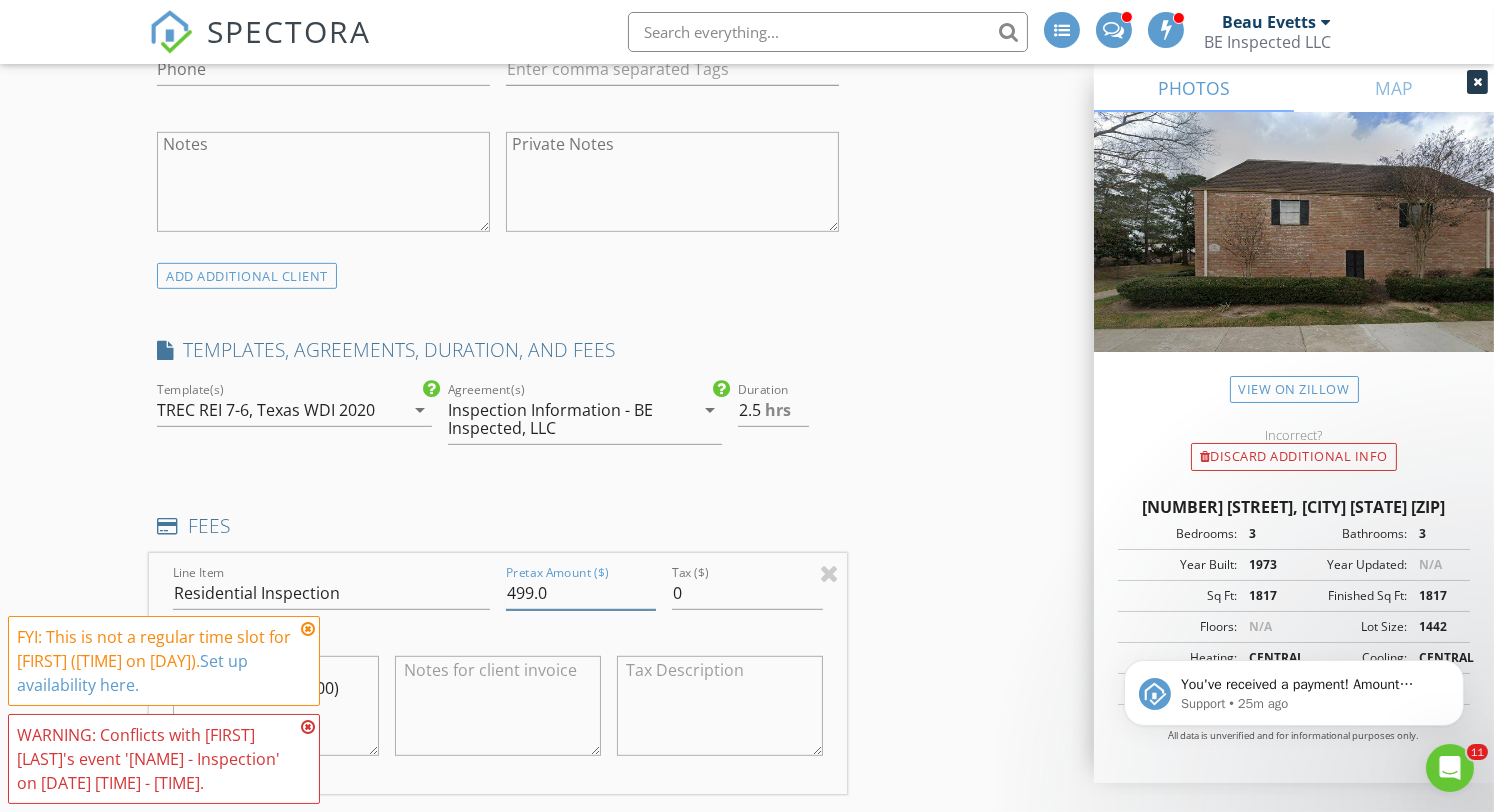 type on "499.0" 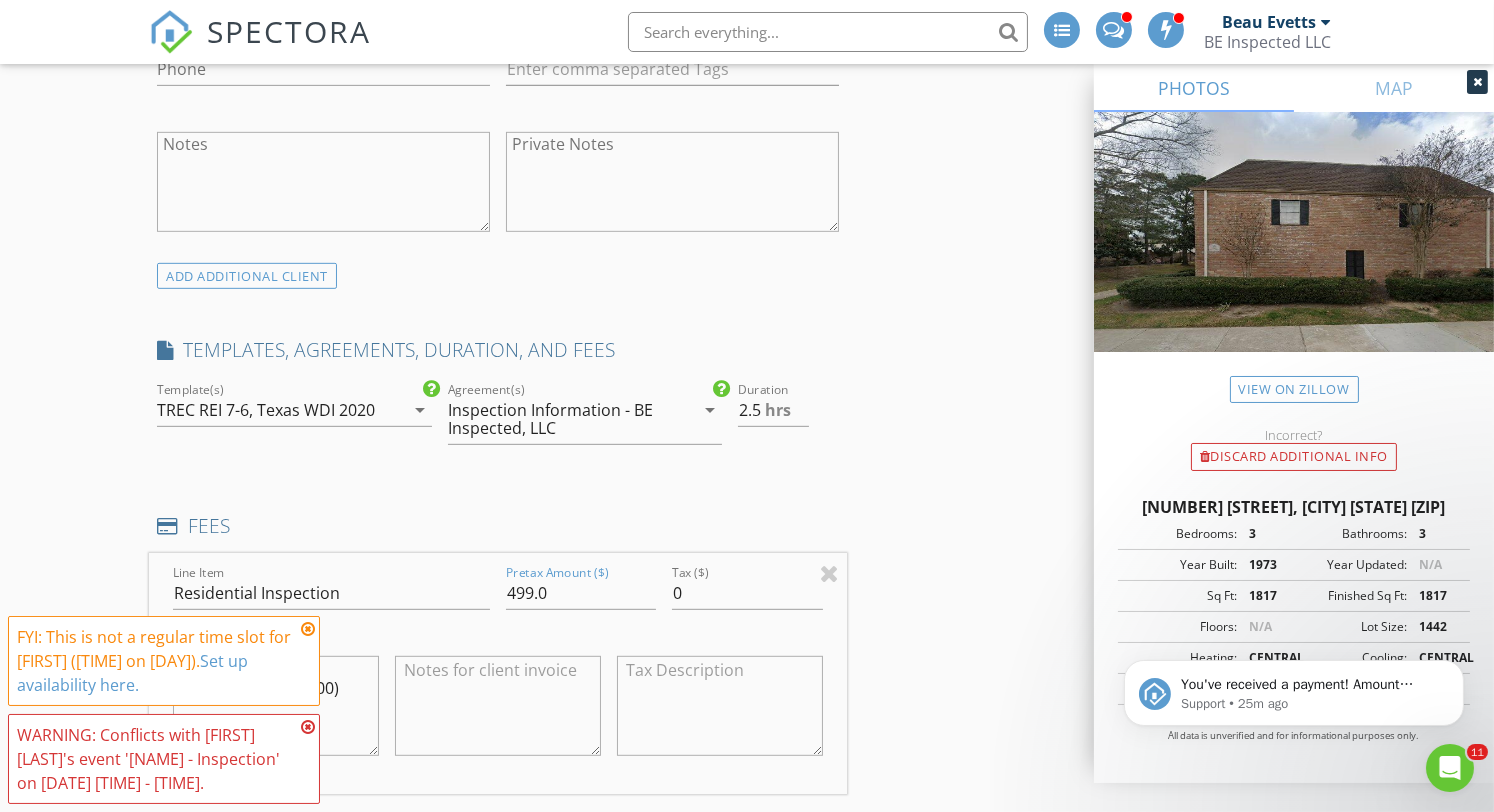 click on "INSPECTOR(S)
check_box   Beau Evetts   PRIMARY   check_box_outline_blank   Dan Richter     Beau Evetts arrow_drop_down   check_box_outline_blank Beau Evetts specifically requested
Date/Time
08/05/2025 9:30 AM
Location
Address Search       Address 1371 Country Pl Dr   Unit   City Houston   State TX   Zip 77079   County Harris     Square Feet 1817   Year Built 1973   Foundation Slab arrow_drop_down     Beau Evetts     56.0 miles     (an hour)
client
check_box Enable Client CC email for this inspection   Client Search     check_box_outline_blank Client is a Company/Organization     First Name Karine   Last Name Lammelein   Email karine.lammelein@gmail.com   CC Email   Phone         Tags         Notes   Private Notes
client
Client Search     check_box_outline_blank Client is a Company/Organization     First Name Nicolas" at bounding box center [746, 791] 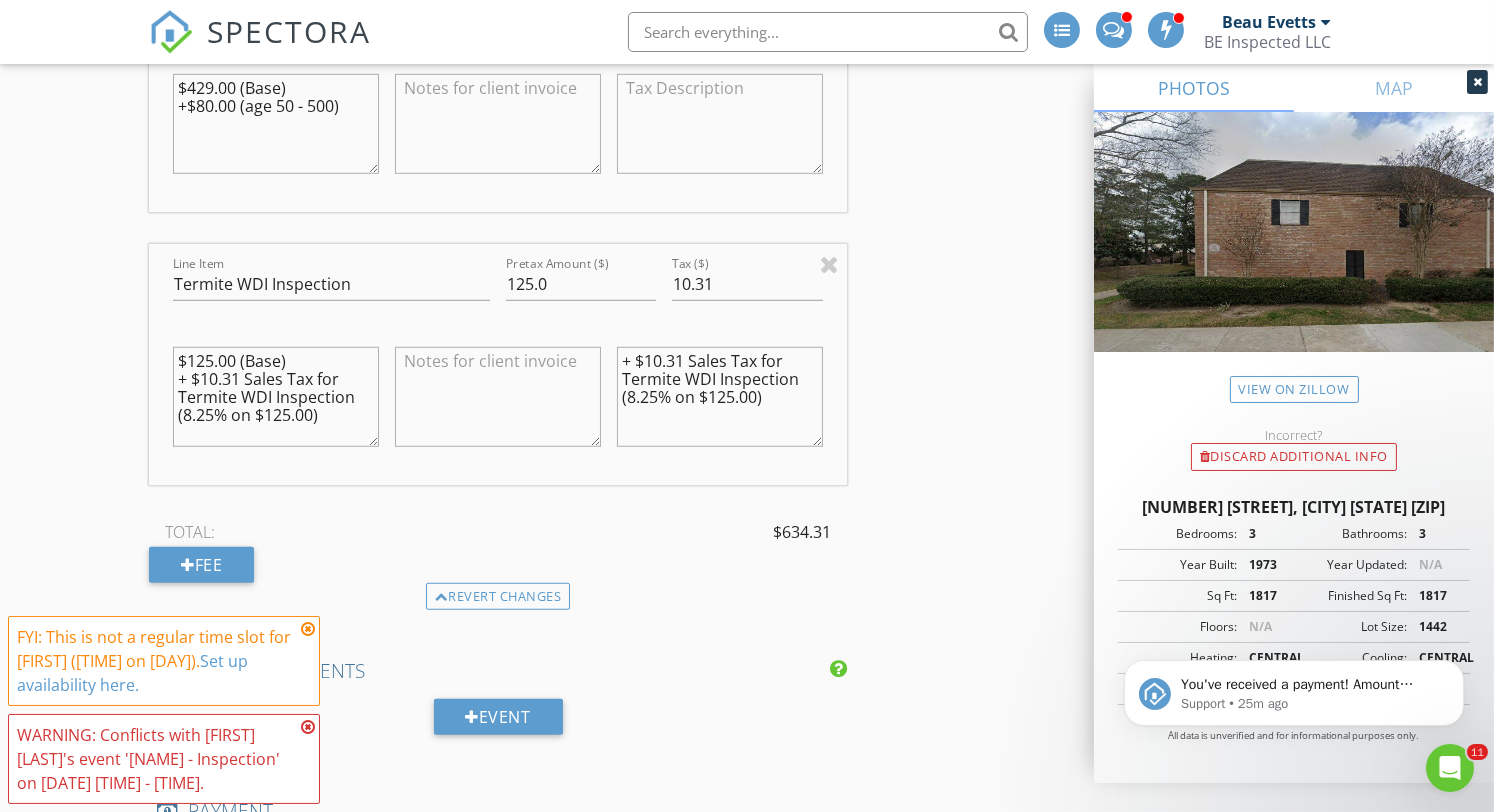 scroll, scrollTop: 2836, scrollLeft: 0, axis: vertical 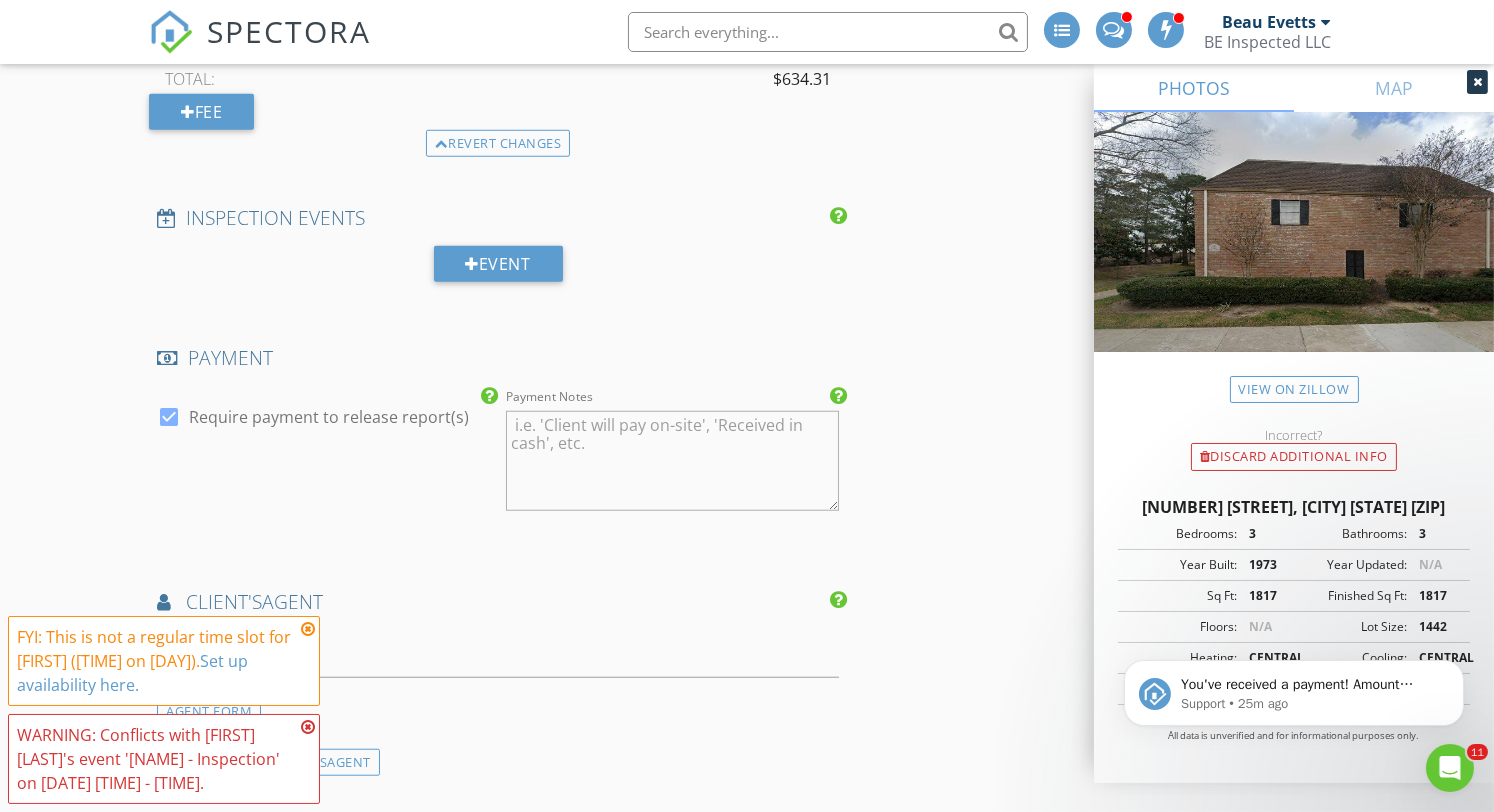 click on "FYI: This is not a regular time slot for Beau Evetts (09:30 AM on Tuesdays).  Set up availability here." at bounding box center (164, 661) 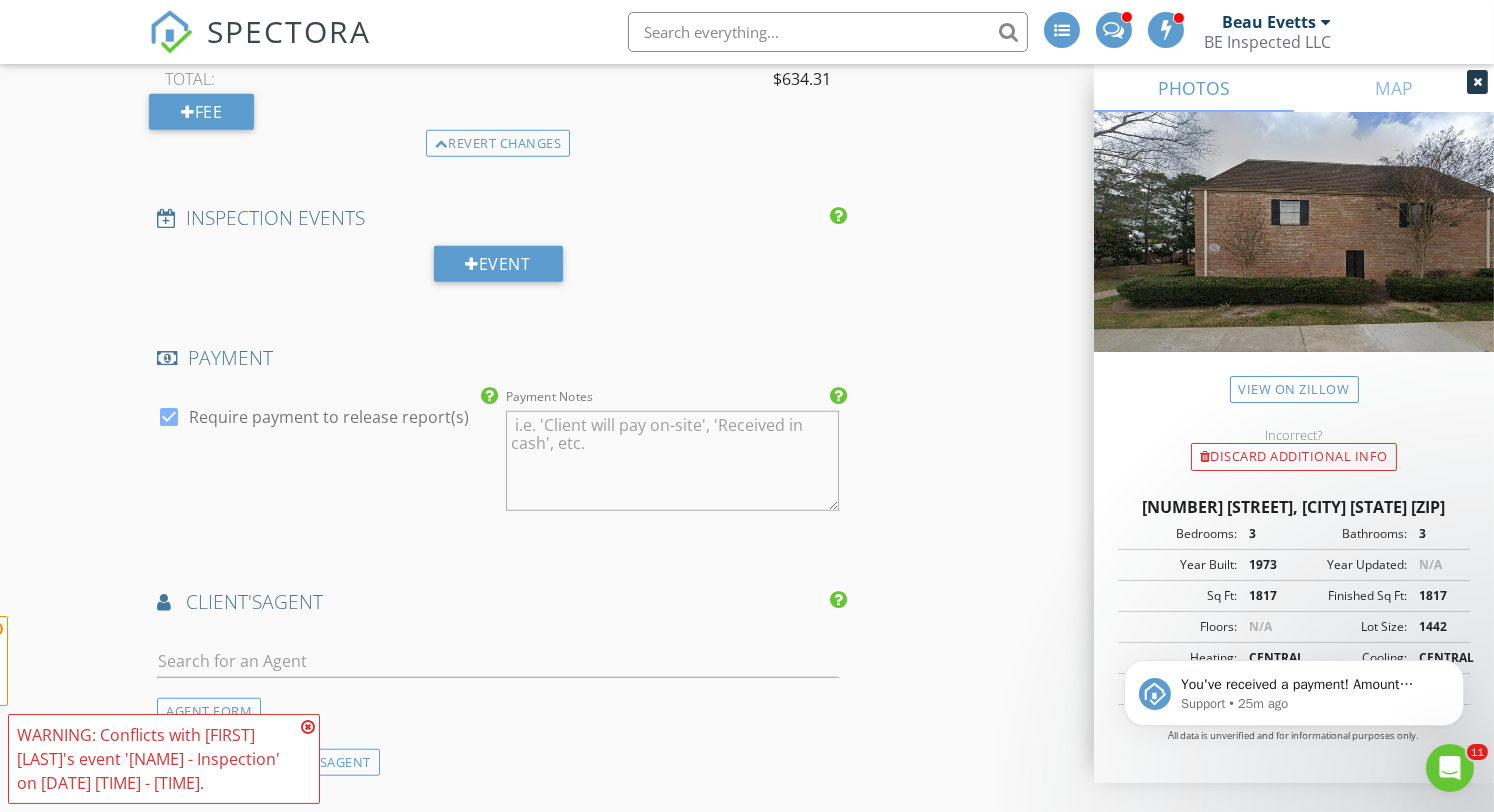 click at bounding box center (308, 727) 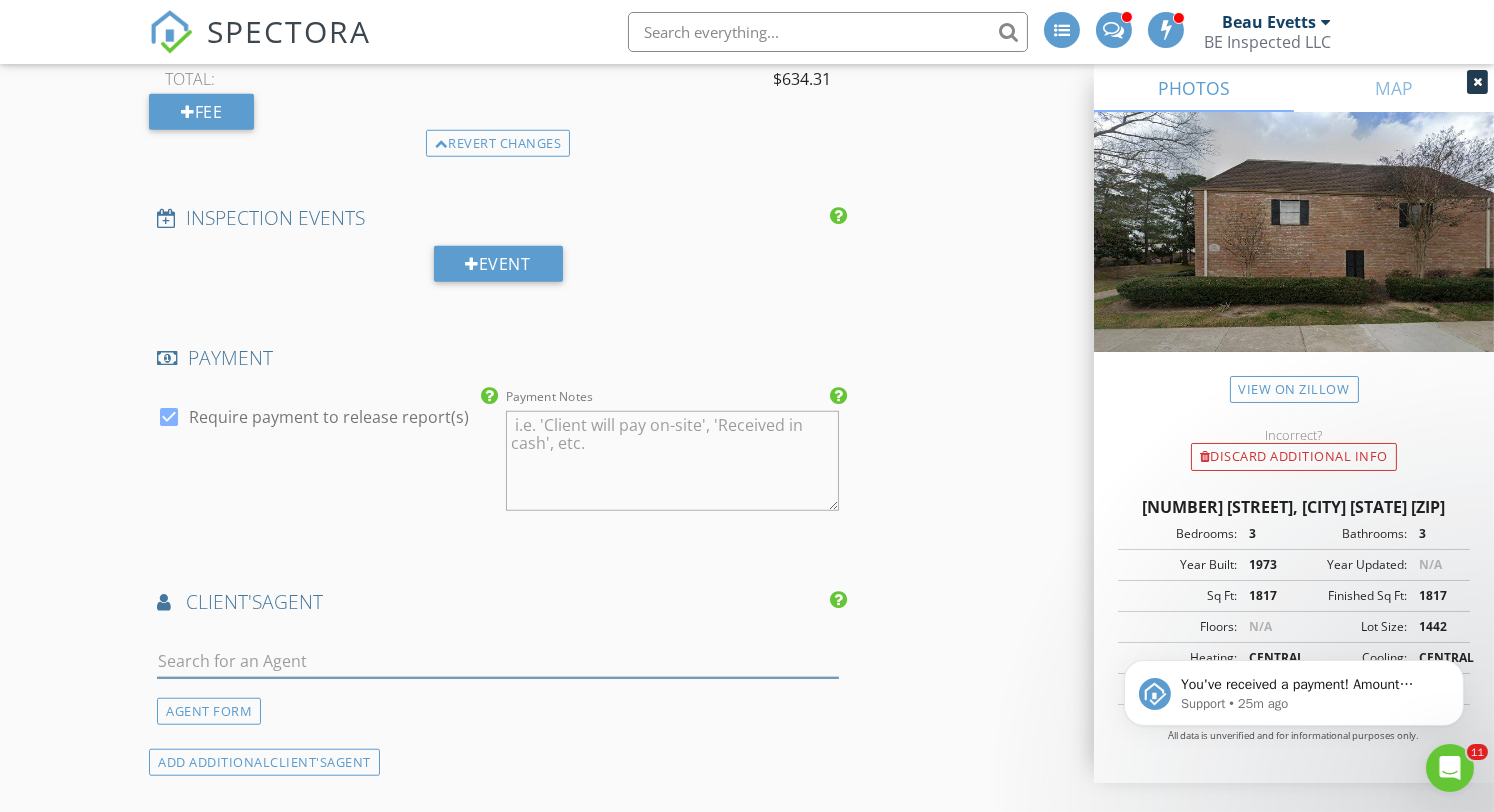 click at bounding box center (497, 661) 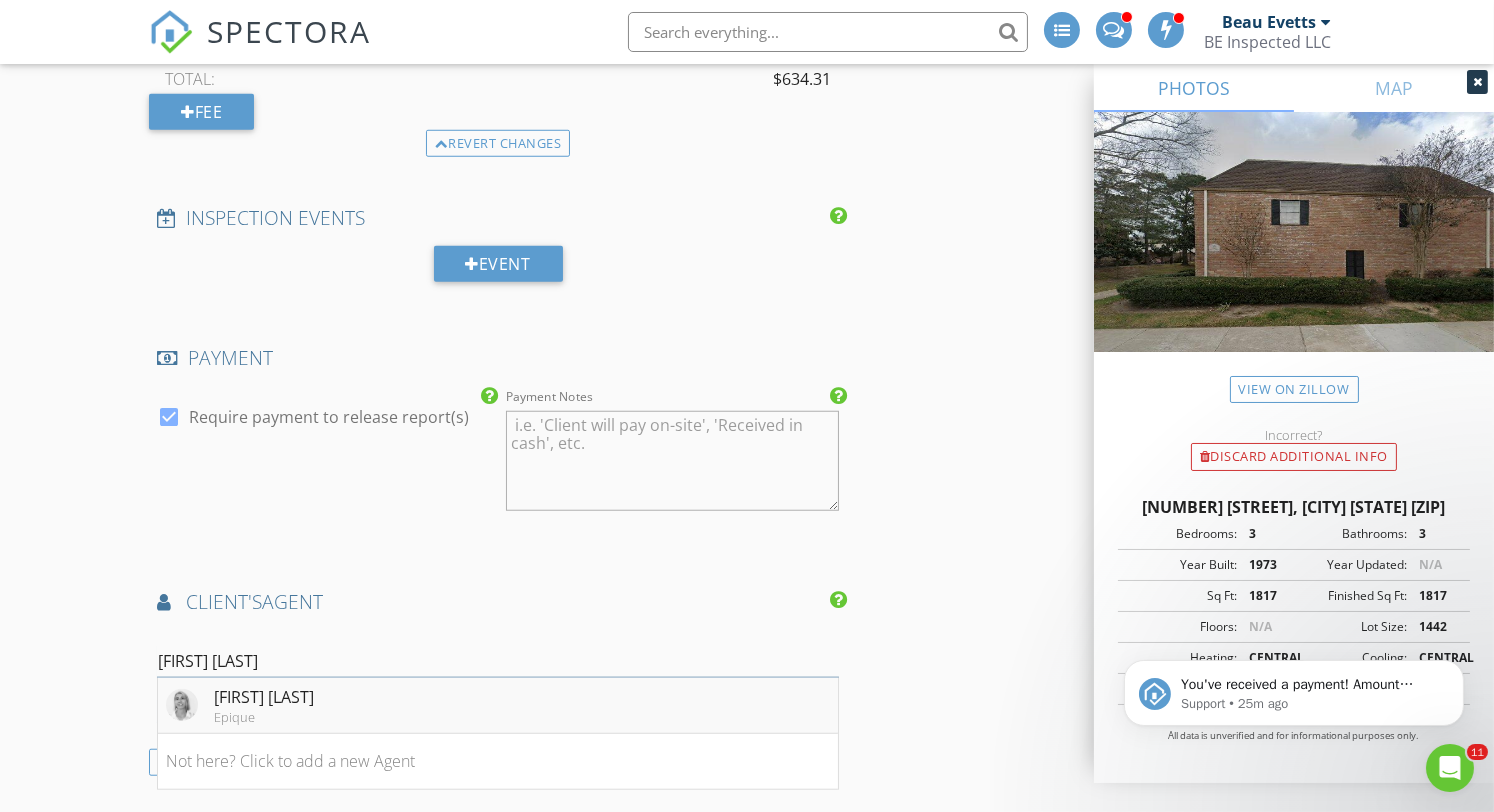 type on "Martina n" 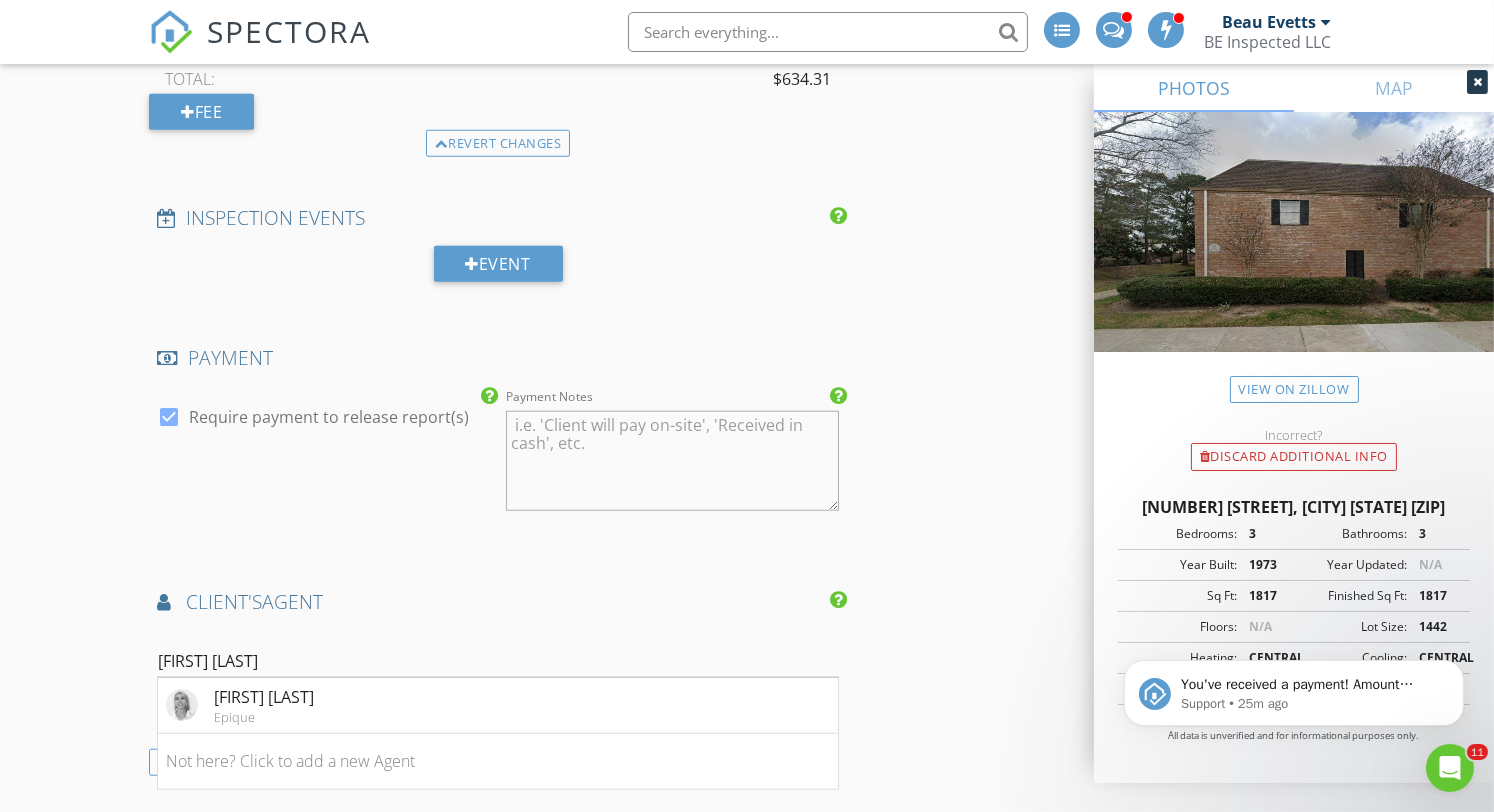 click on "[FIRST] [LAST]" at bounding box center [264, 697] 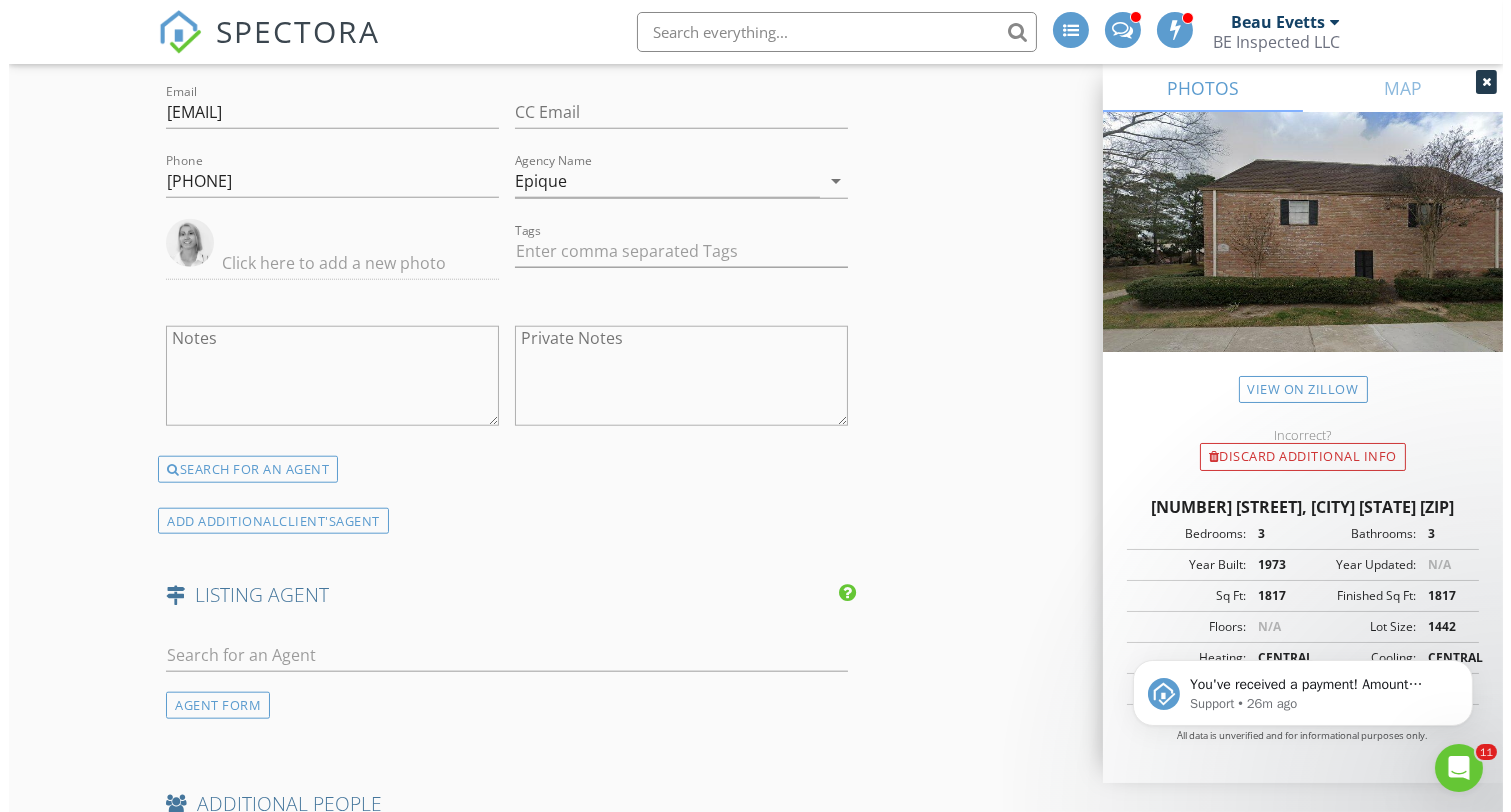 scroll, scrollTop: 4548, scrollLeft: 0, axis: vertical 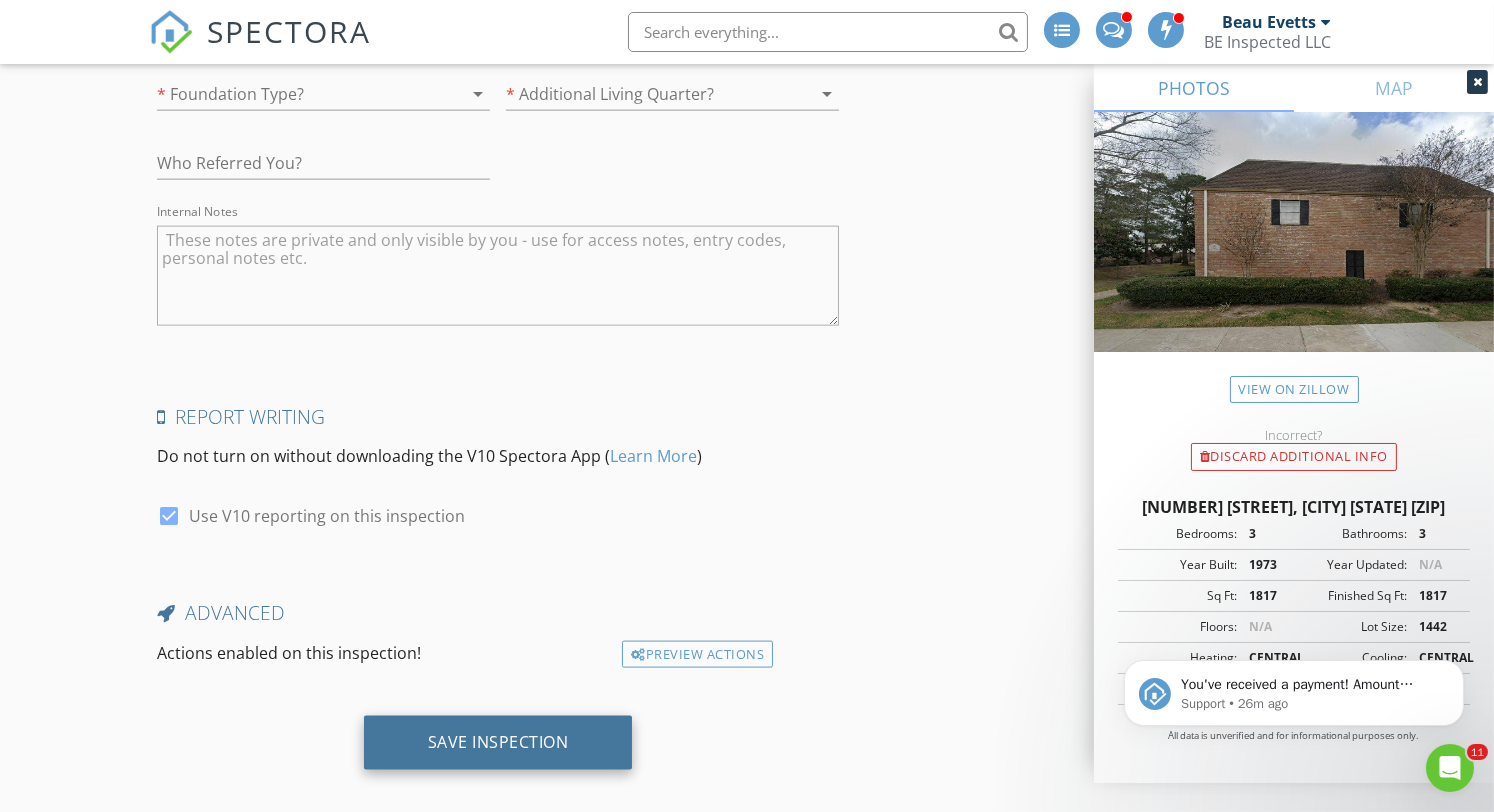 click on "Save Inspection" at bounding box center [498, 743] 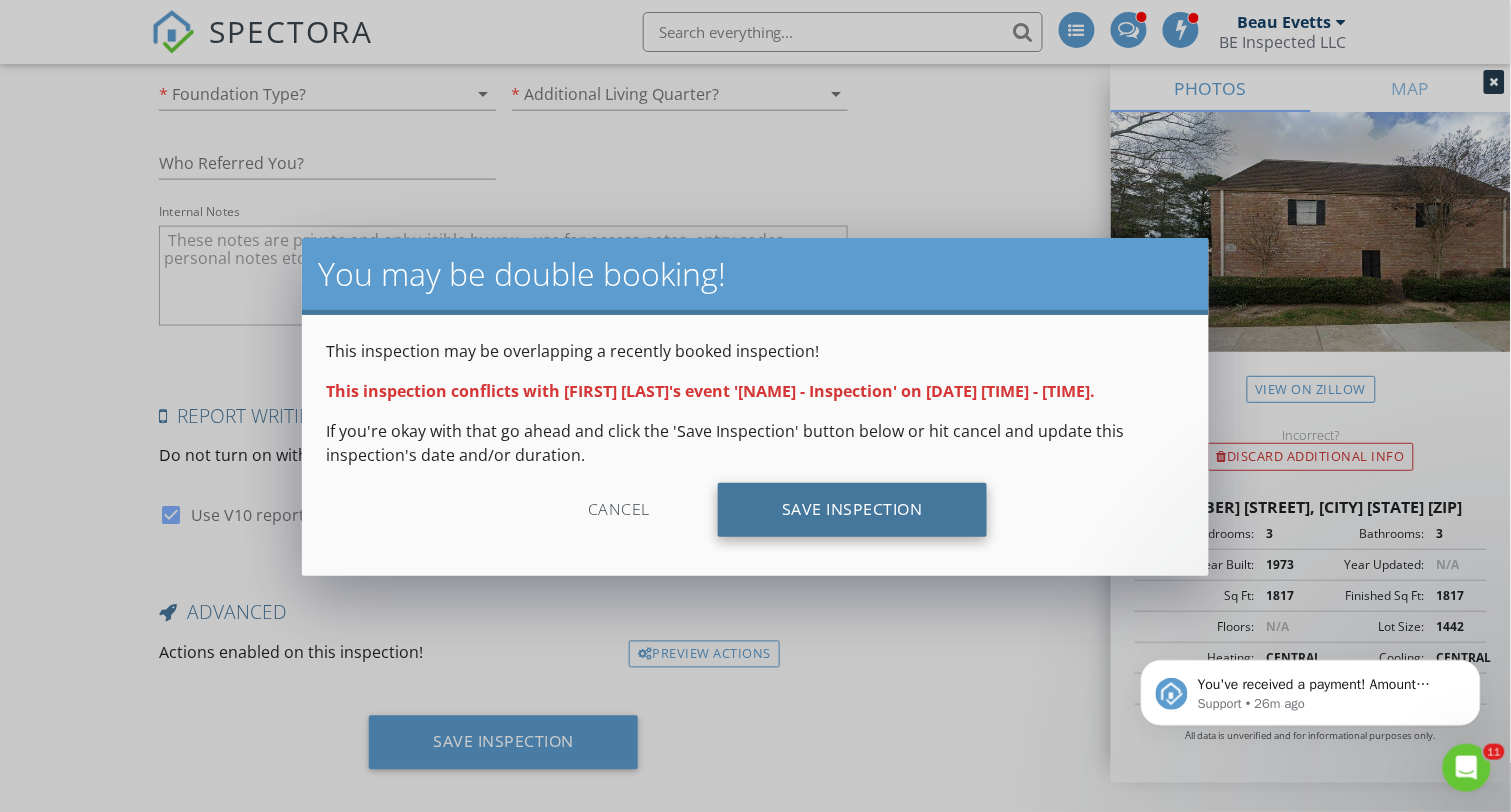 click on "Save Inspection" at bounding box center [852, 510] 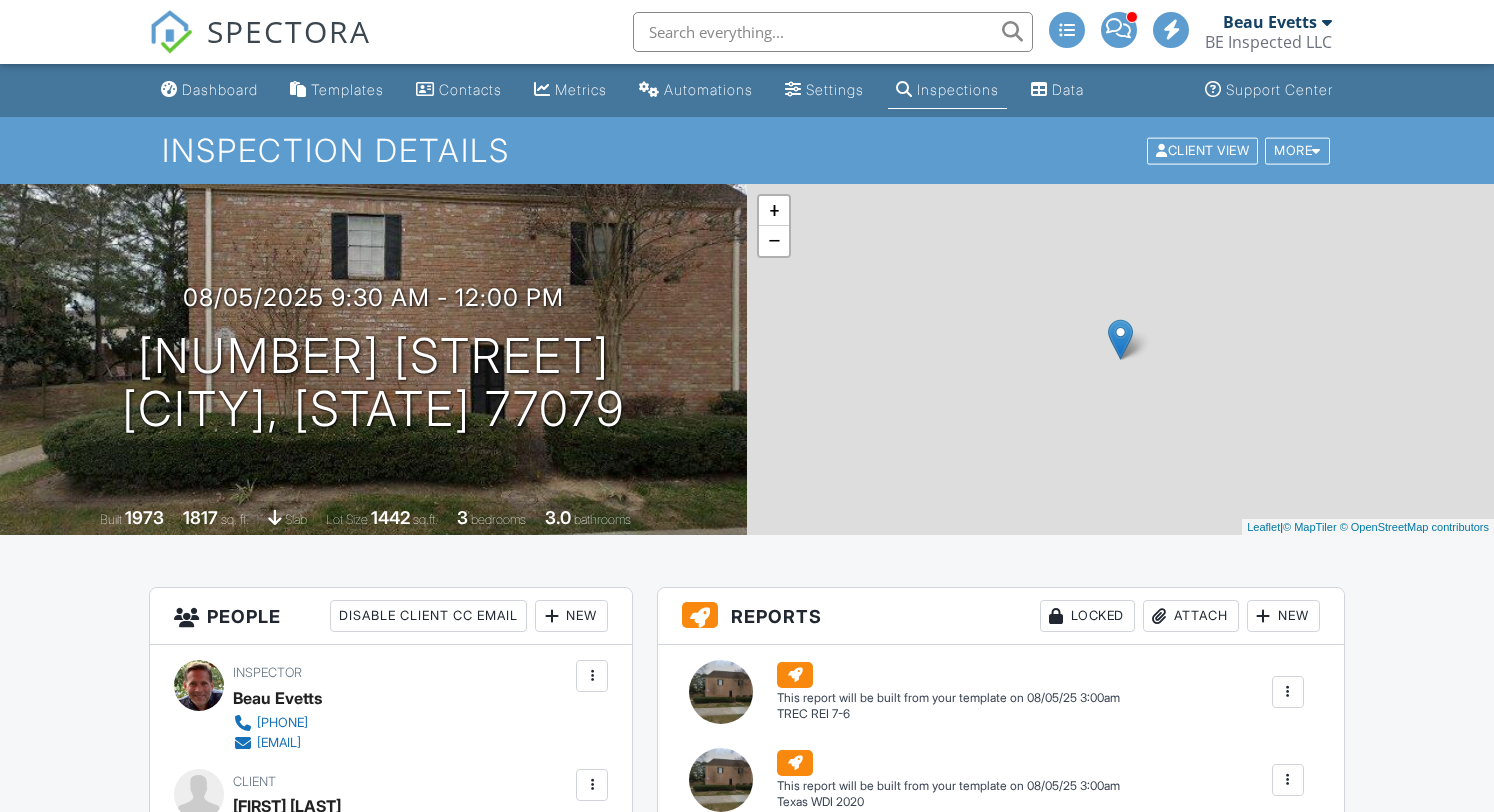 scroll, scrollTop: 0, scrollLeft: 0, axis: both 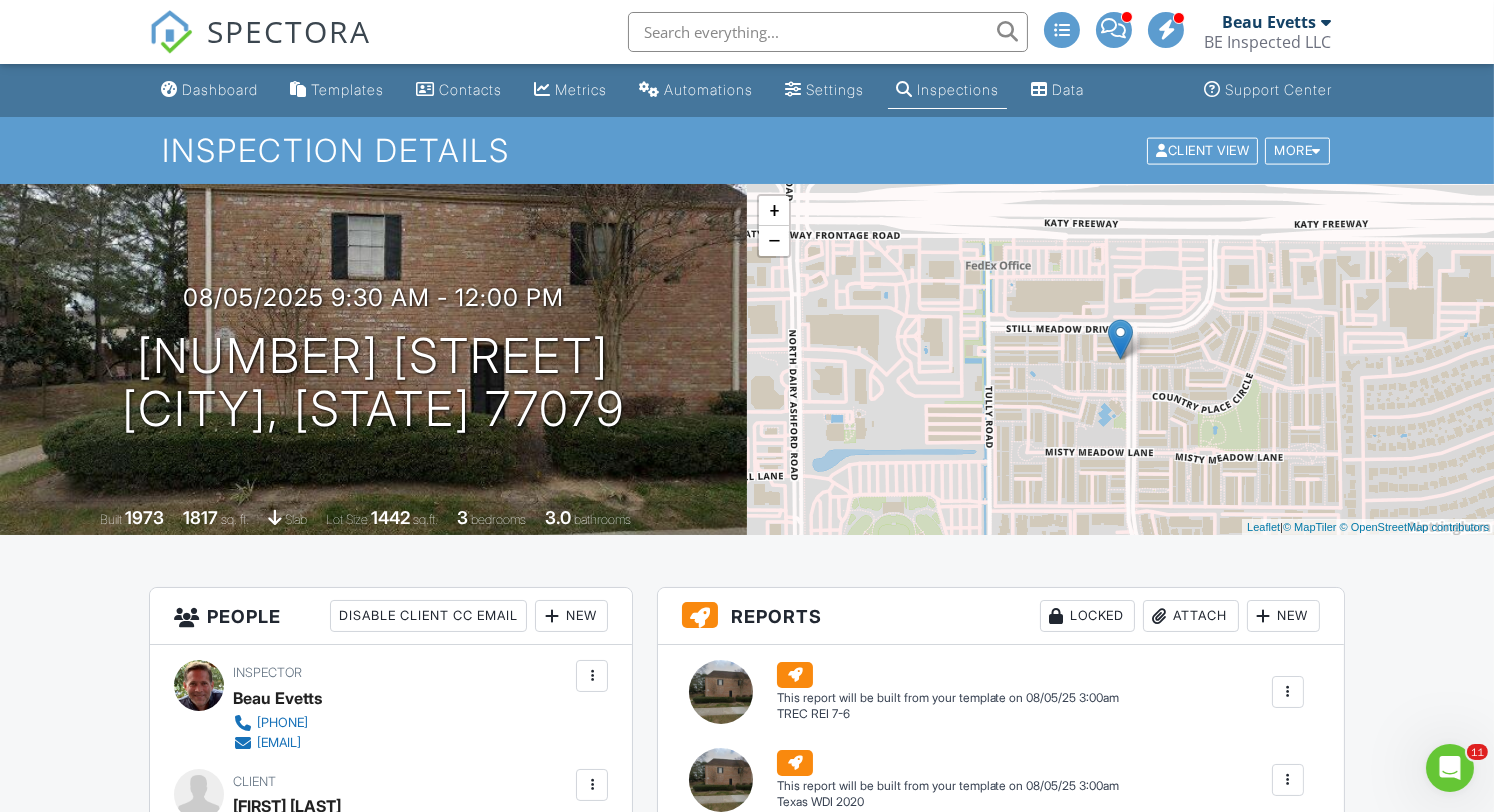 click on "Dashboard
Templates
Contacts
Metrics
Automations
Settings
Inspections
Data
Support Center
Inspection Details
Client View
More
Property Details
Reschedule
Reorder / Copy
Share
Cancel
Delete
Print Order
Convert to V9
Disable Pass on CC Fees
View Change Log
08/05/2025  9:30 am
- 12:00 pm
1371 Country Pl Dr
Houston, [STATE] 77079
Built
1973
1817
sq. ft.
slab
Lot Size
1442
sq.ft.
3
bedrooms
3.0
bathrooms
+ − Leaflet  |  © MapTiler   © OpenStreetMap contributors
All emails and texts are disabled for this inspection!
Turn on emails and texts
Reports
Locked
Attach
New
(Untitled report)
TREC REI 7-6
Edit" at bounding box center [747, 1504] 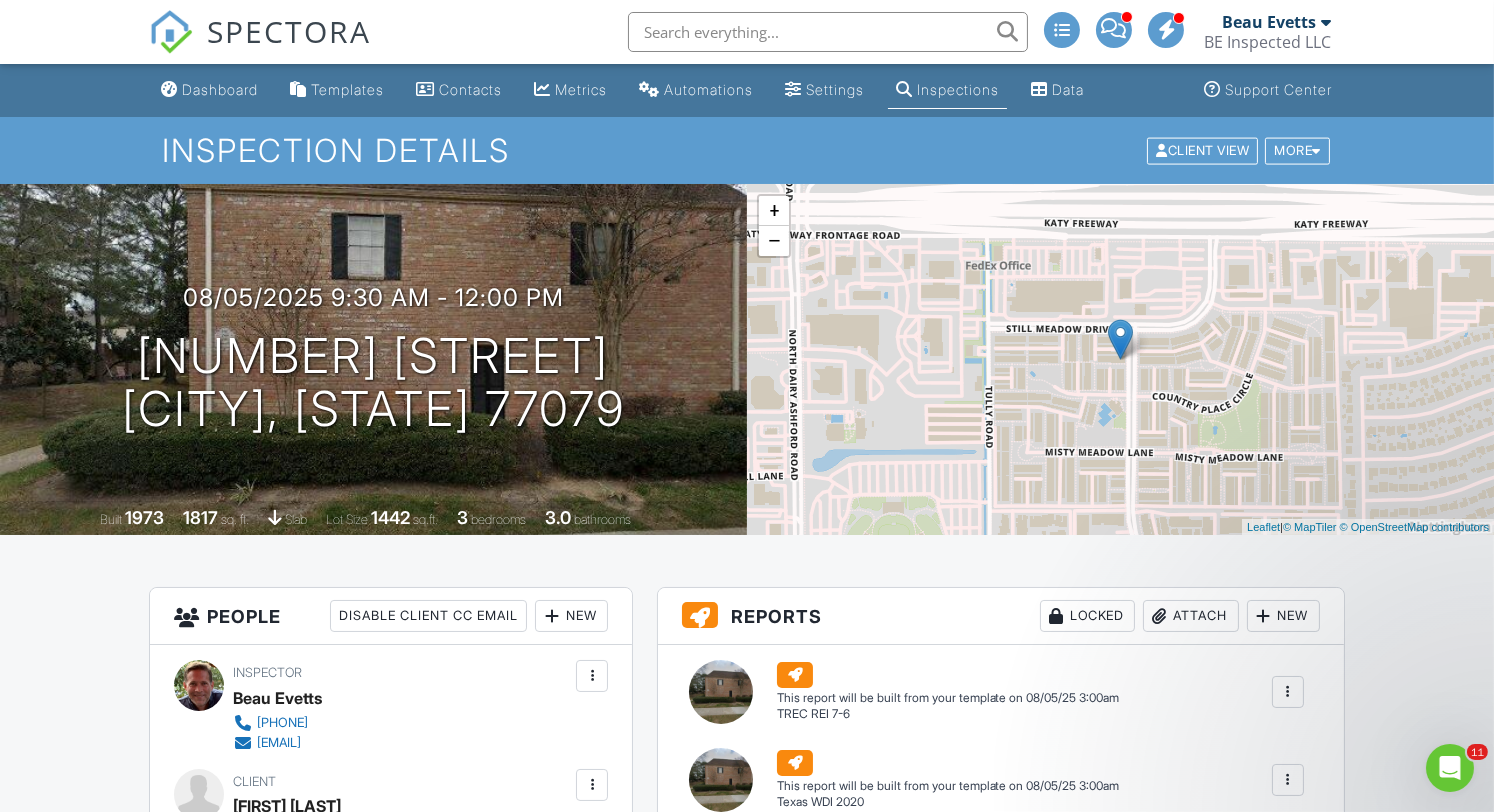 scroll, scrollTop: 434, scrollLeft: 0, axis: vertical 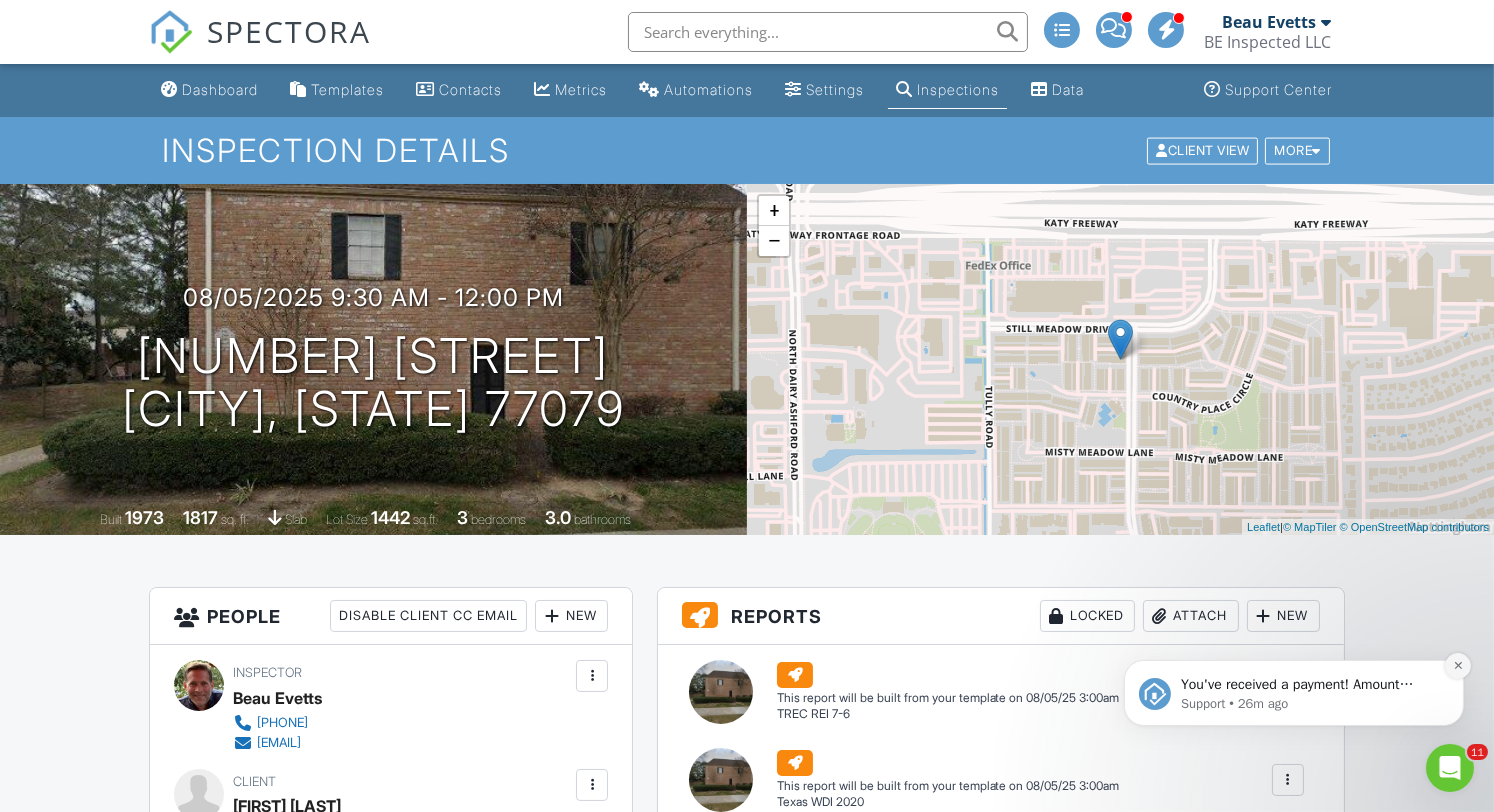 click 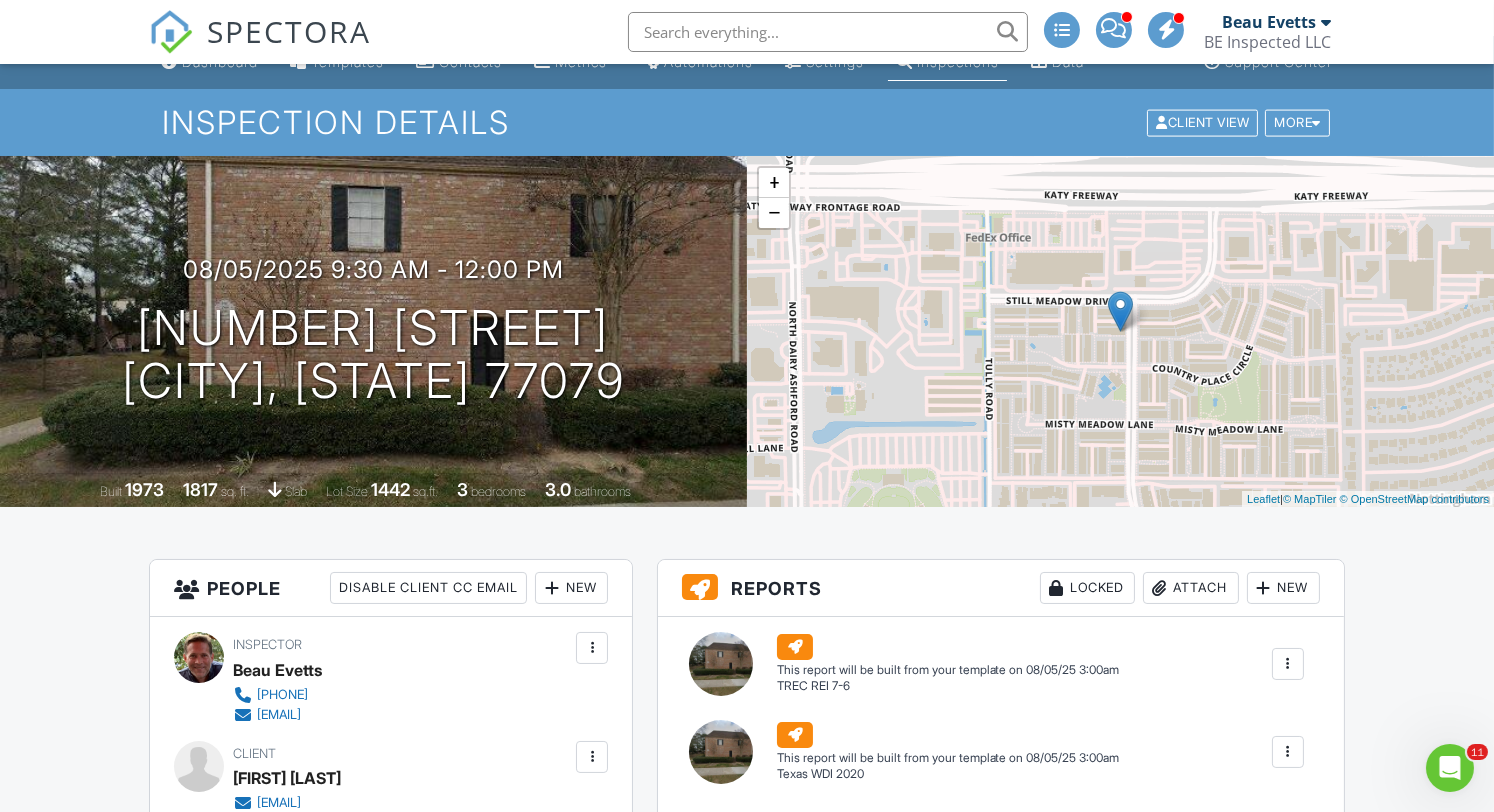 scroll, scrollTop: 0, scrollLeft: 0, axis: both 